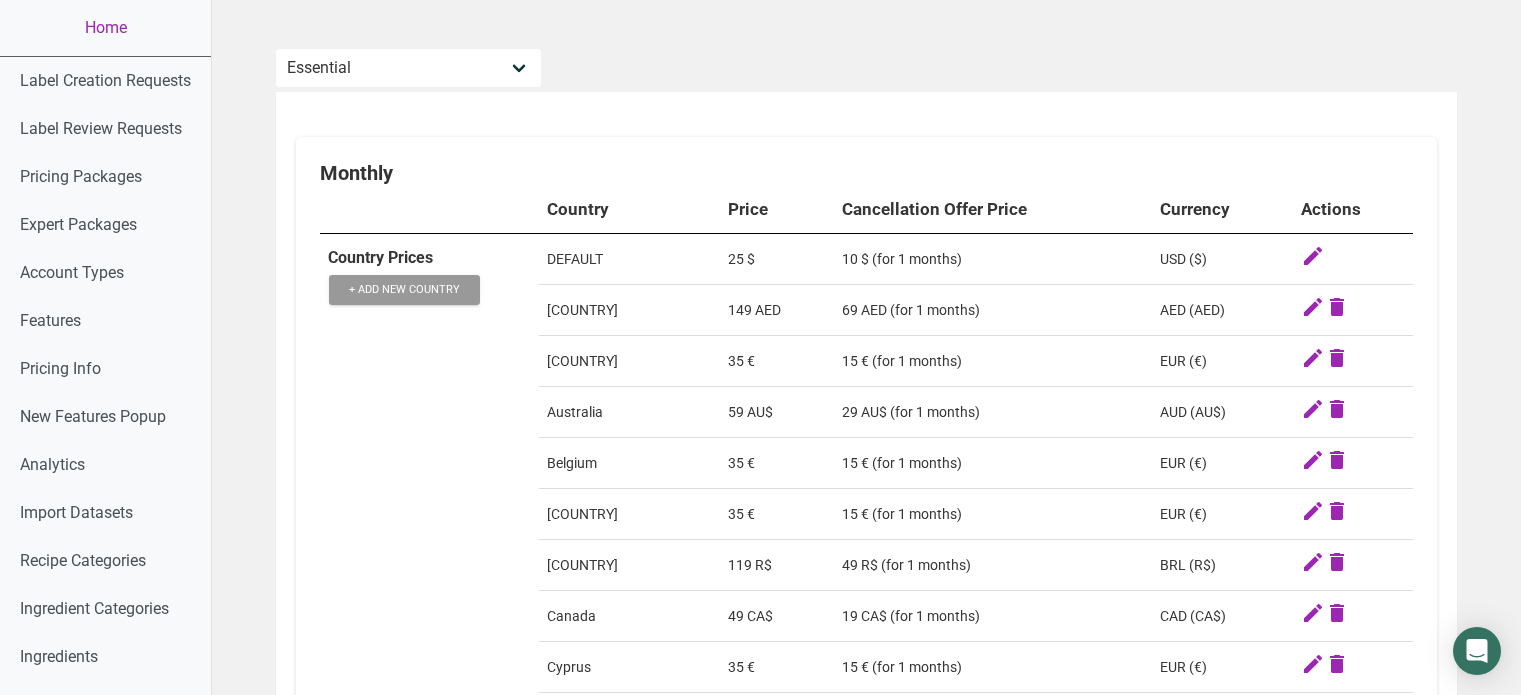 select on "29" 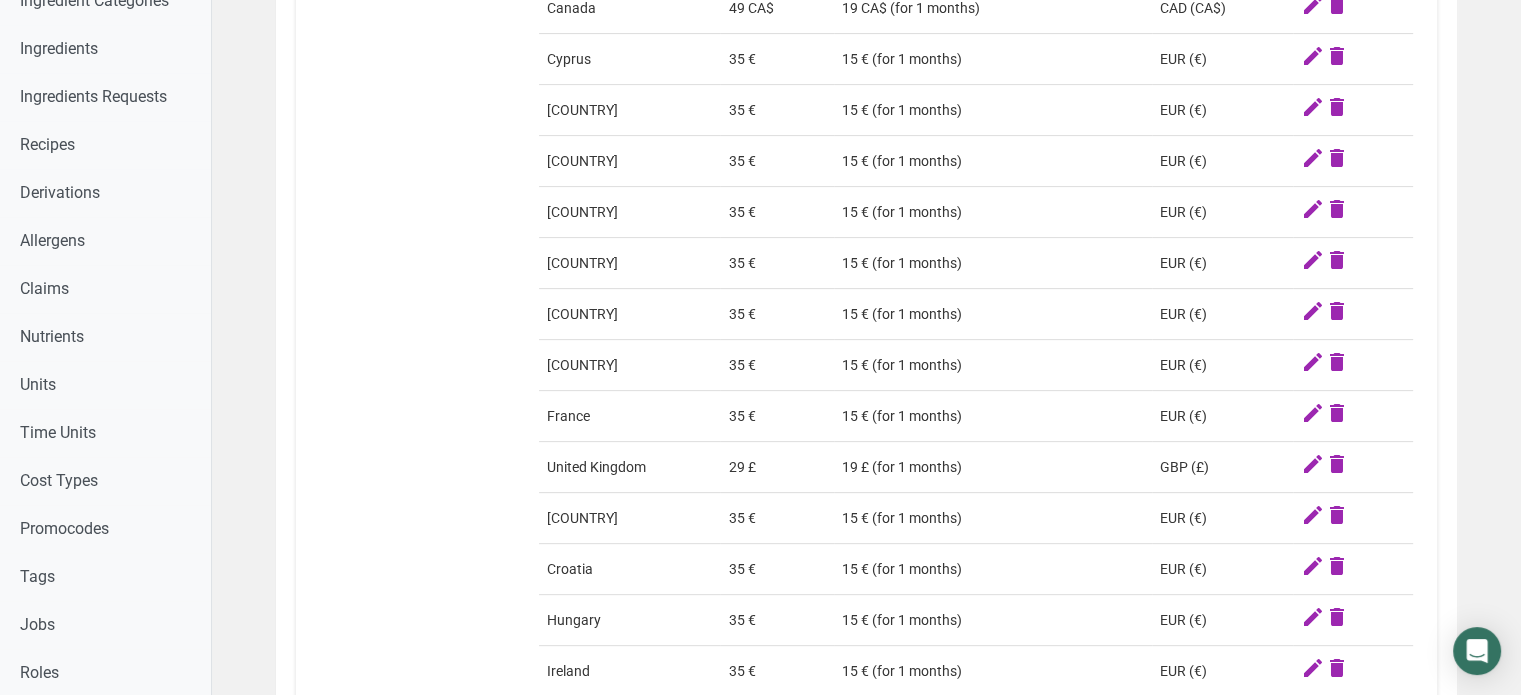 scroll, scrollTop: 0, scrollLeft: 0, axis: both 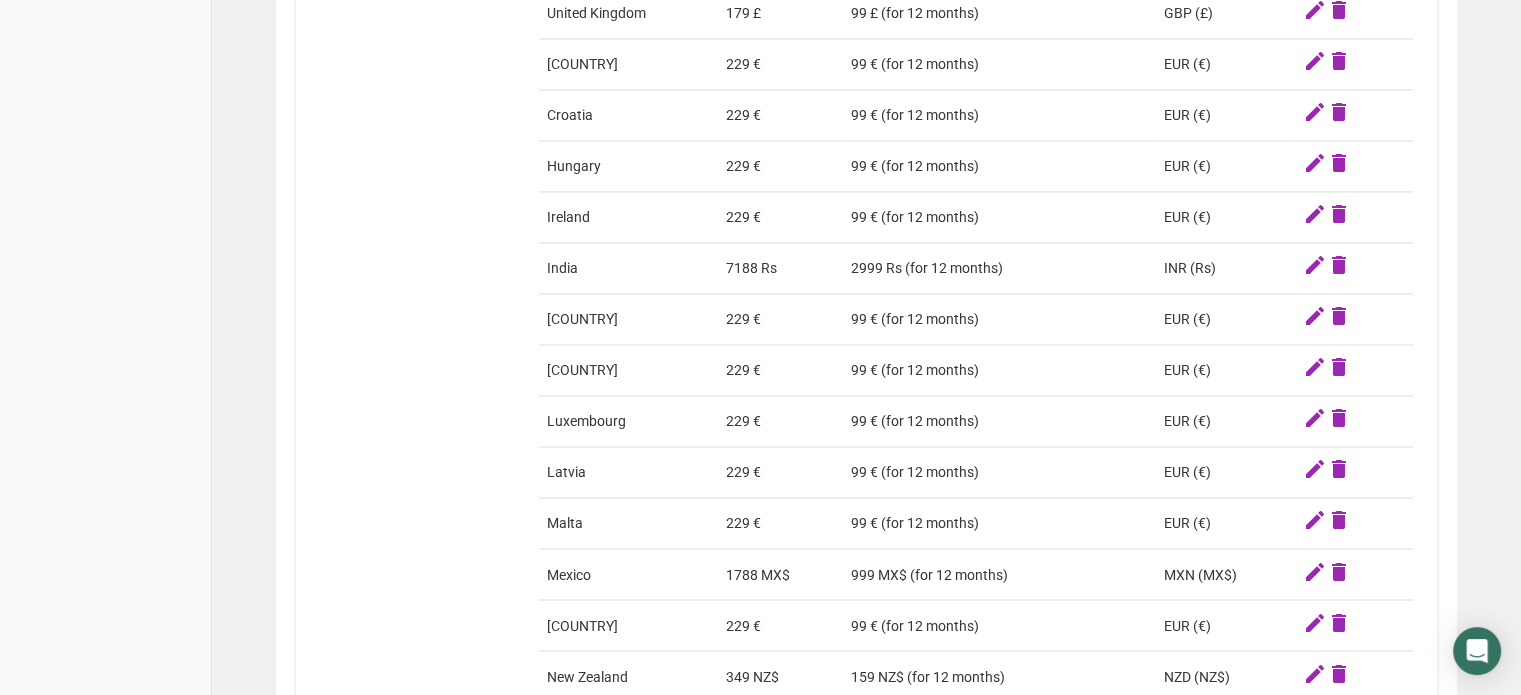 drag, startPoint x: 1520, startPoint y: 556, endPoint x: 1533, endPoint y: 363, distance: 193.43733 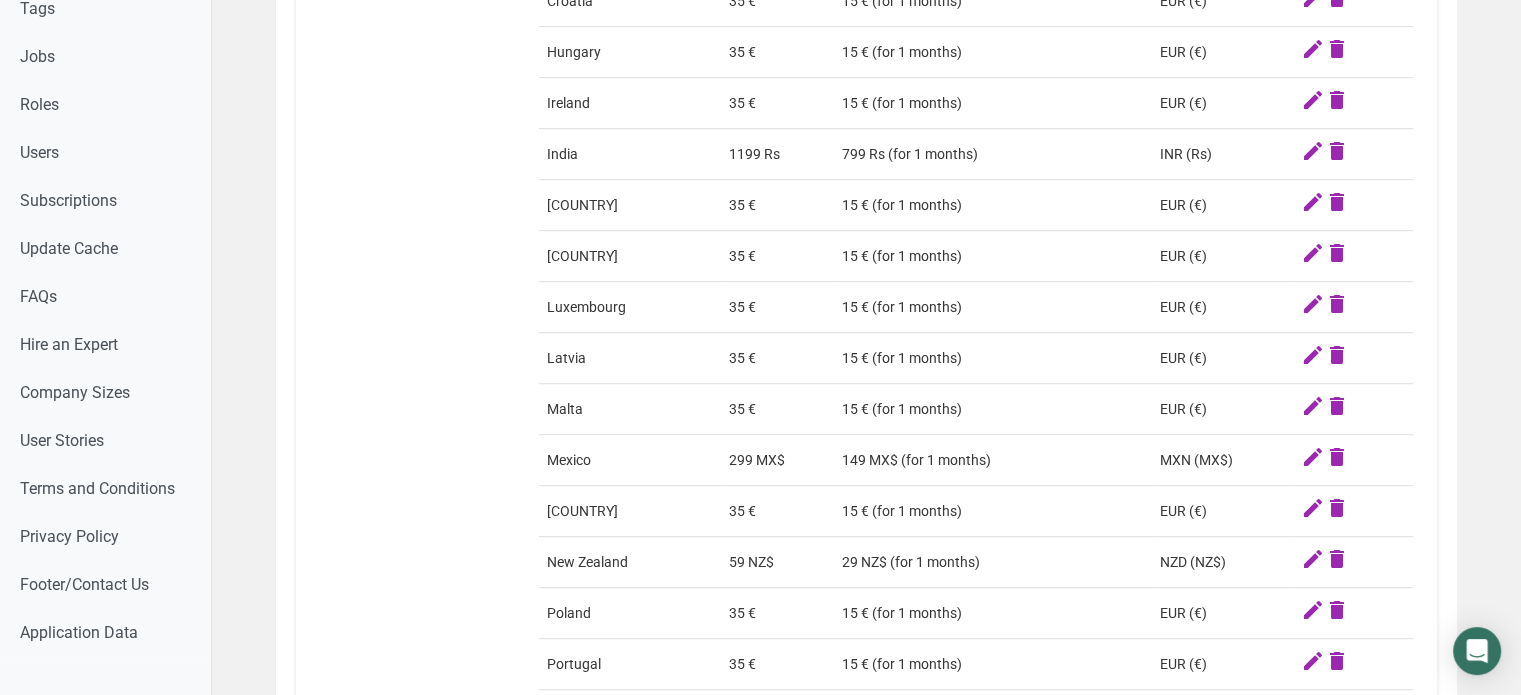 scroll, scrollTop: 1137, scrollLeft: 0, axis: vertical 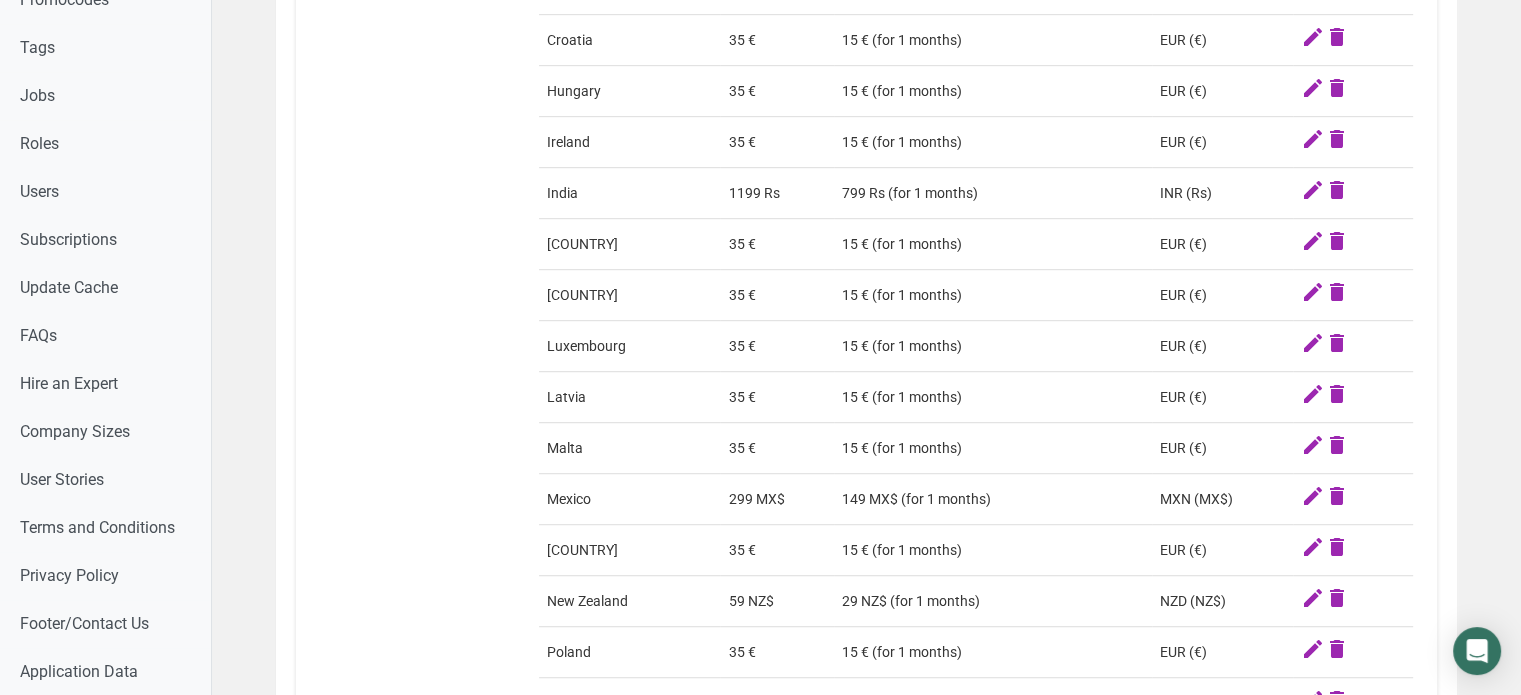 click on "Monthly
Country   Price   Cancellation Offer Price   Currency   Actions
Country Prices
+ Add New Country
DEFAULT   25 $
10 $
(for 1 months)
USD ($)       United Arab Emirates   149 AED
69 AED
(for 1 months)
AED (AED)       Austria   35 €
15 €
(for 1 months)
EUR (€)       Australia   59 AU$
29 AU$
(for 1 months)
AUD (AU$)       Belgium   35 €
15 €
(for 1 months)
EUR (€)       Bulgaria   35 €
15 €
(for 1 months)
EUR (€)       Brazil   119 R$
49 R$
(for 1 months)
BRL (R$)       Canada   49 CA$     CAD (CA$)       Cyprus   35 €" at bounding box center (866, 1166) 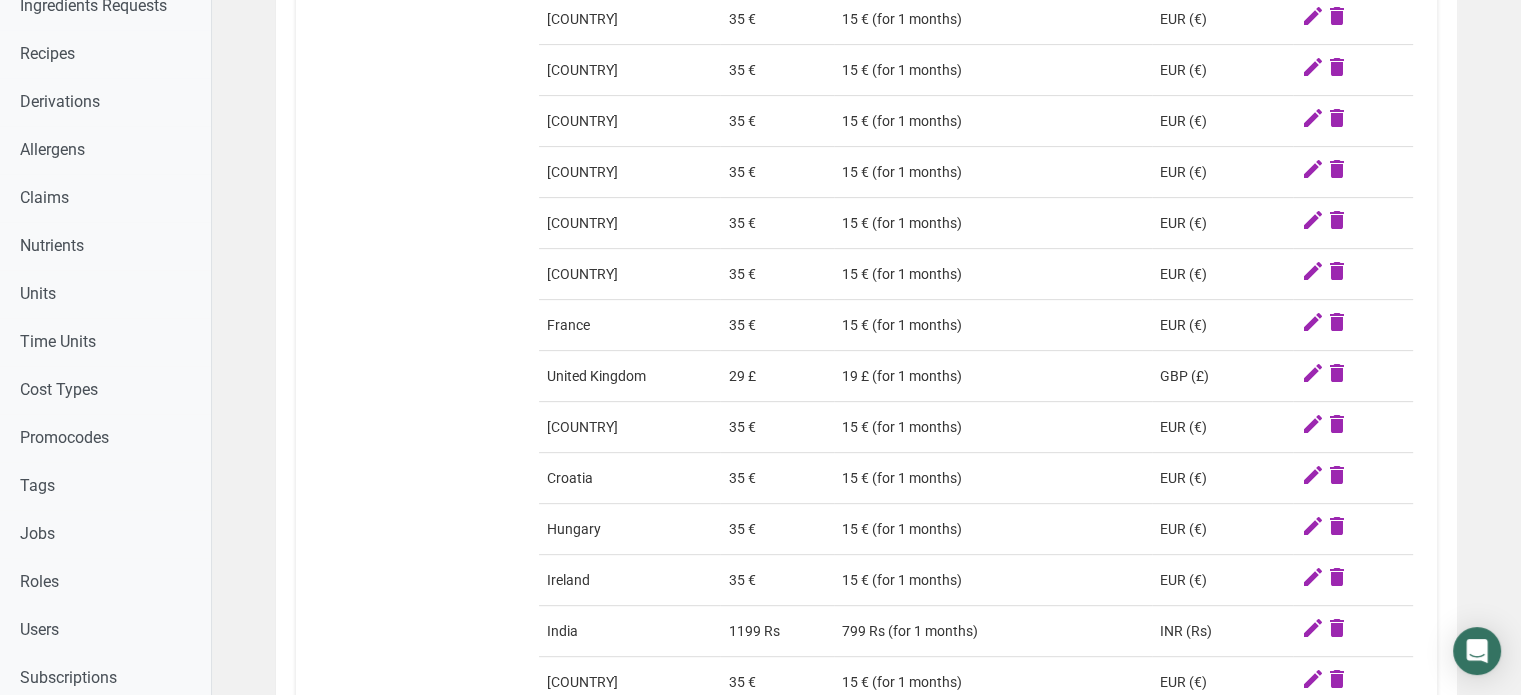 scroll, scrollTop: 657, scrollLeft: 0, axis: vertical 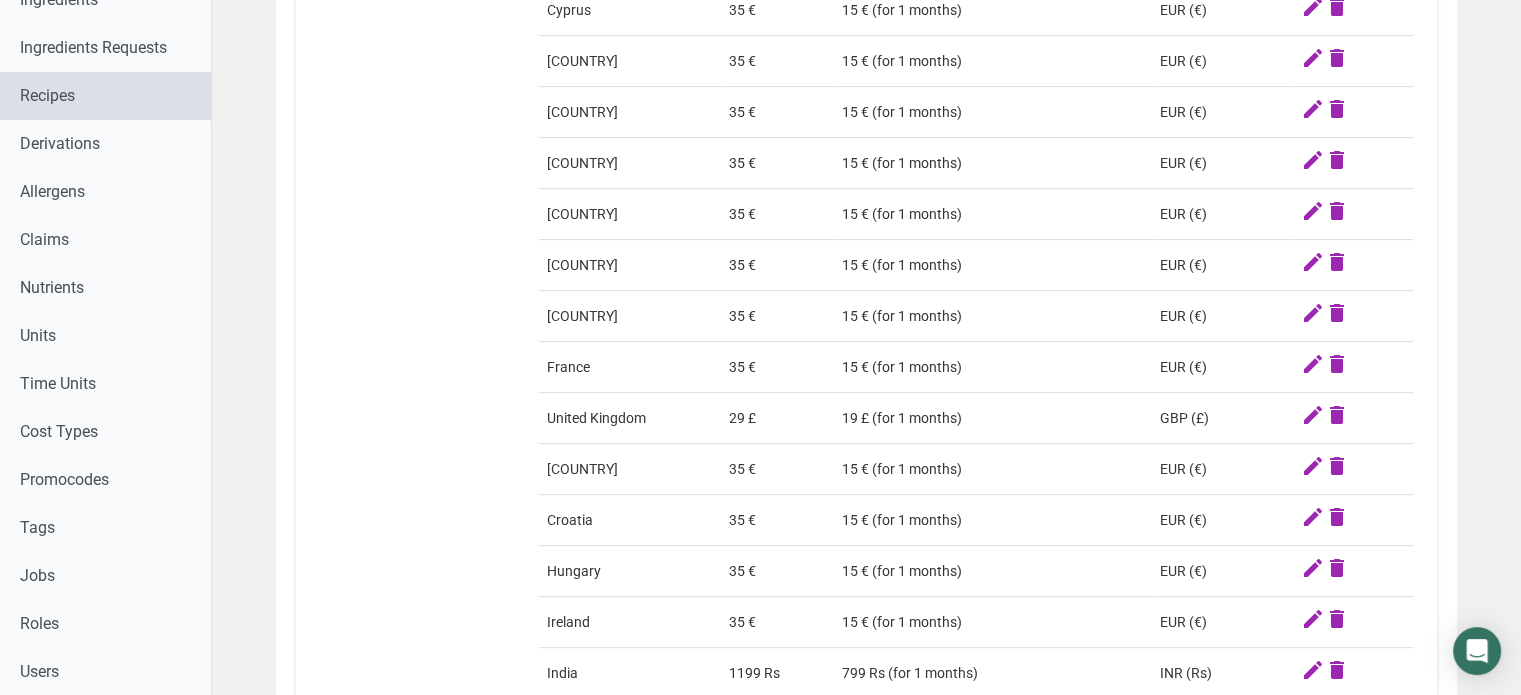 click on "Recipes" at bounding box center (105, 96) 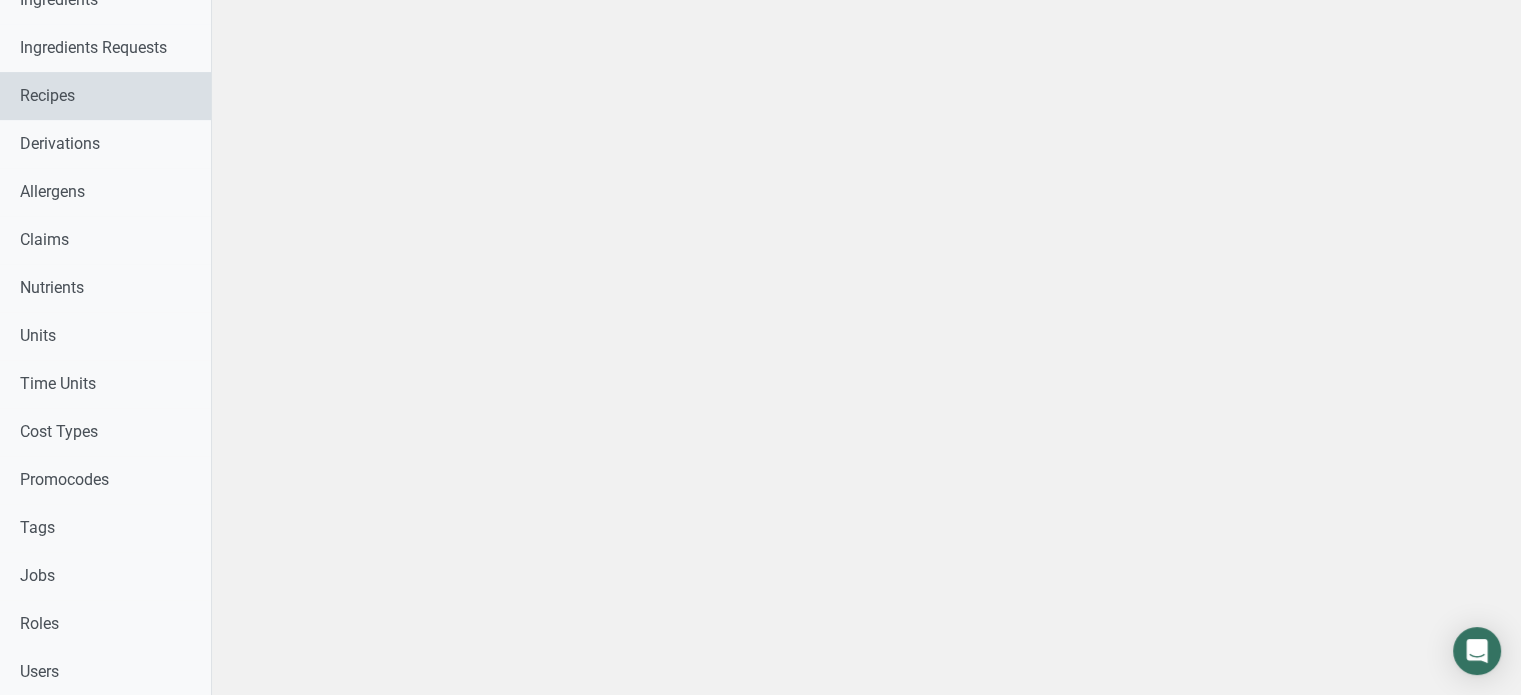click on "Recipes" at bounding box center (105, 96) 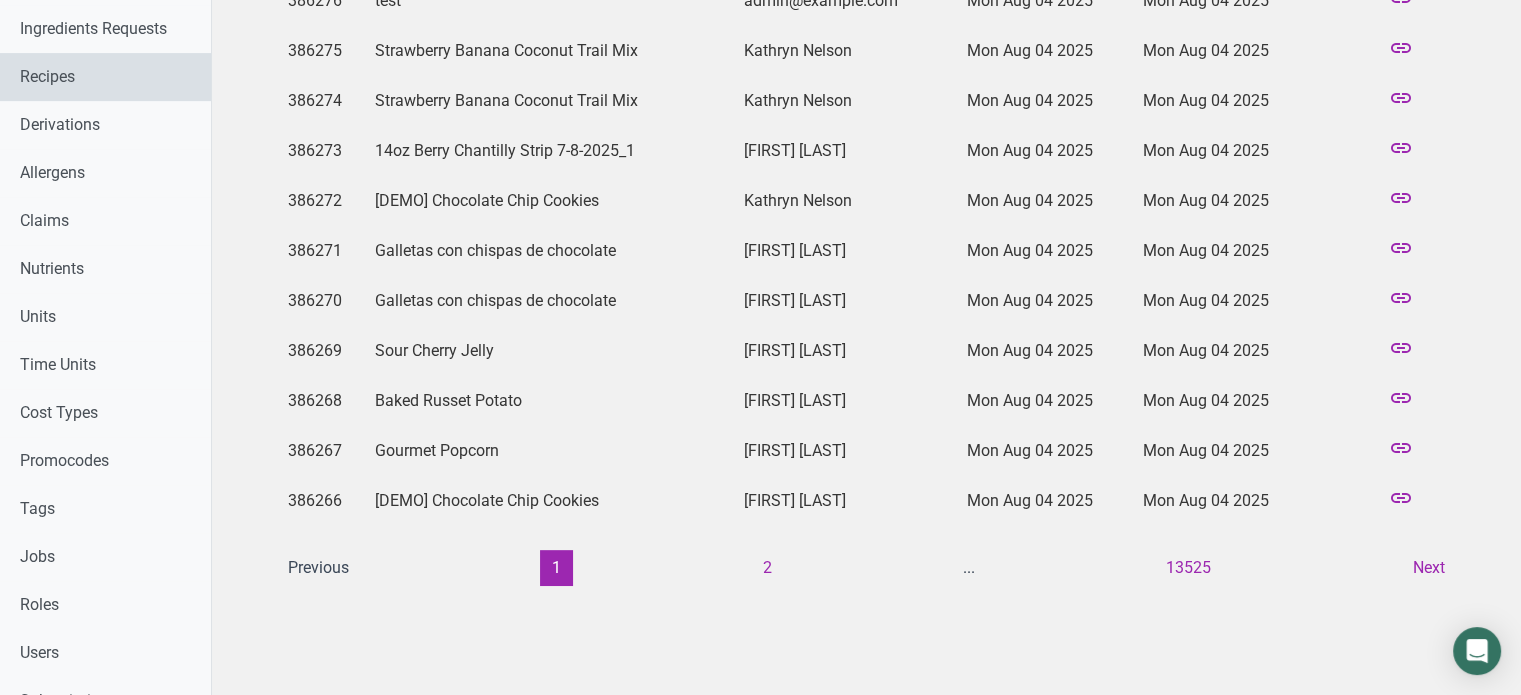 scroll, scrollTop: 0, scrollLeft: 0, axis: both 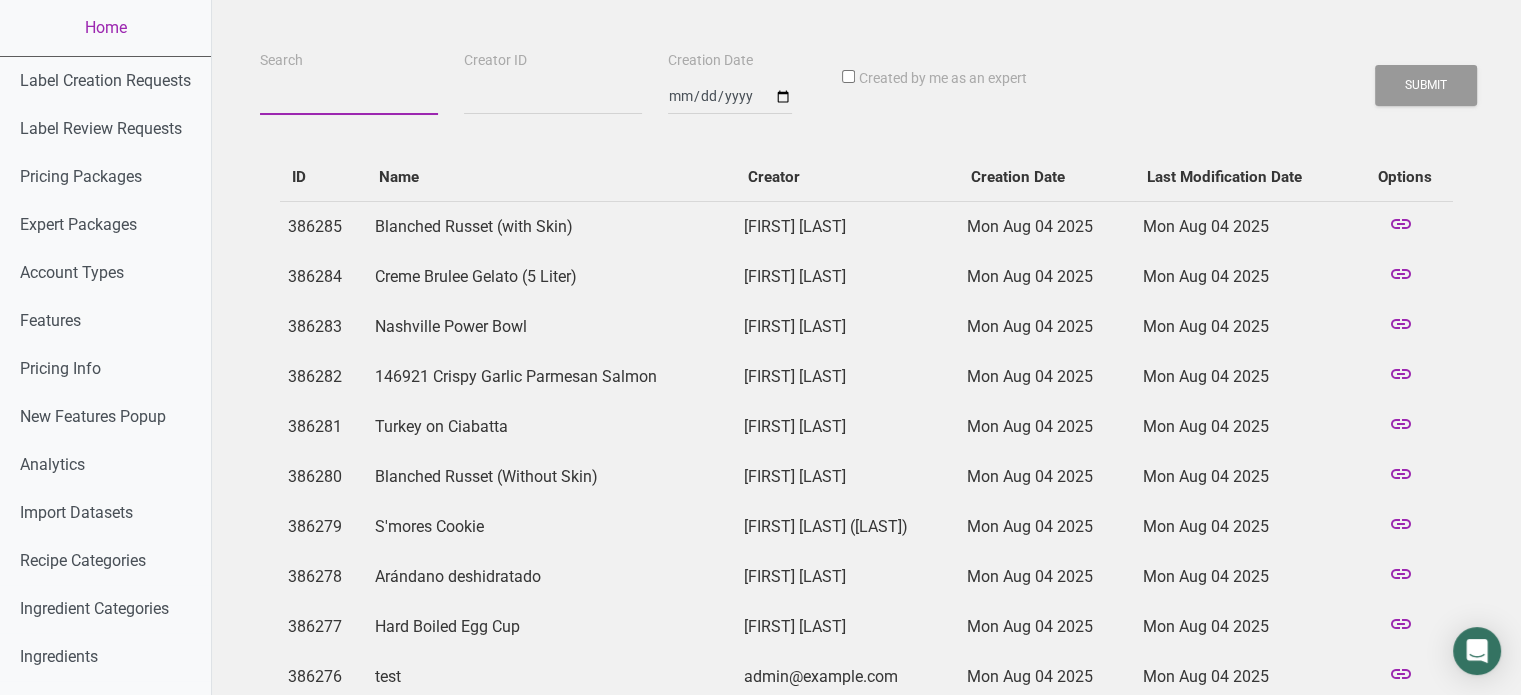 click on "Search" at bounding box center [349, 97] 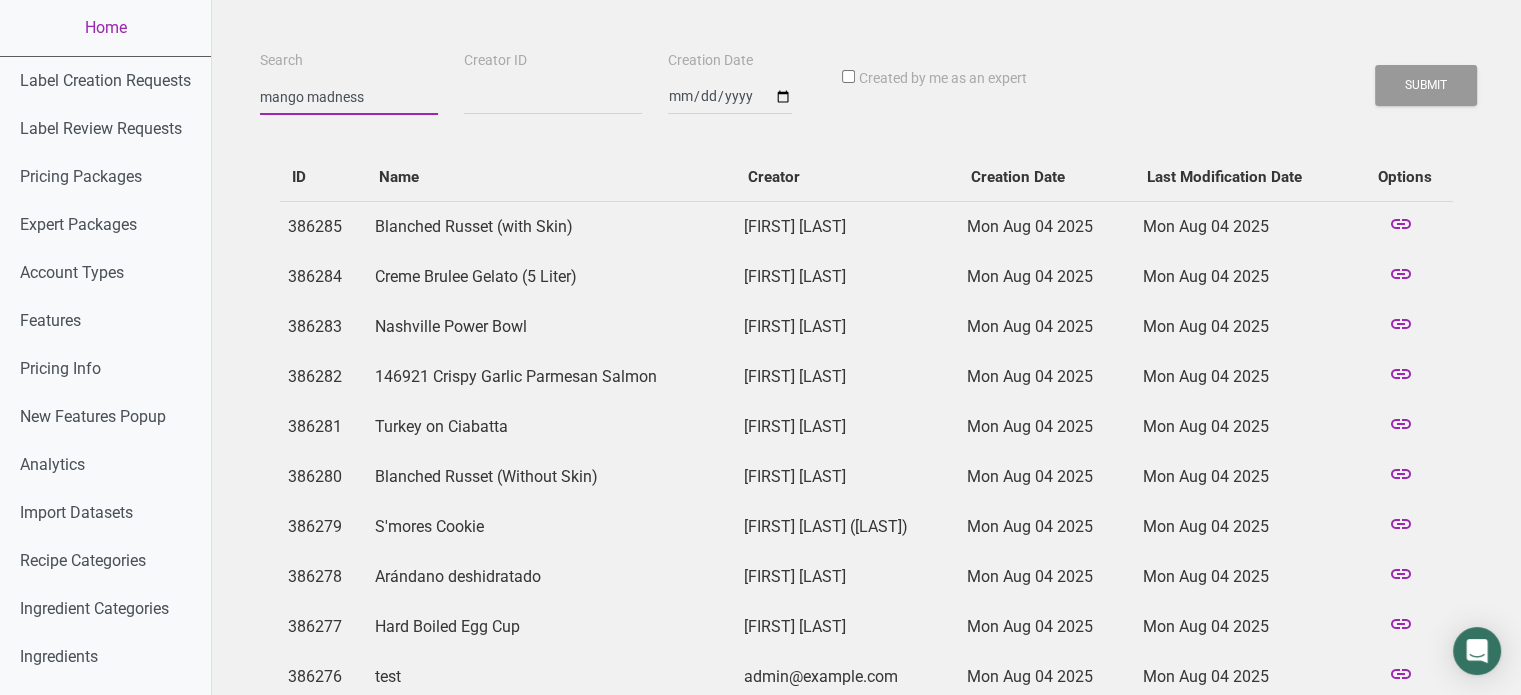 type on "mango madness" 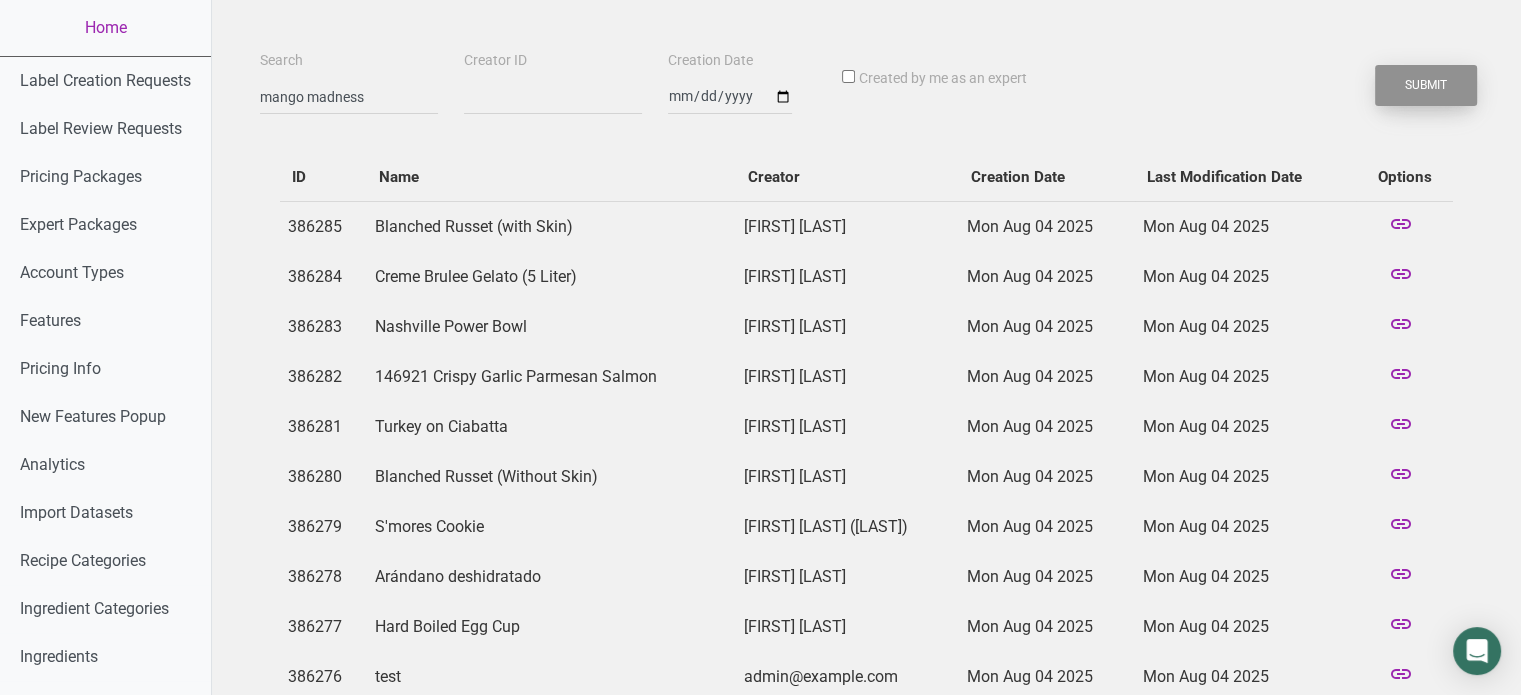 click on "Submit" at bounding box center [1426, 85] 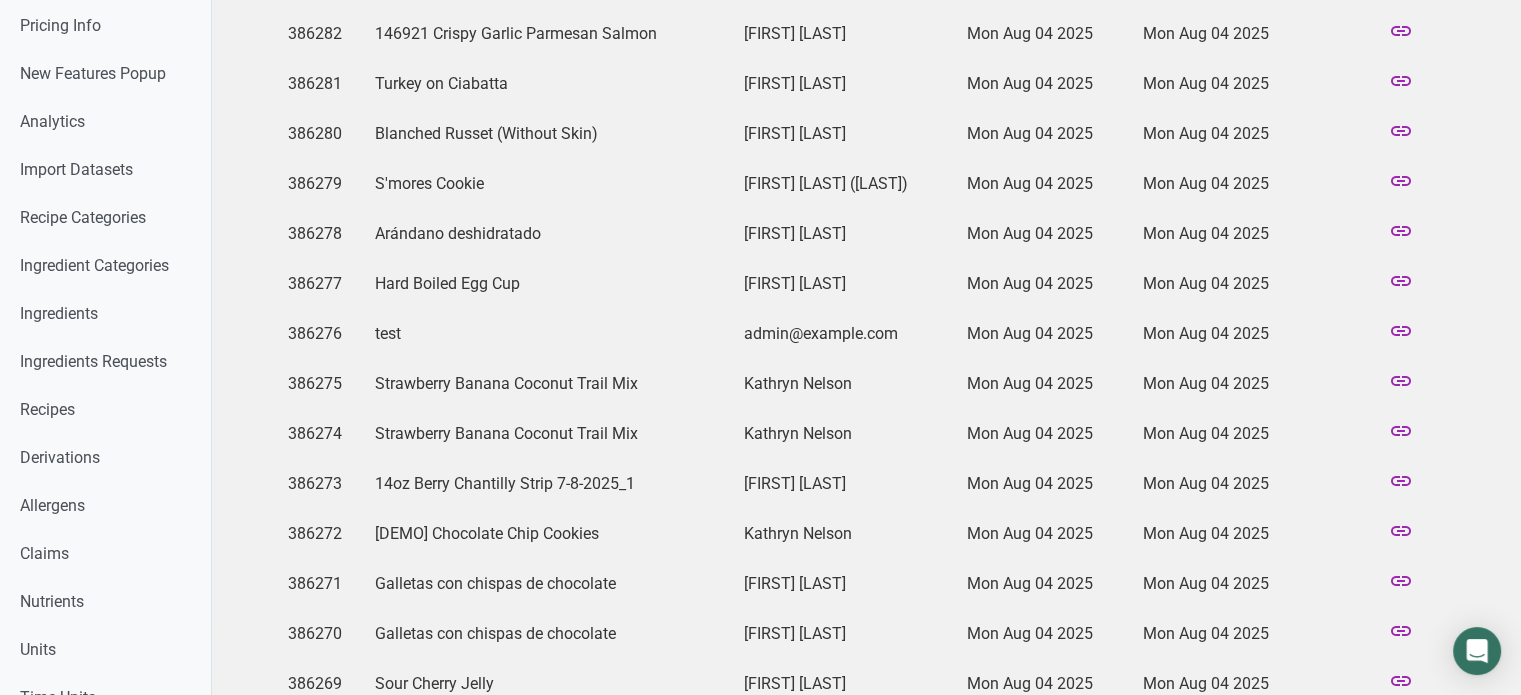 scroll, scrollTop: 0, scrollLeft: 0, axis: both 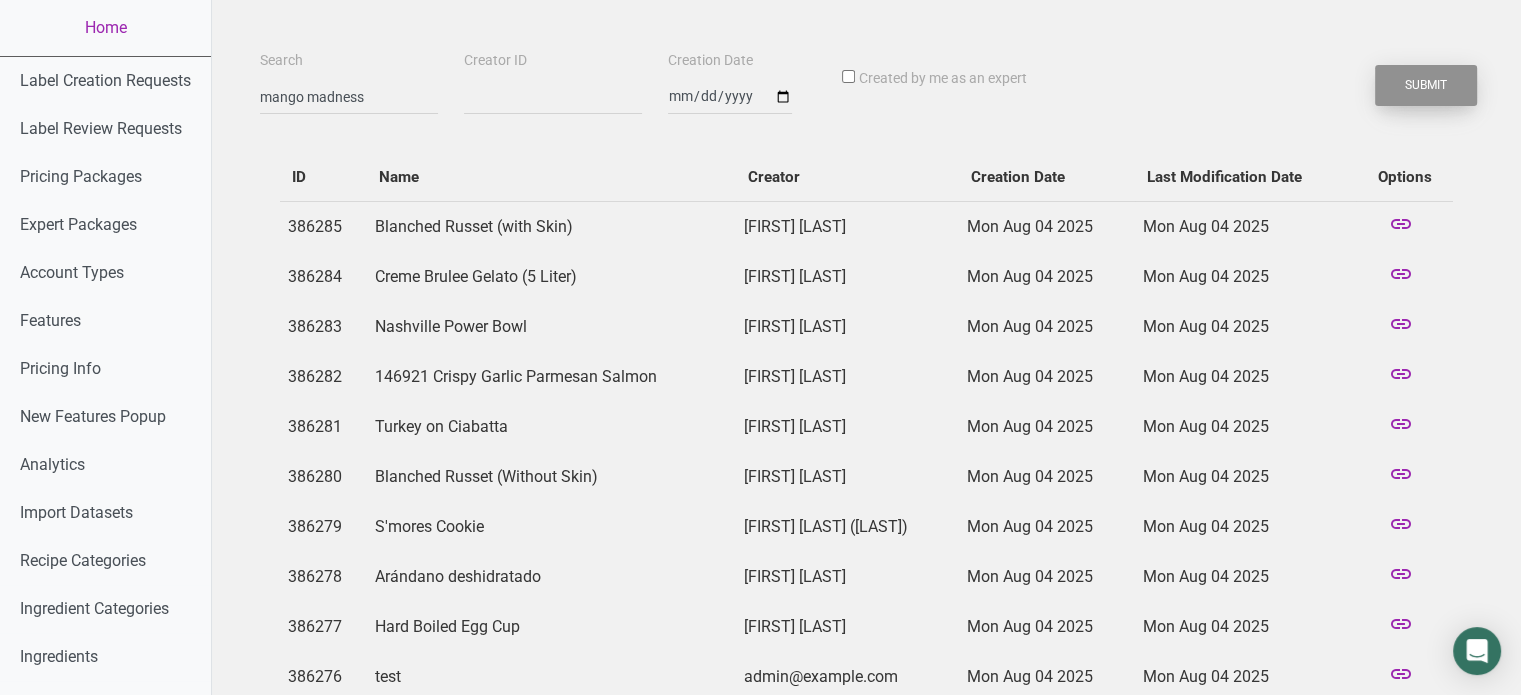 click on "Submit" at bounding box center [1426, 85] 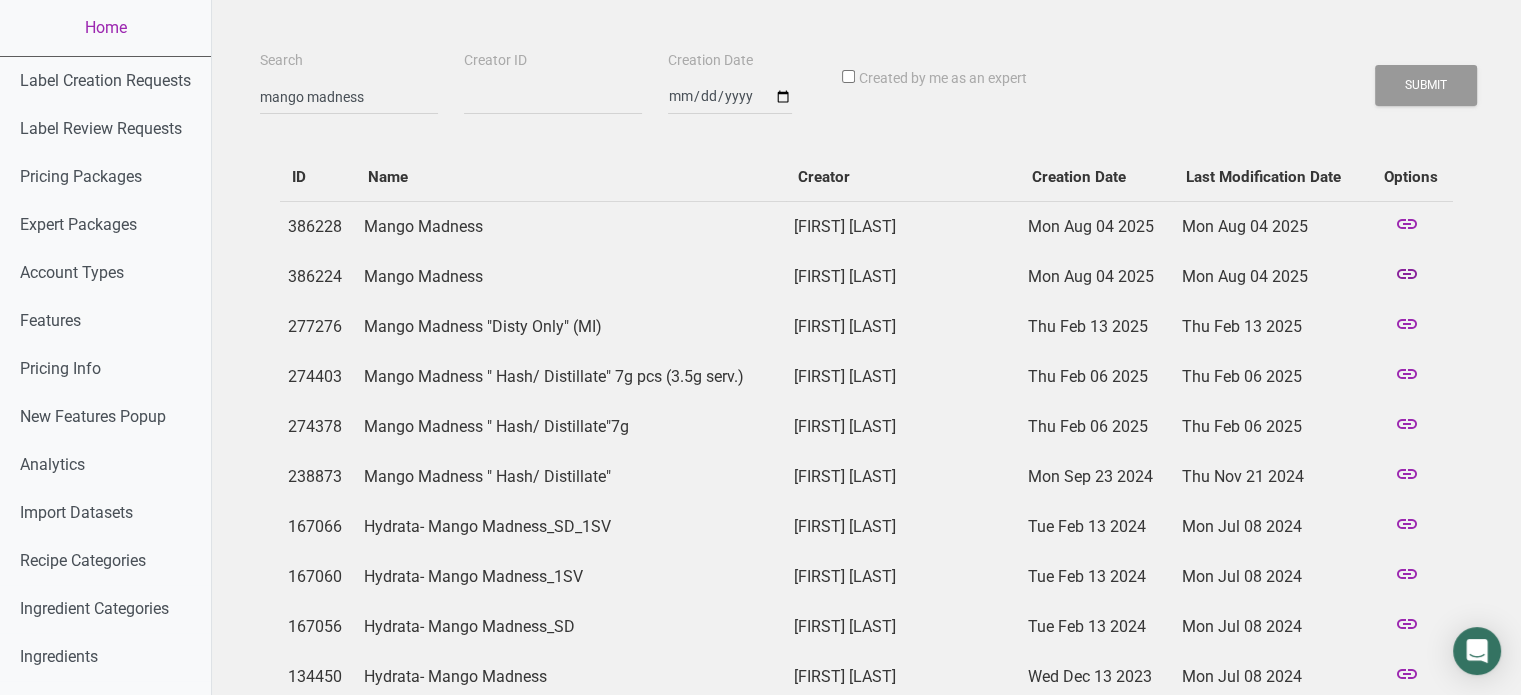 click at bounding box center (1407, 276) 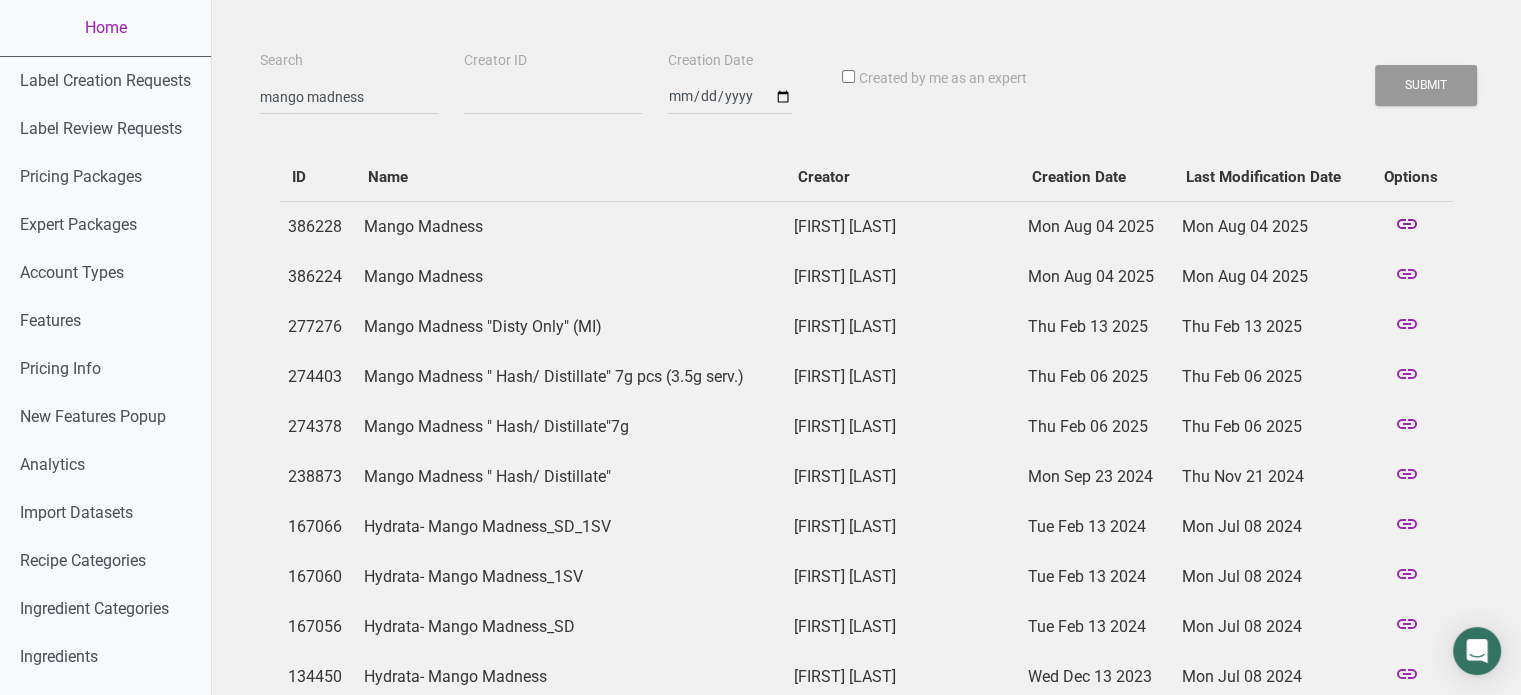 click at bounding box center [1407, 226] 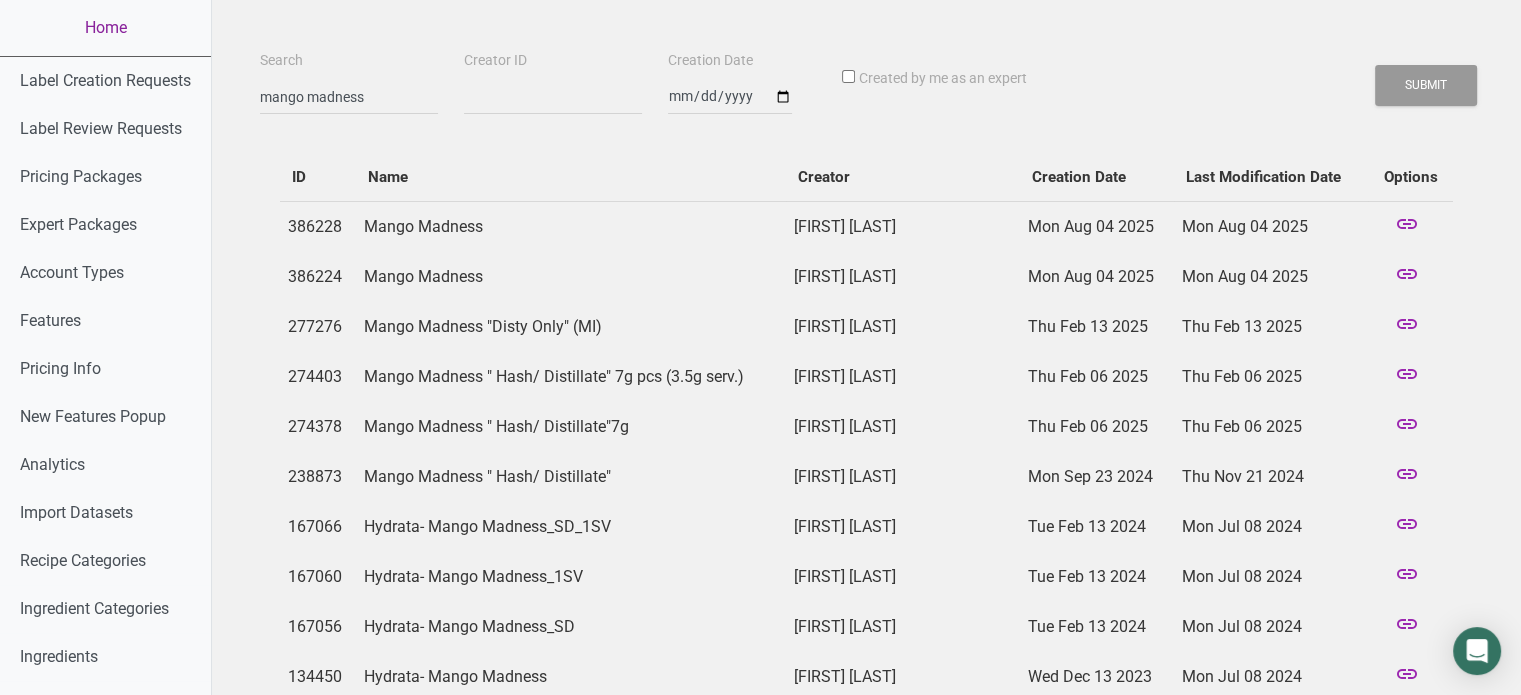 click on "Home" at bounding box center [105, 28] 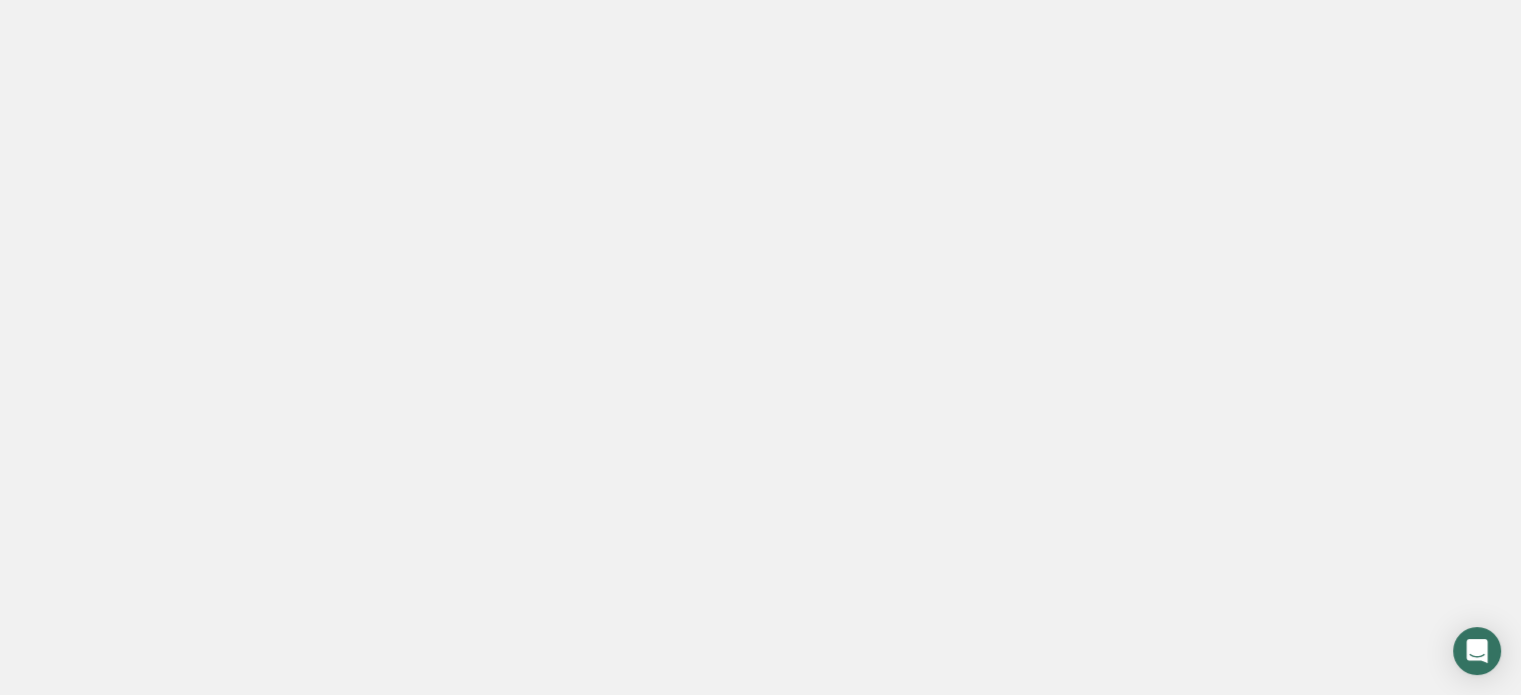 click on "Home" at bounding box center [105, 28] 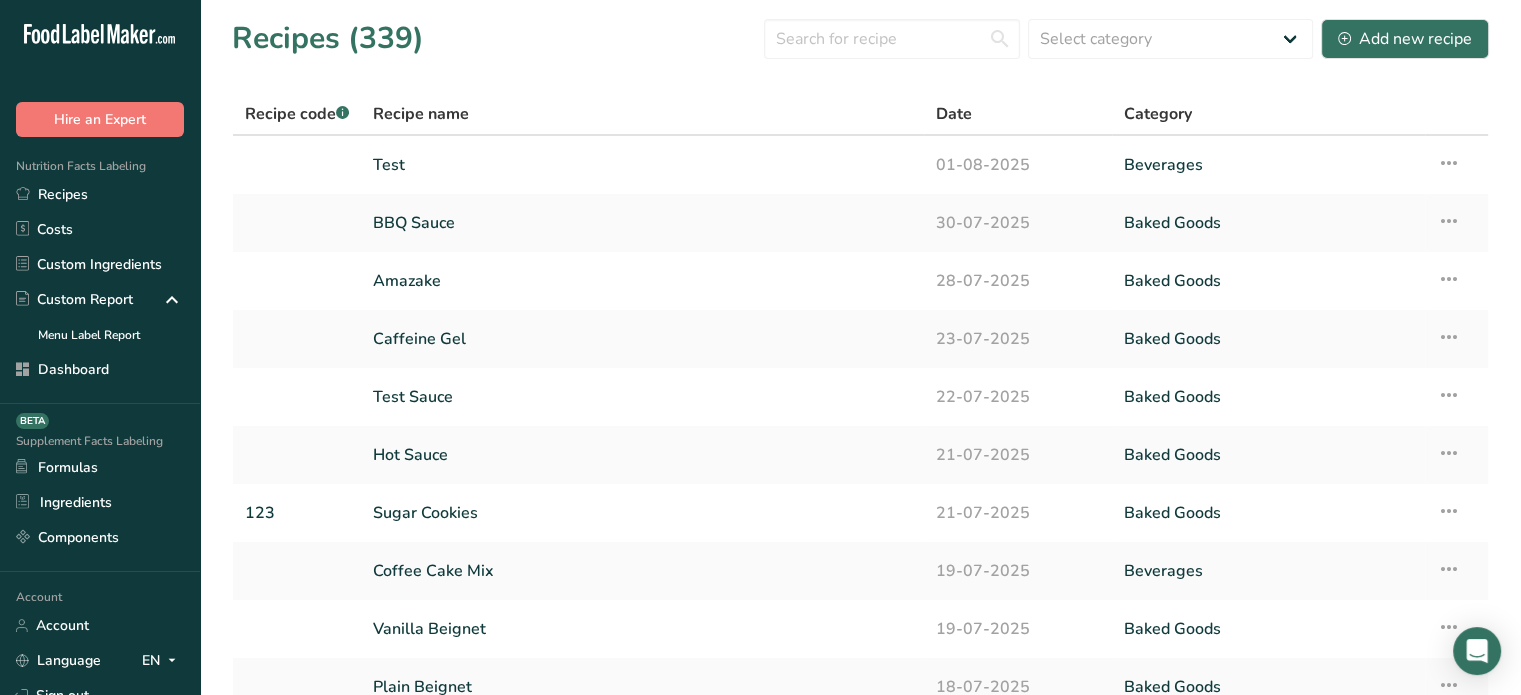 click on "Test" at bounding box center [642, 165] 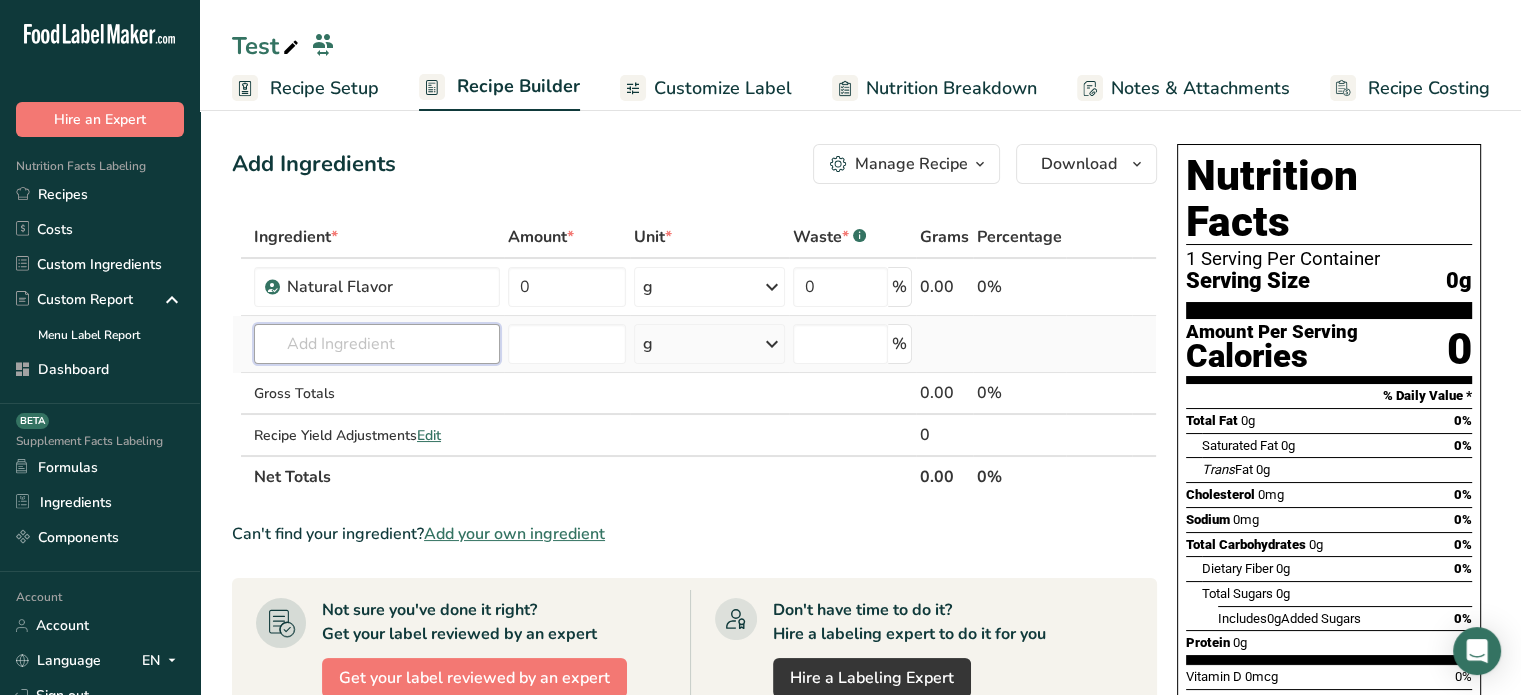 click at bounding box center [377, 344] 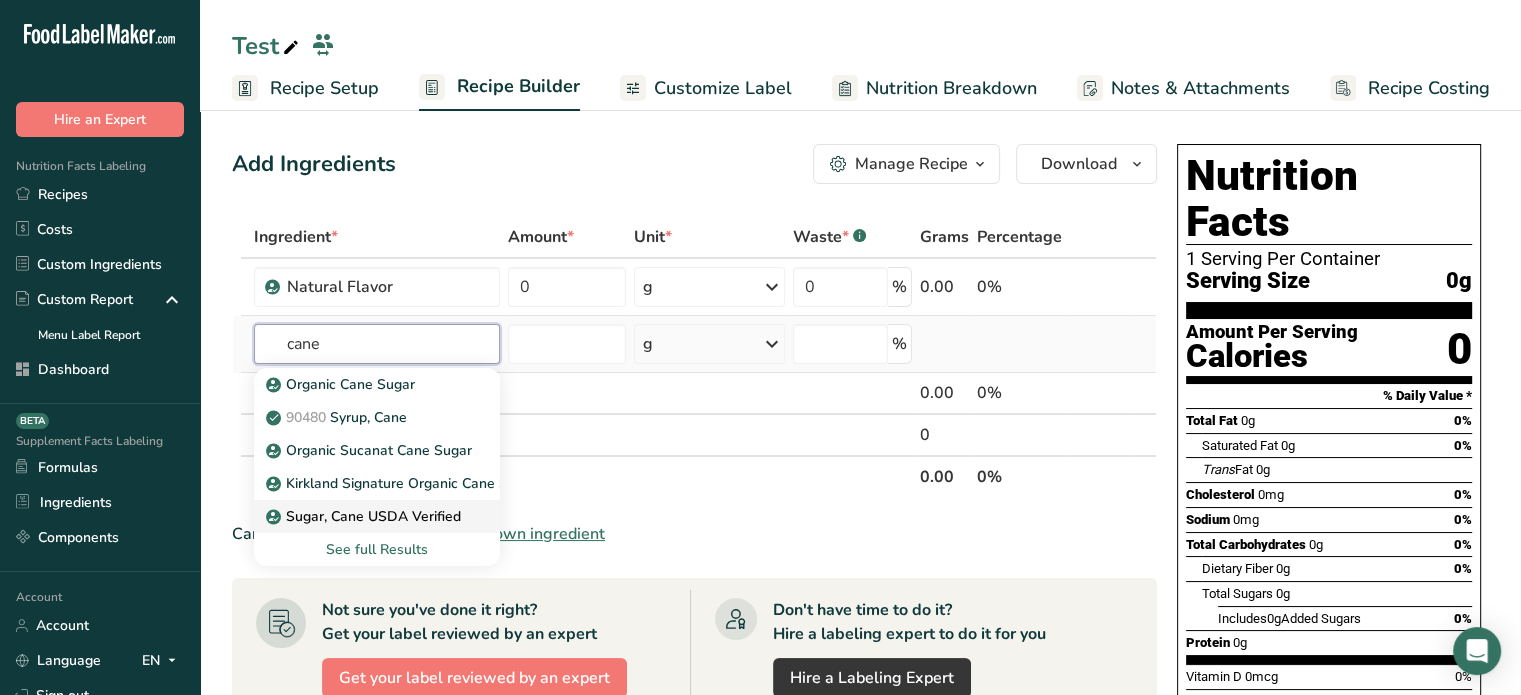 type on "cane" 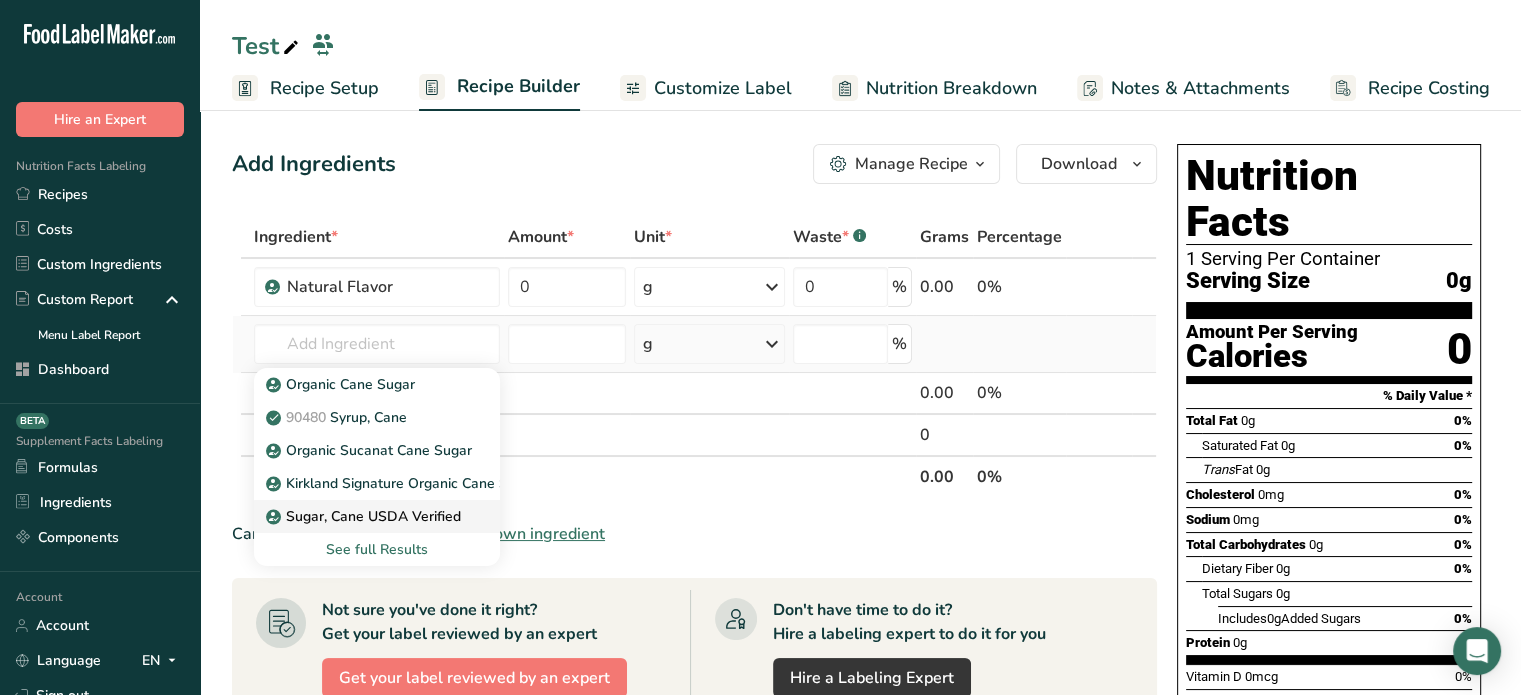 click on "Sugar, Cane USDA Verified" at bounding box center (365, 516) 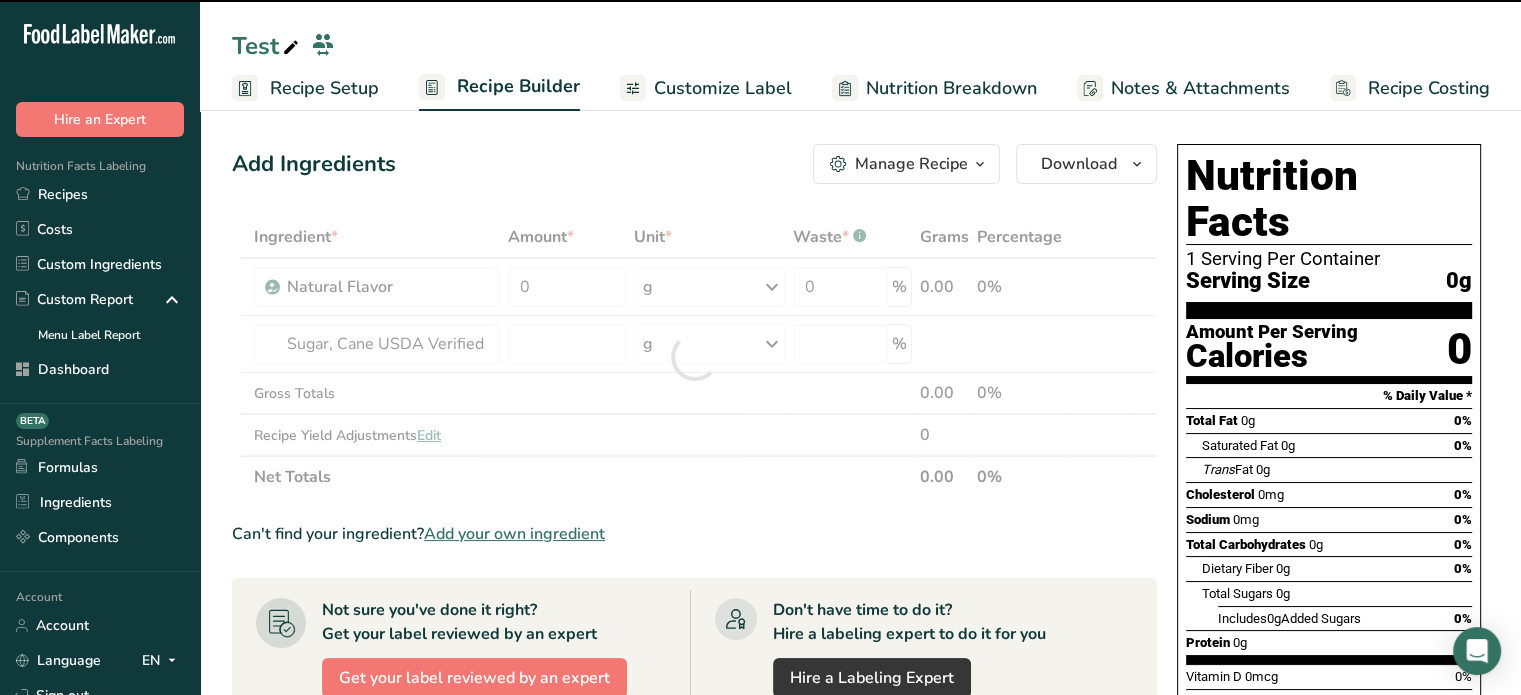 type on "0" 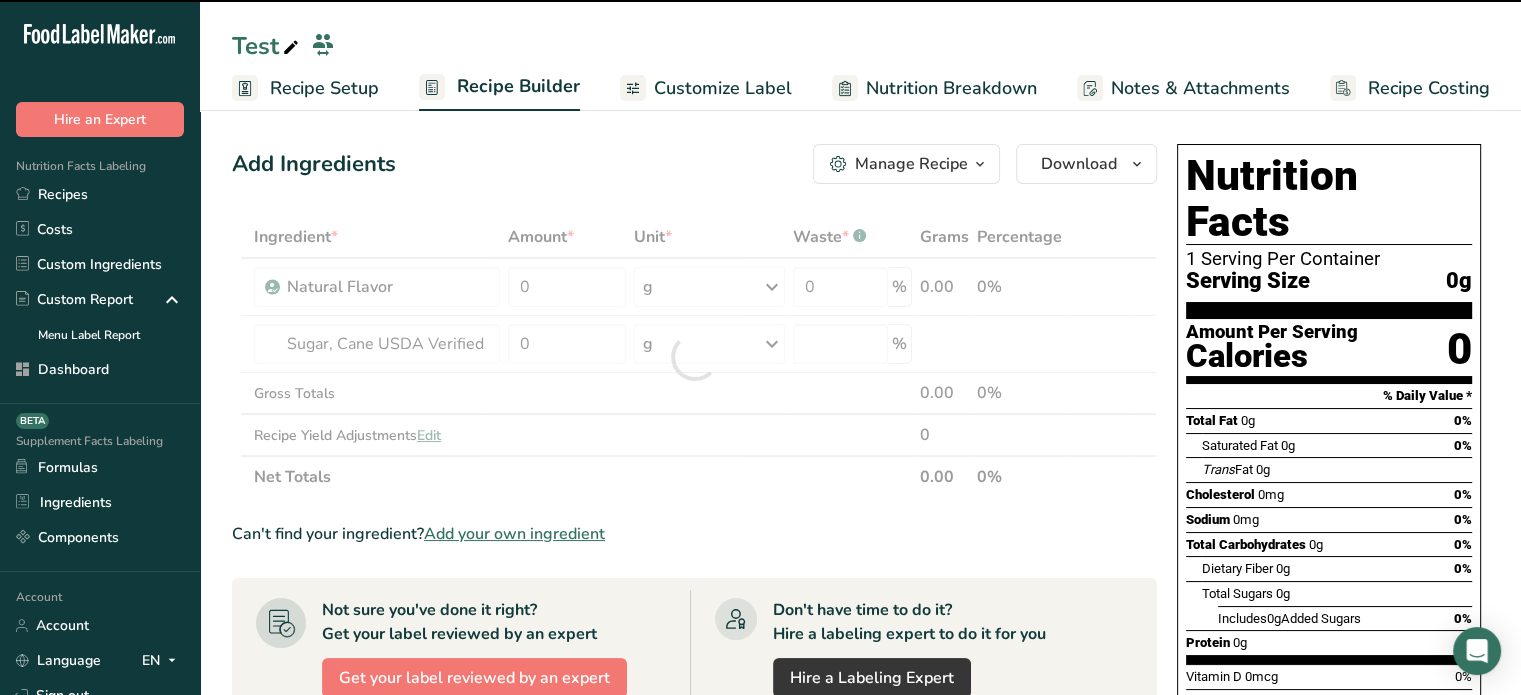 type on "0" 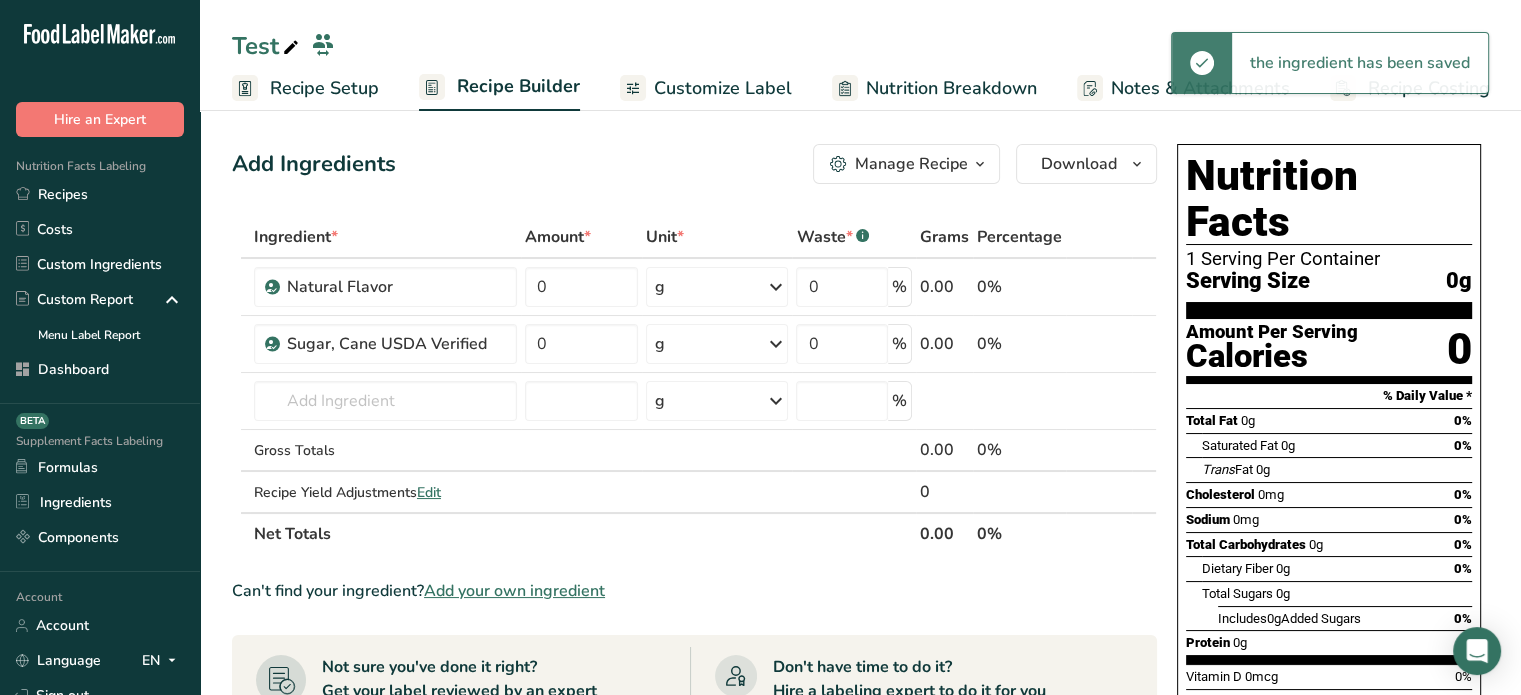 click on "Organic Cane Sugar
90480
Syrup, Cane
Organic Sucanat Cane Sugar
Kirkland Signature Organic Cane Sugar
Sugar, Cane USDA Verified
See full Results" at bounding box center (385, 401) 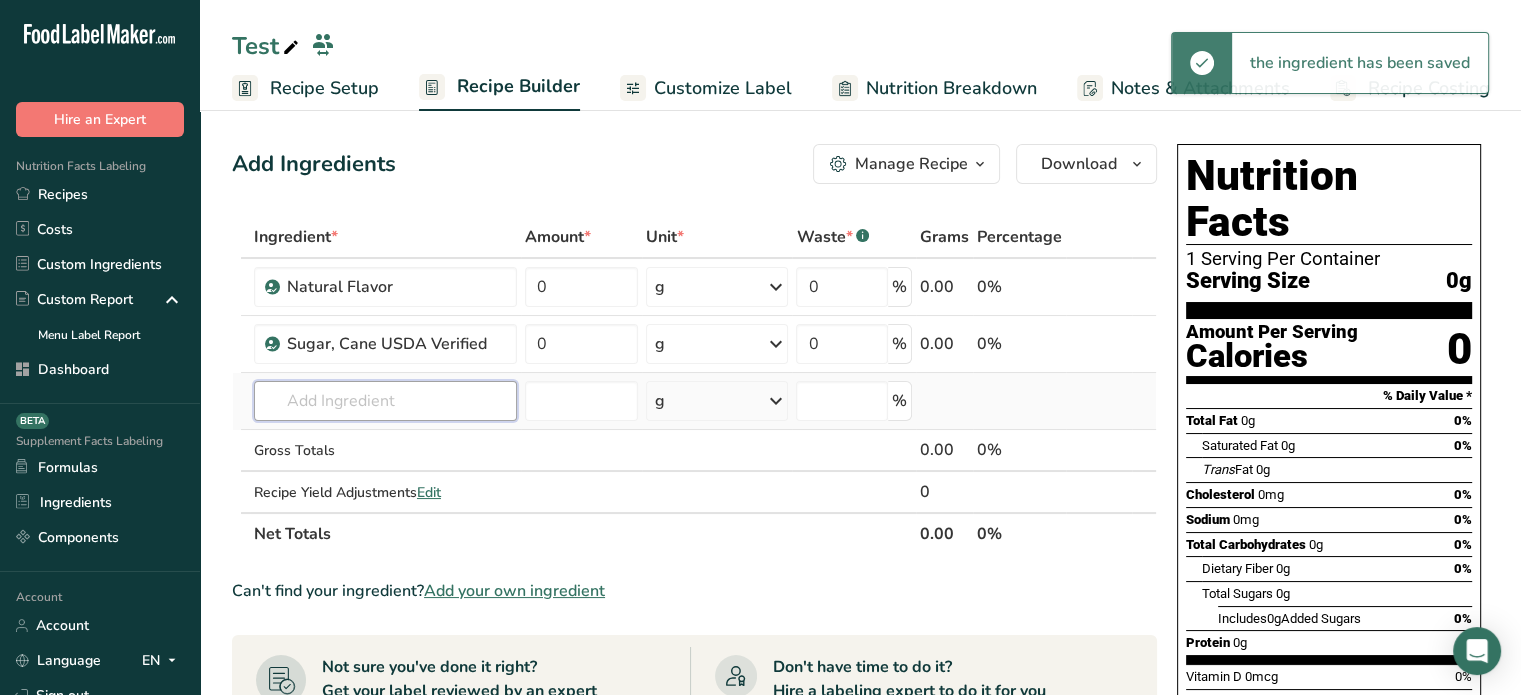 click at bounding box center (385, 401) 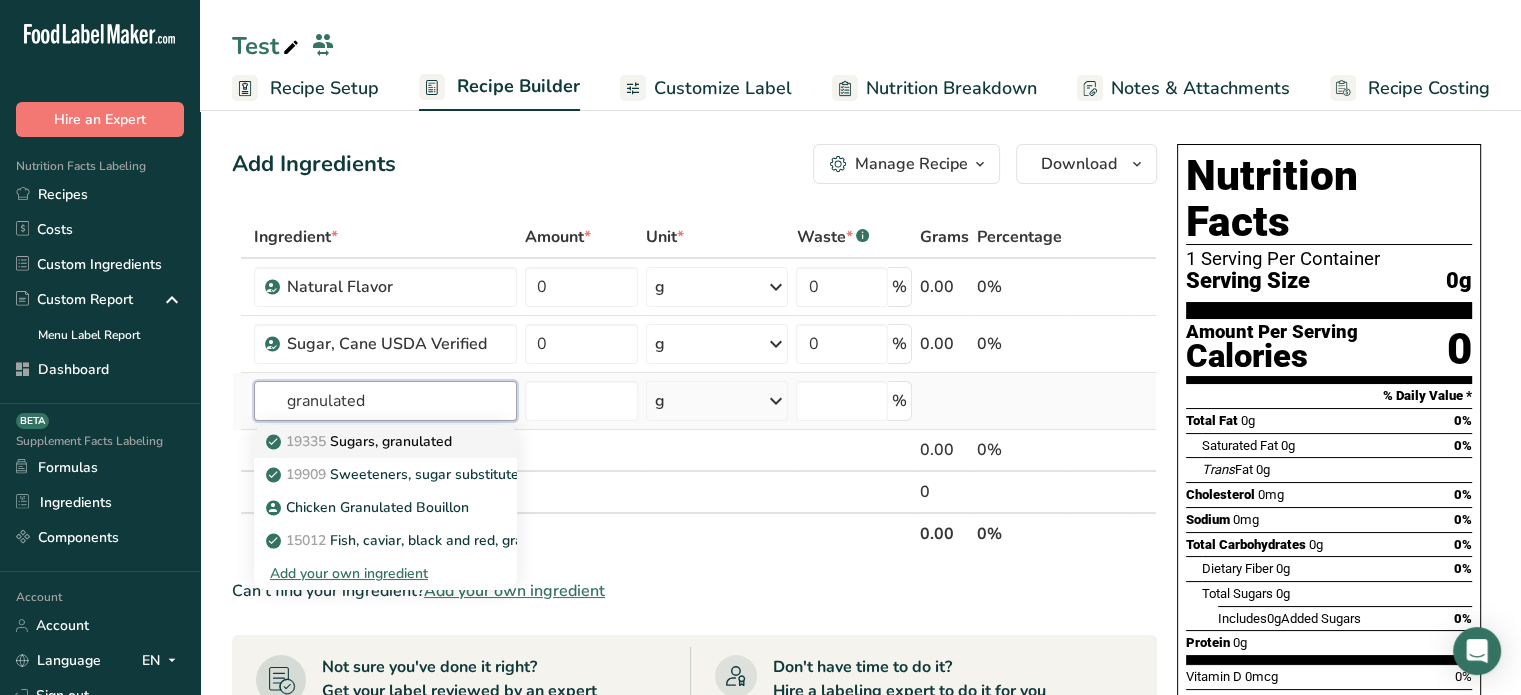 type on "granulated" 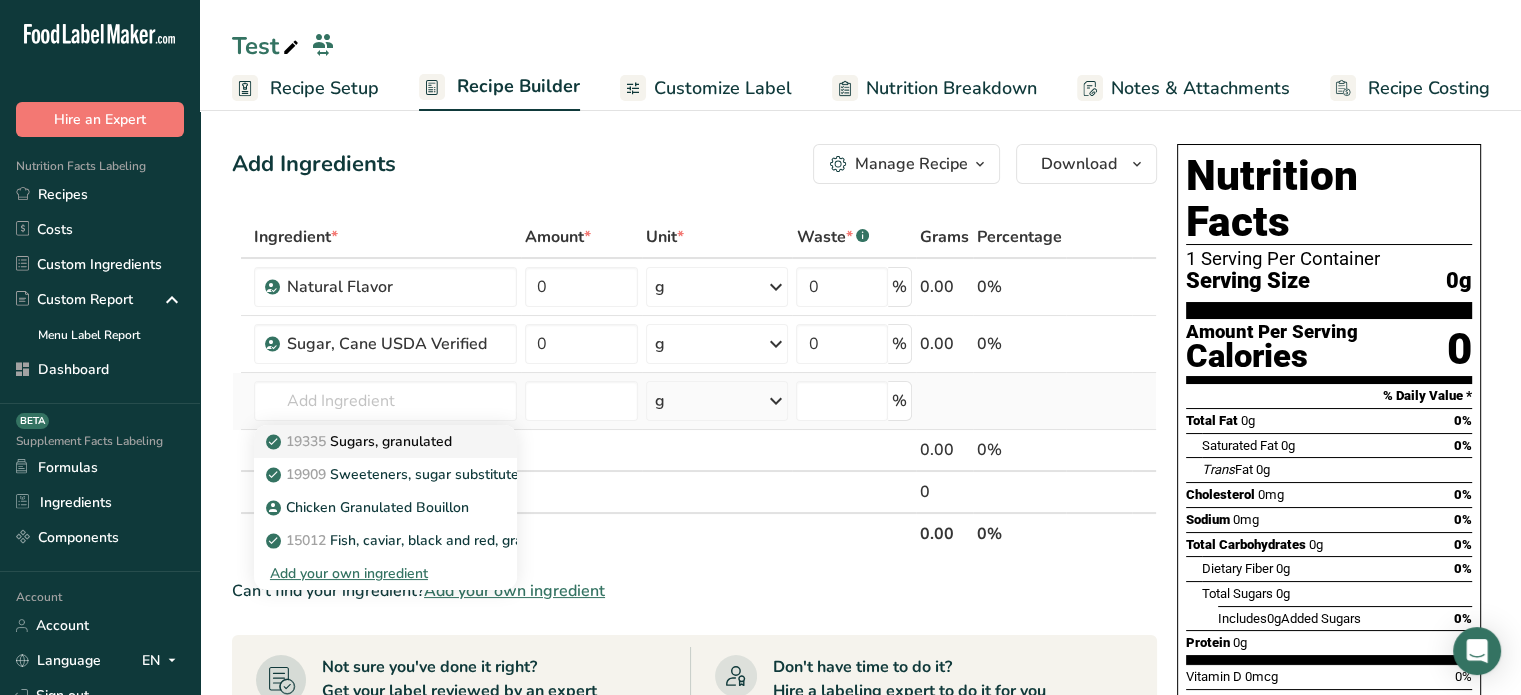 click on "19335
Sugars, granulated" at bounding box center (361, 441) 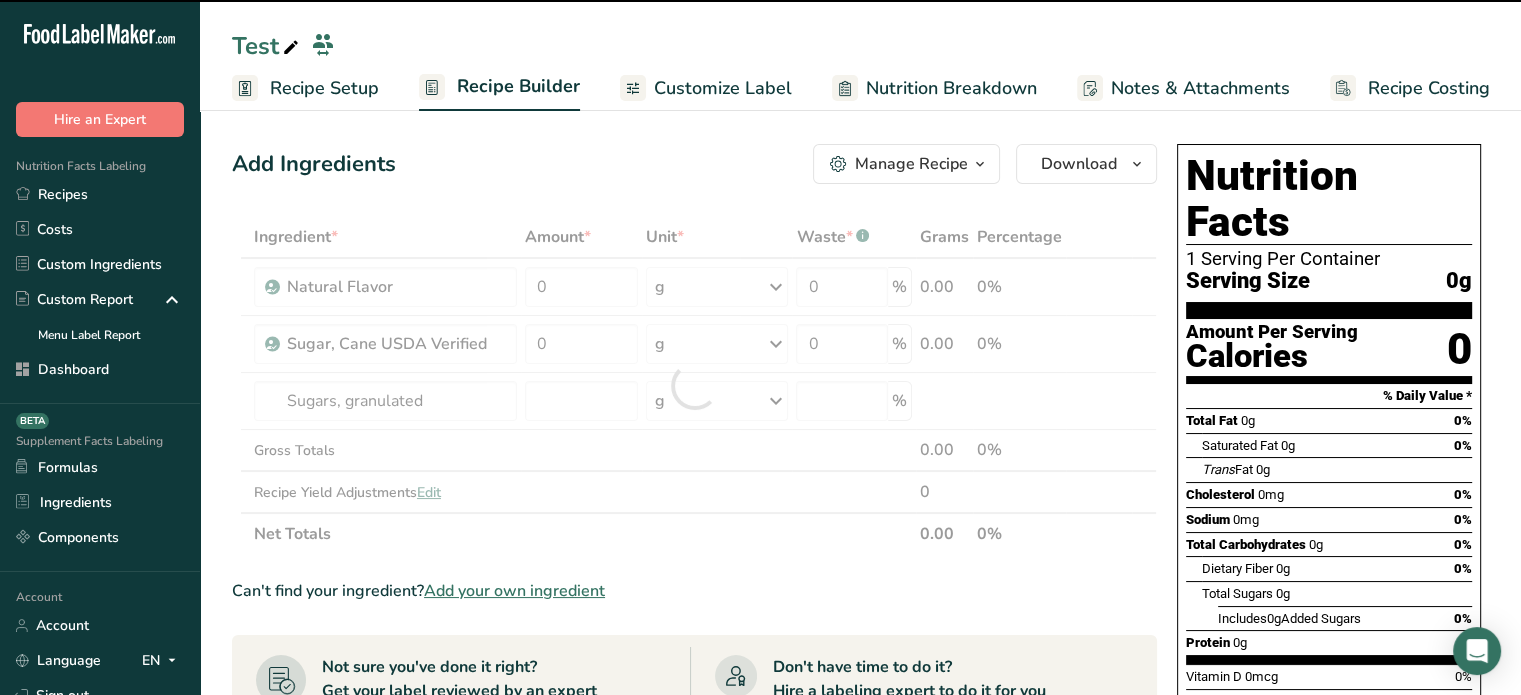 type on "0" 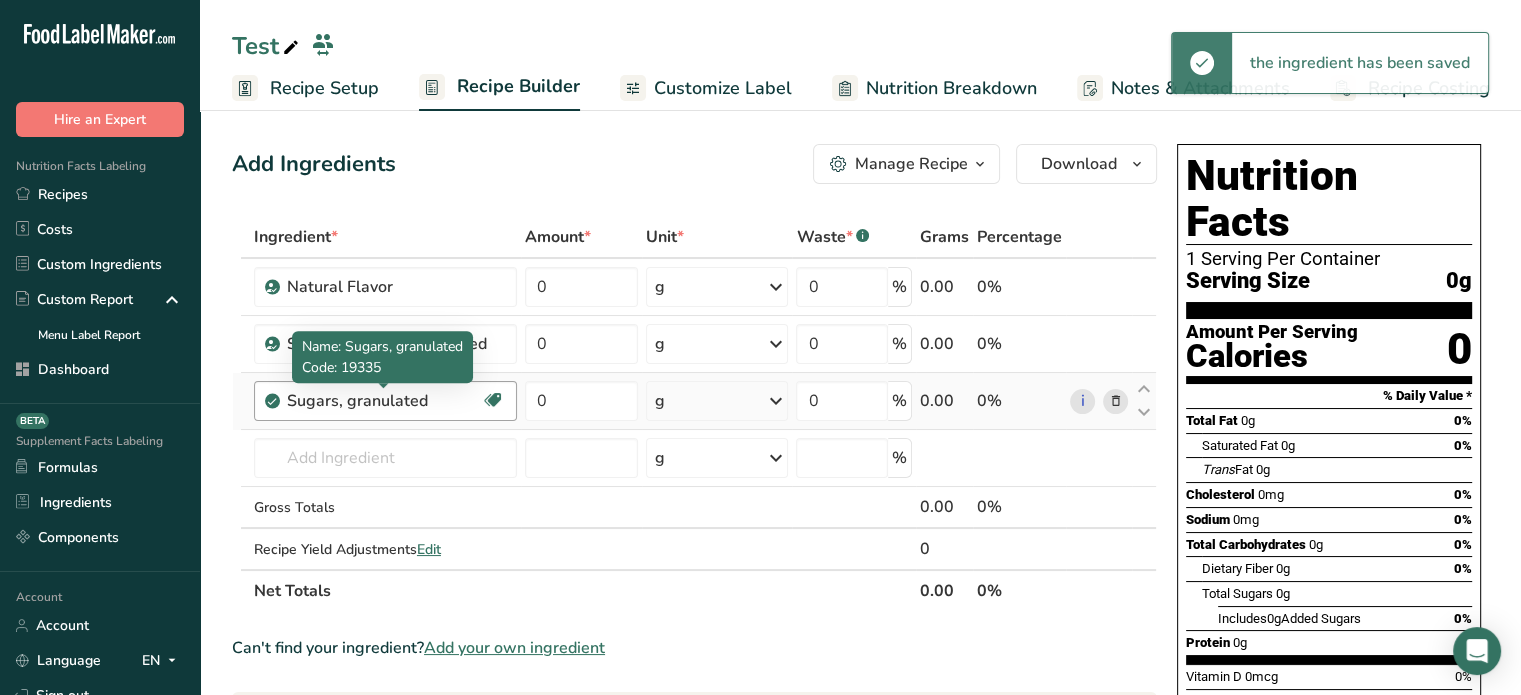 drag, startPoint x: 434, startPoint y: 403, endPoint x: 292, endPoint y: 400, distance: 142.0317 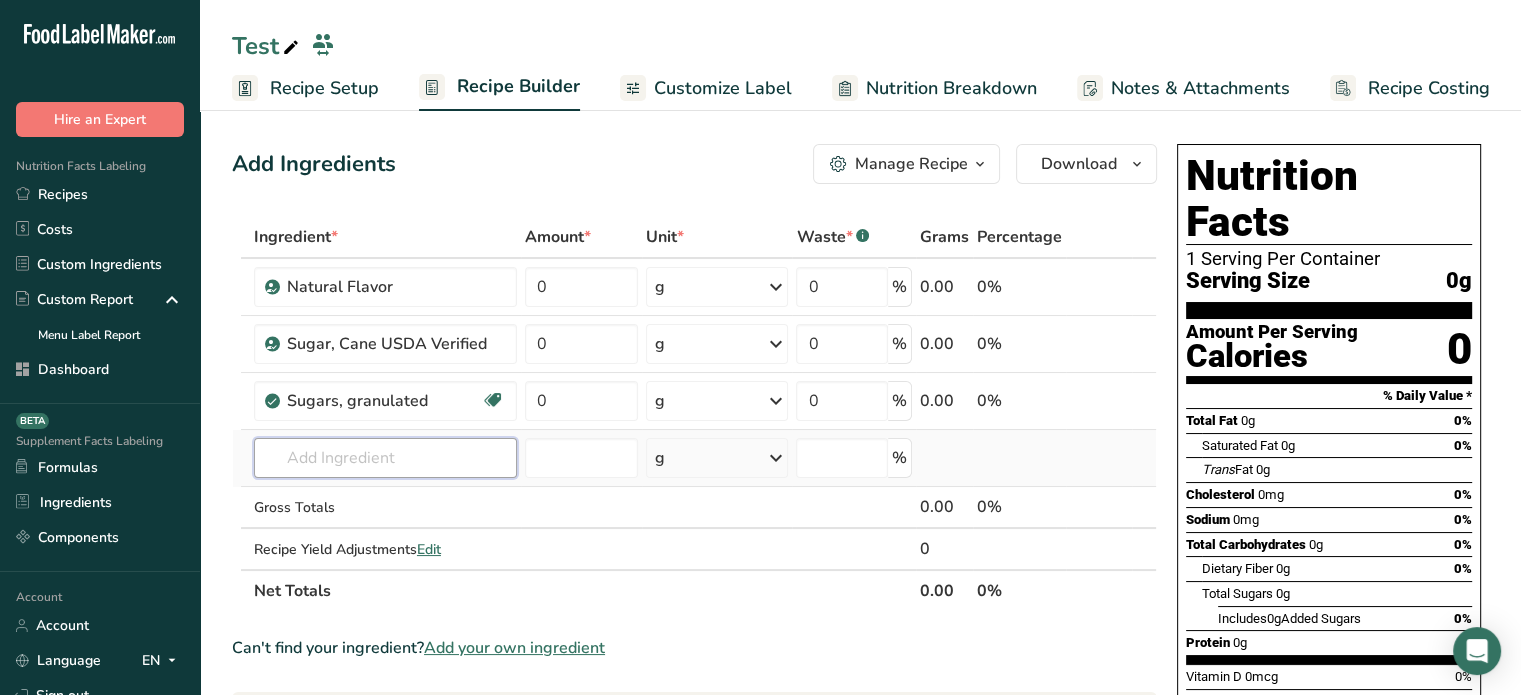 click at bounding box center [385, 458] 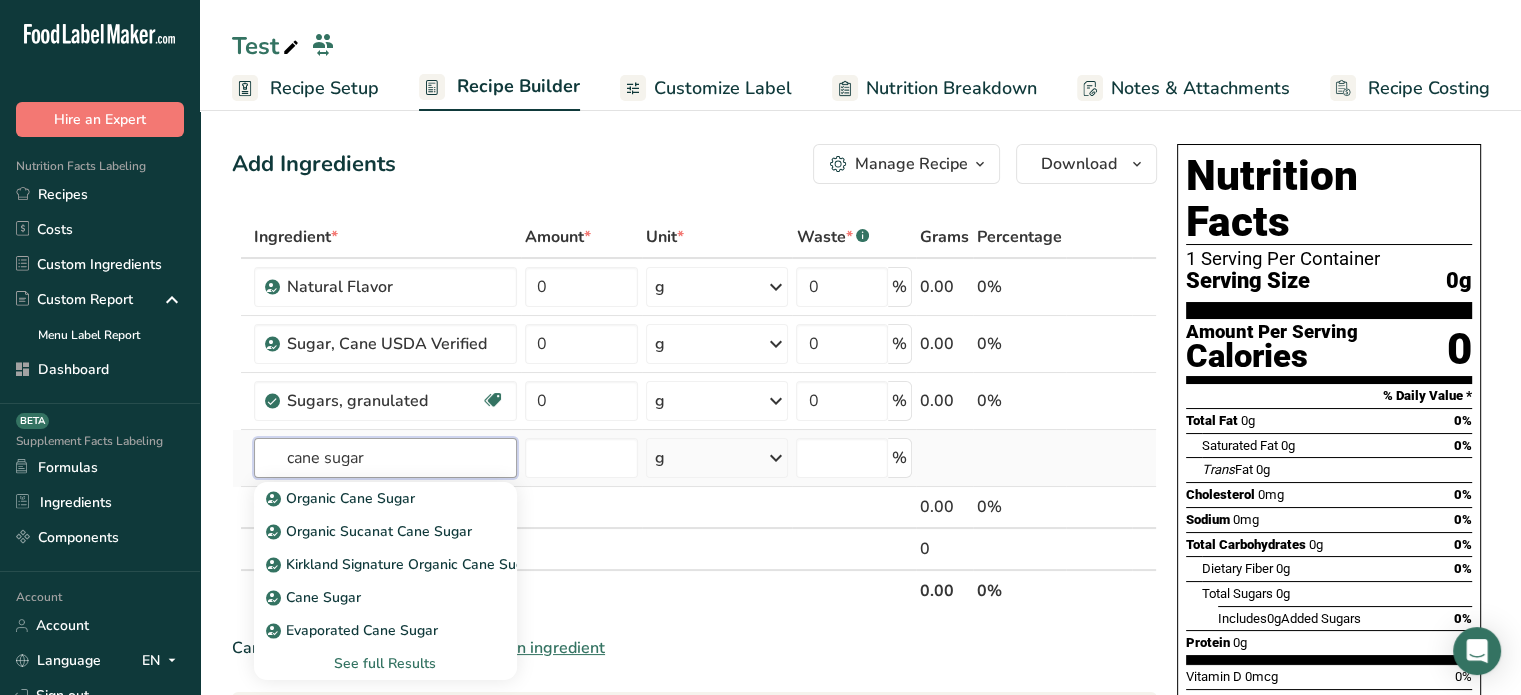 type on "cane sugar" 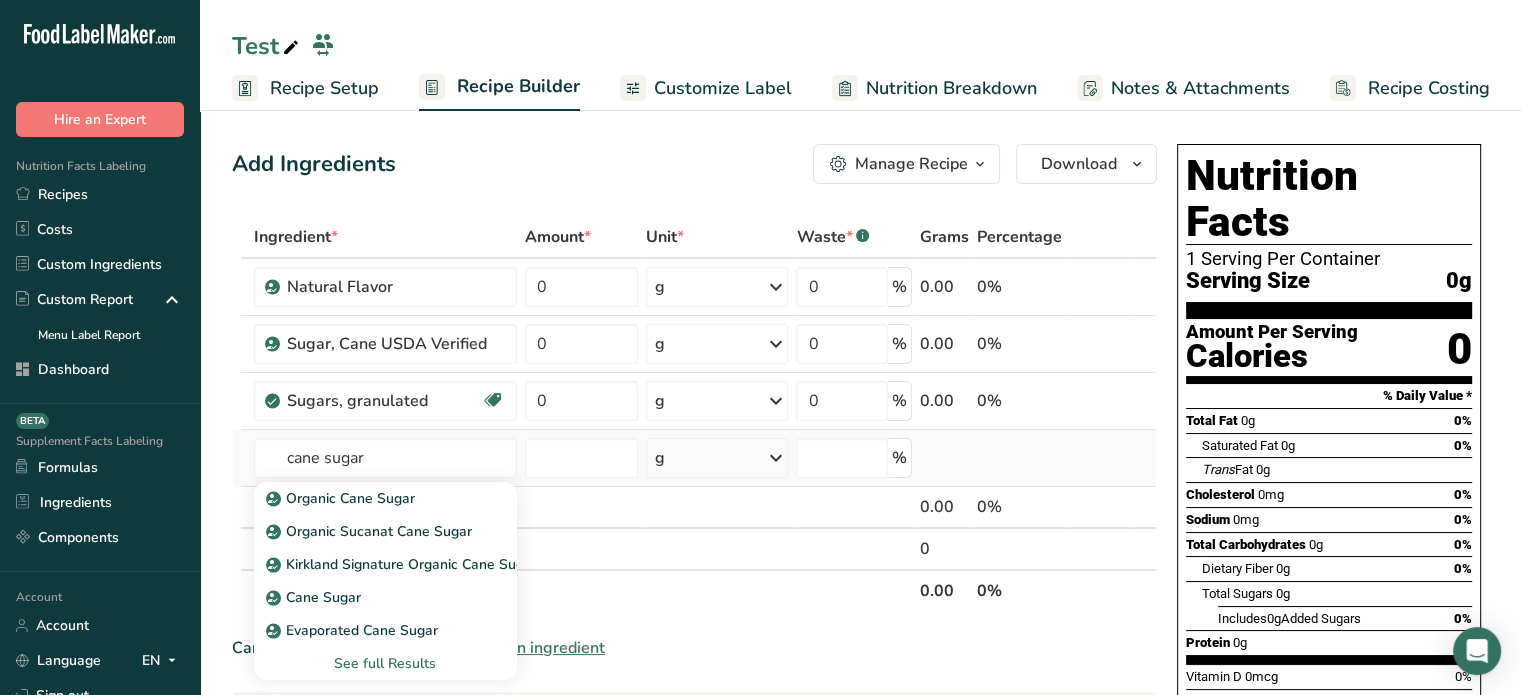 type 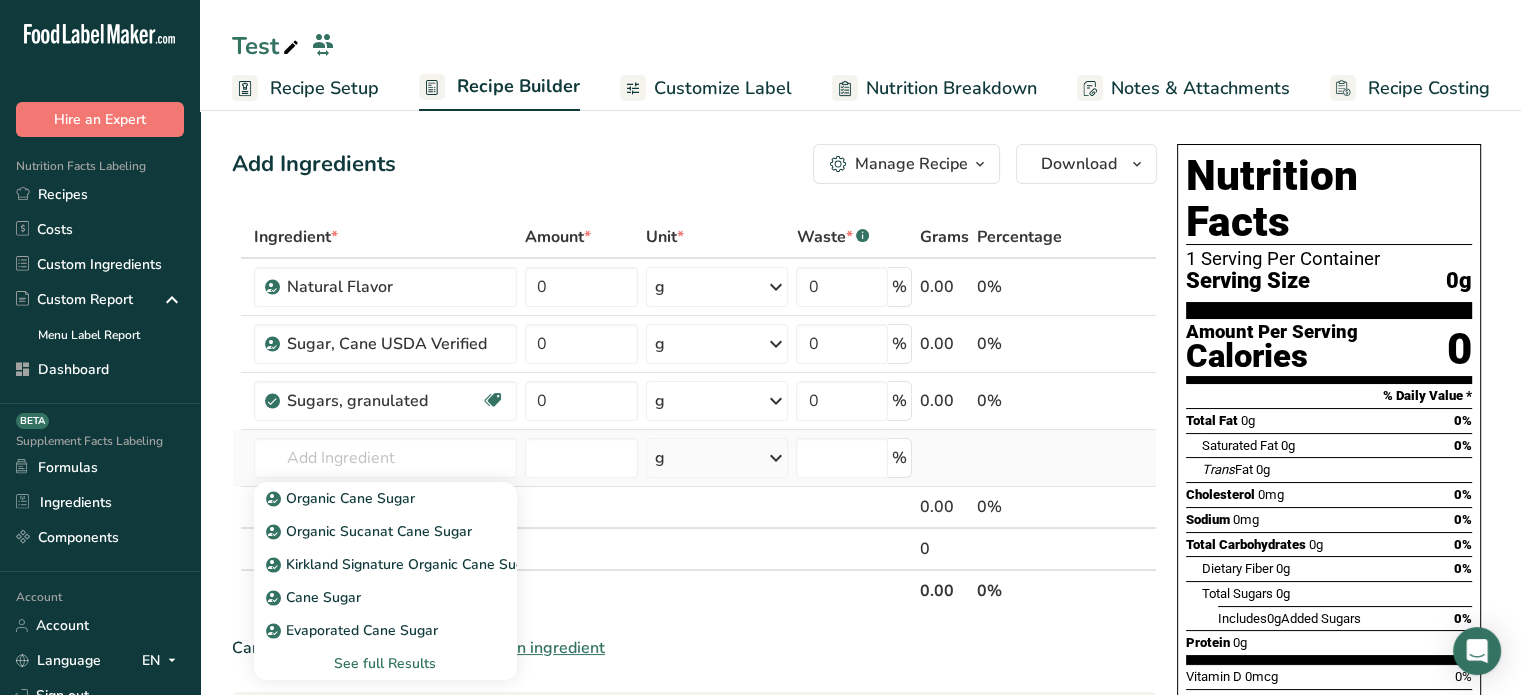 click on "See full Results" at bounding box center [385, 663] 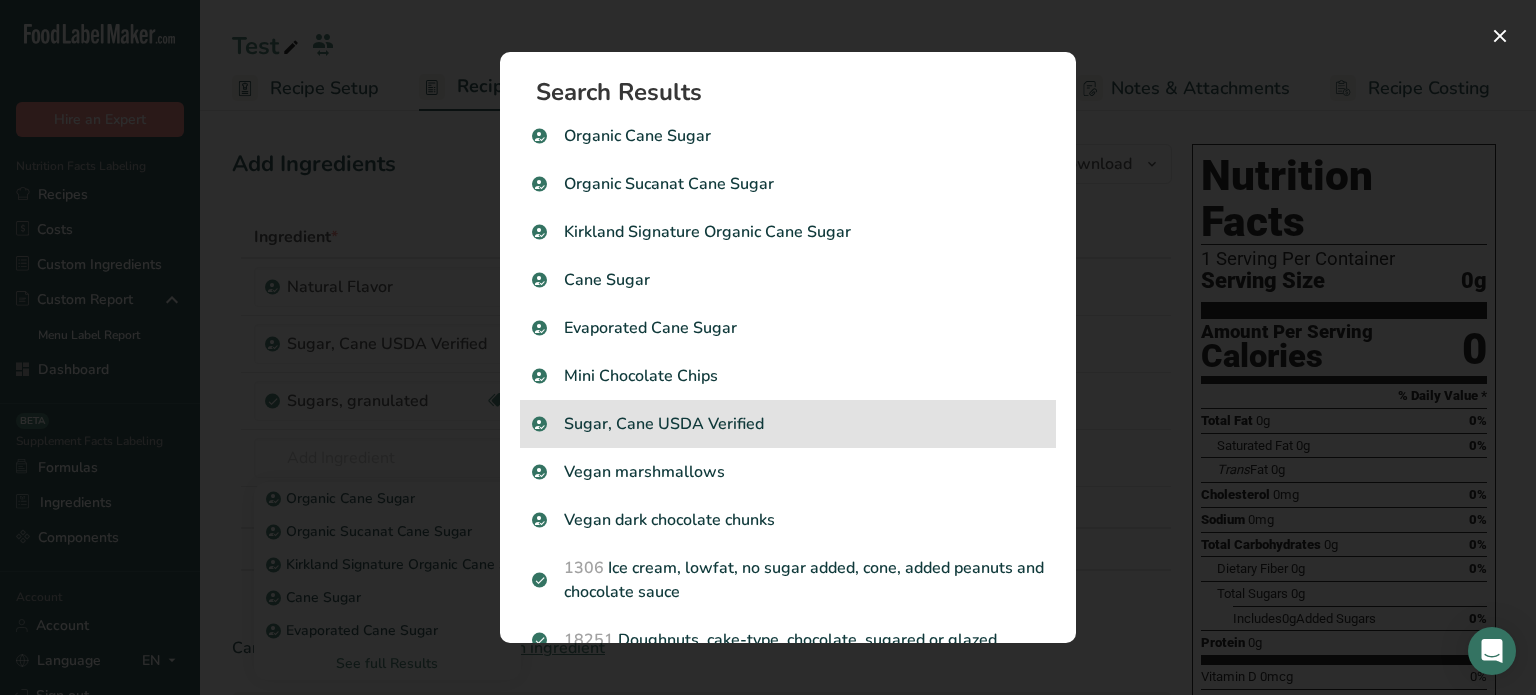 click on "Sugar, Cane USDA Verified" at bounding box center (788, 424) 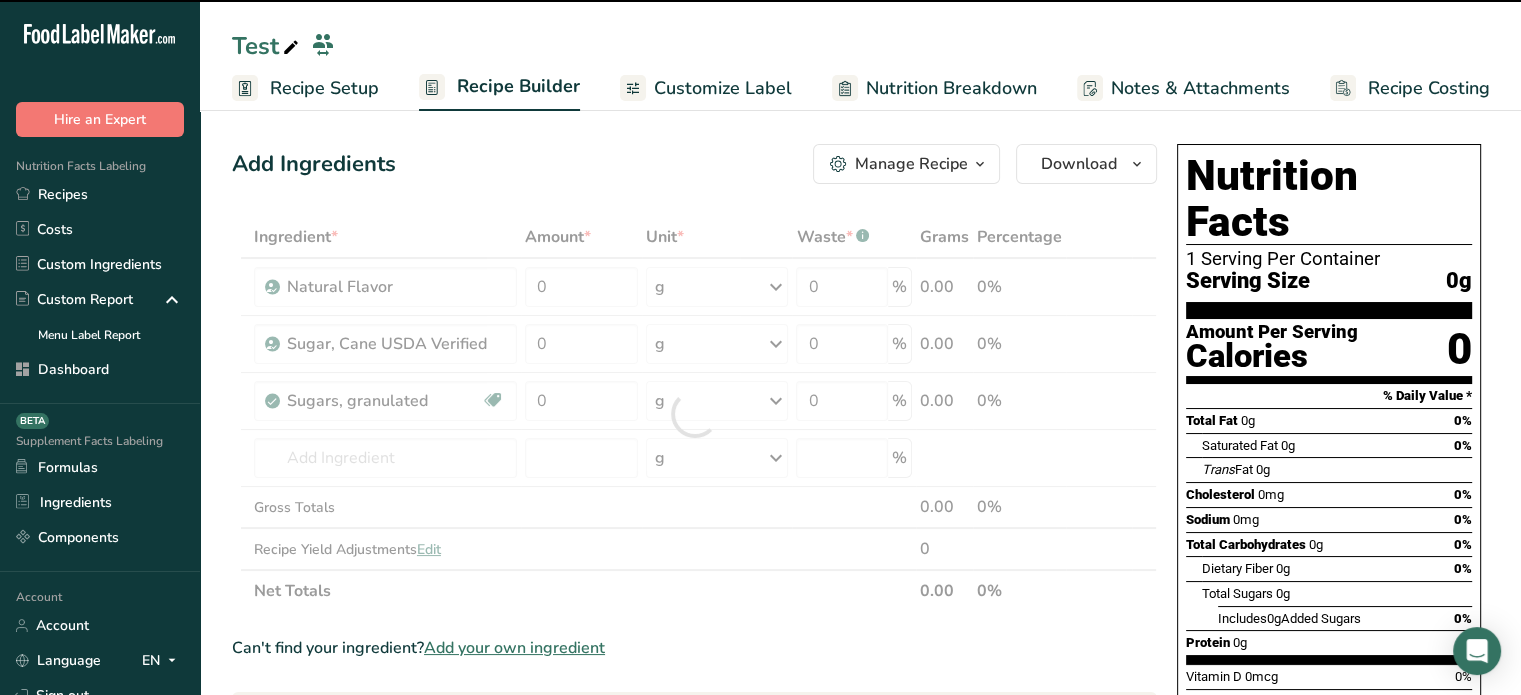 type on "0" 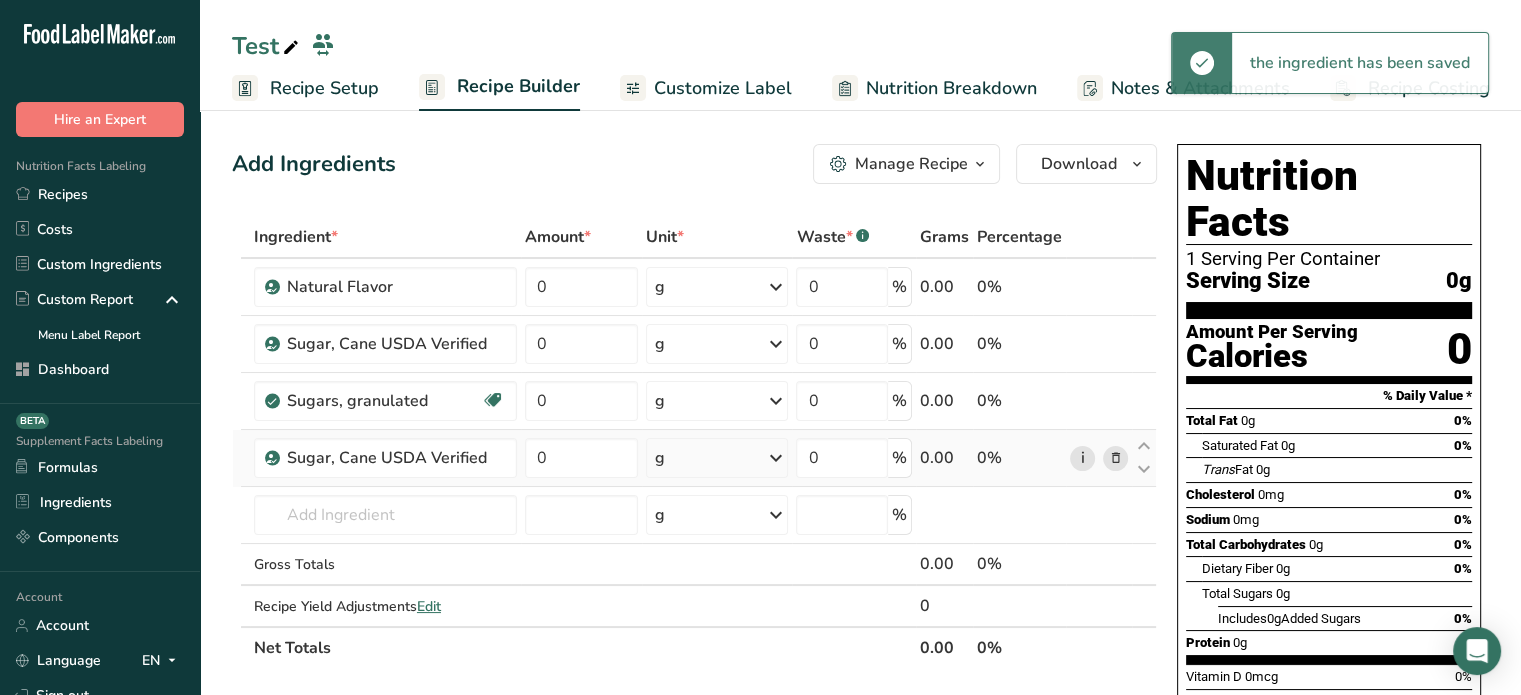 click on "i" at bounding box center [1082, 458] 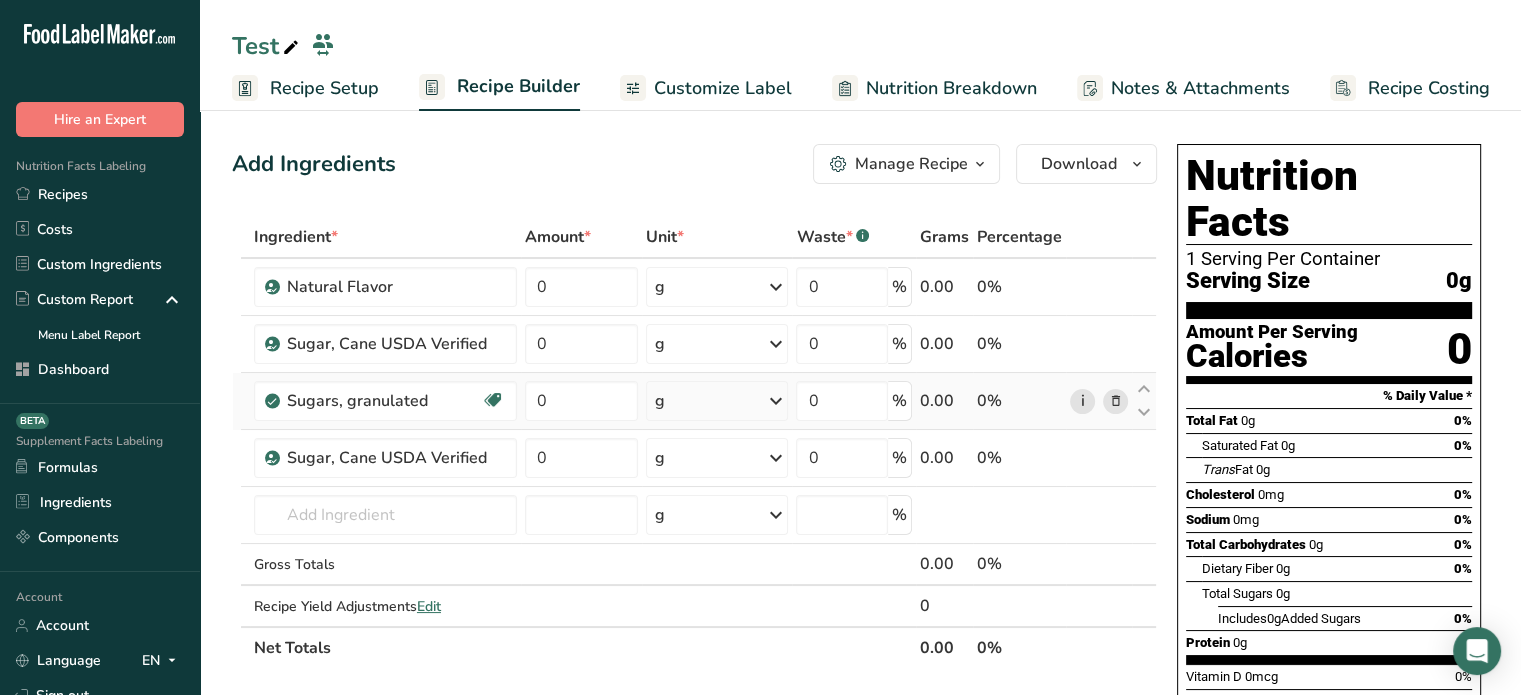 click on "i" at bounding box center [1082, 401] 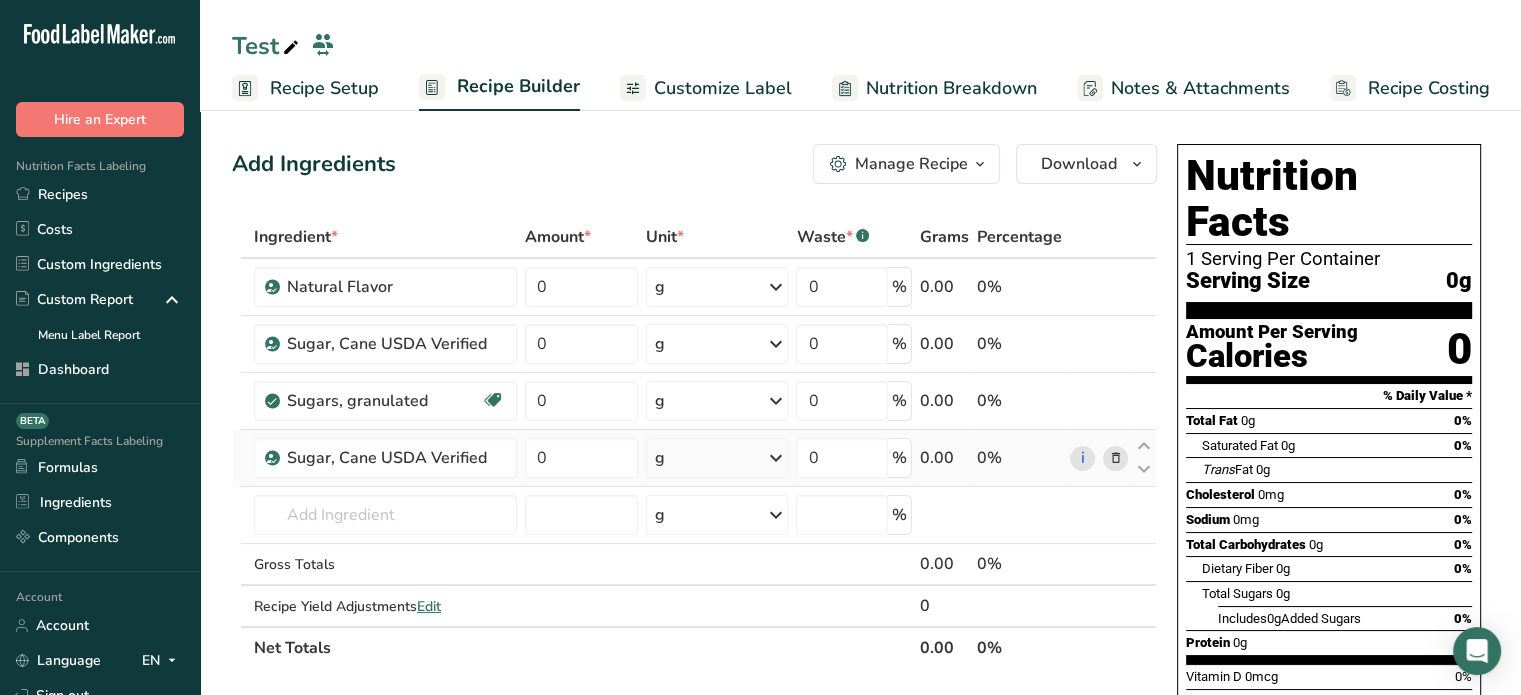 click on "g" at bounding box center (717, 458) 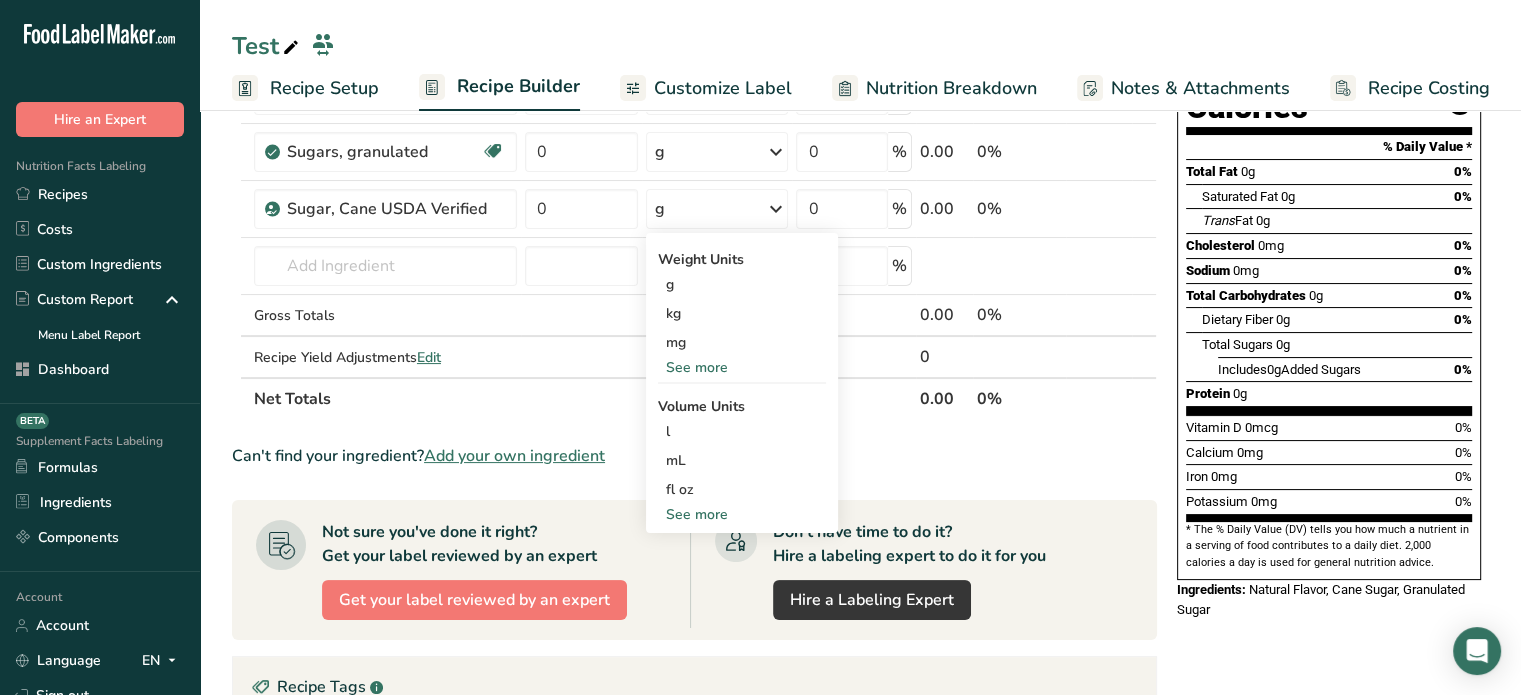 scroll, scrollTop: 264, scrollLeft: 0, axis: vertical 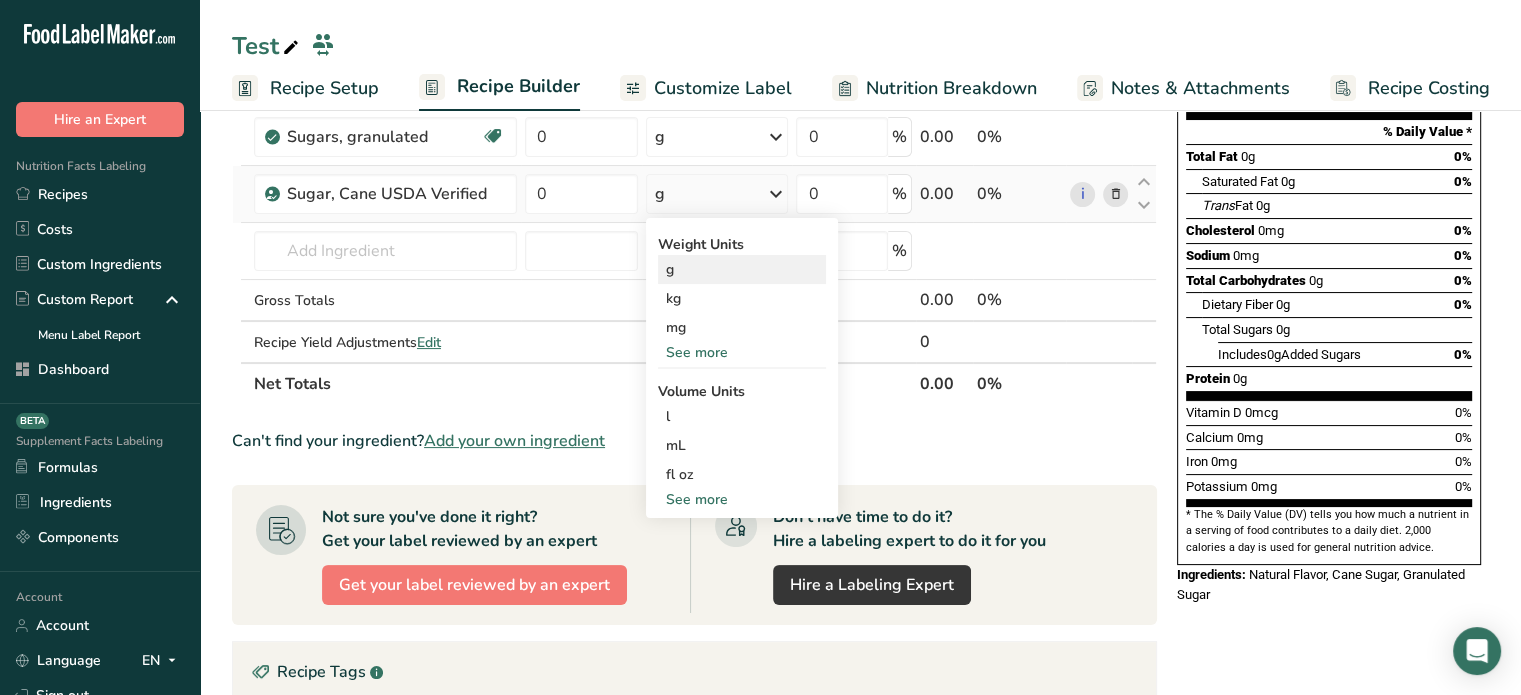 click on "g" at bounding box center [742, 269] 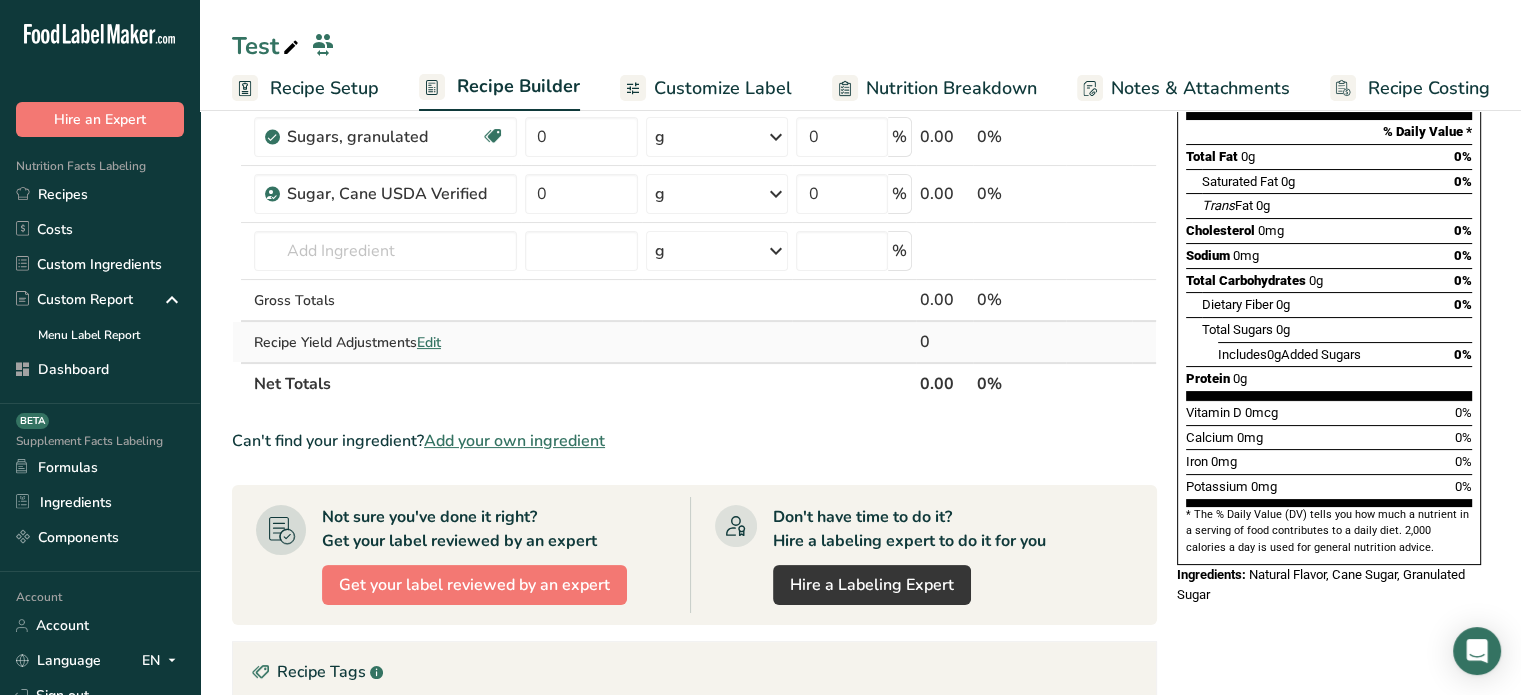 click at bounding box center [582, 342] 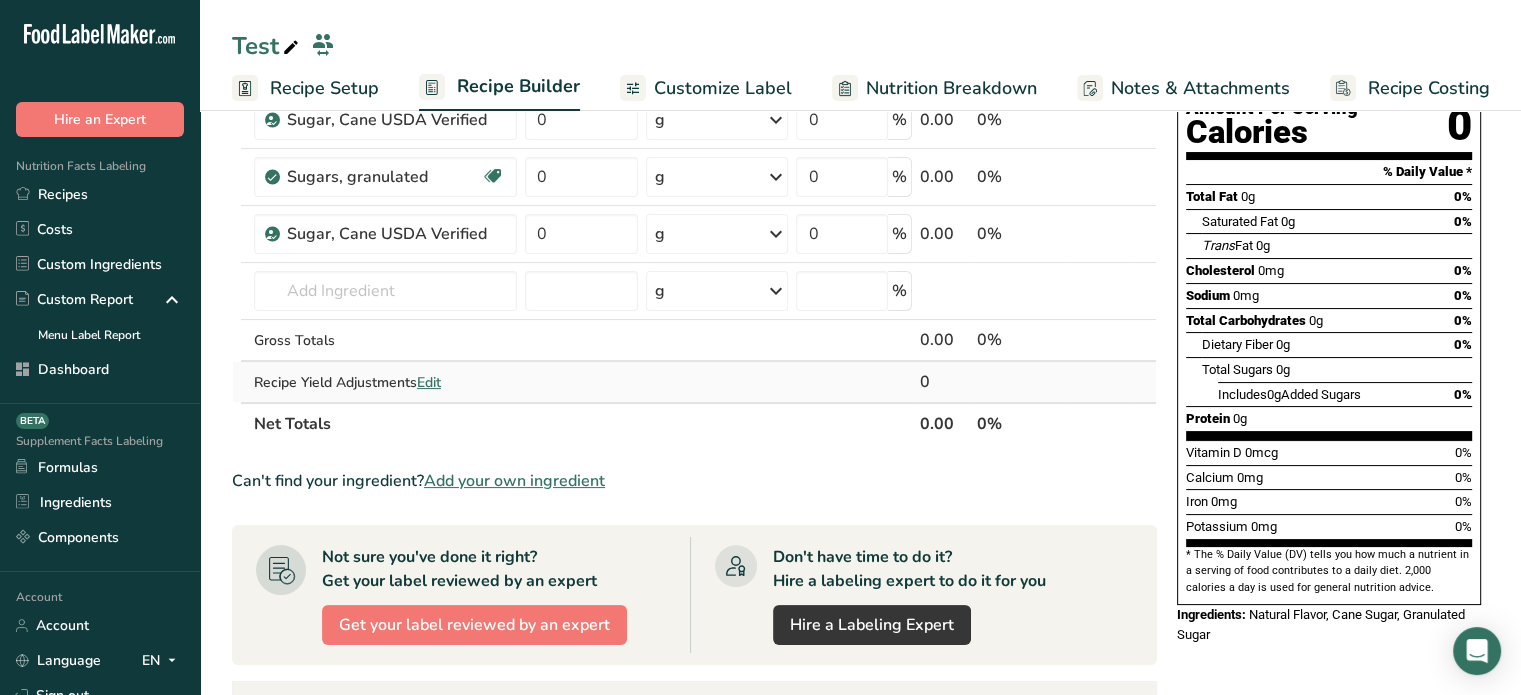 scroll, scrollTop: 184, scrollLeft: 0, axis: vertical 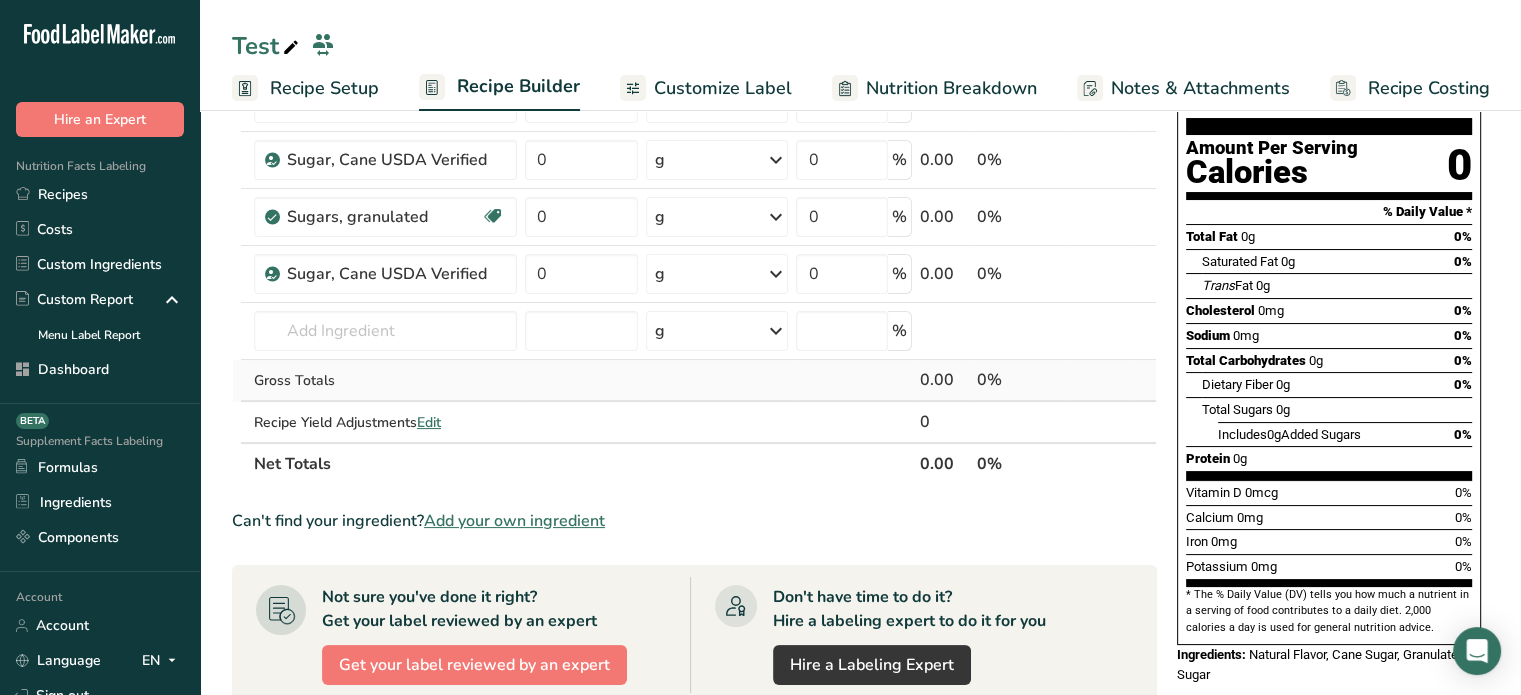 click at bounding box center (582, 381) 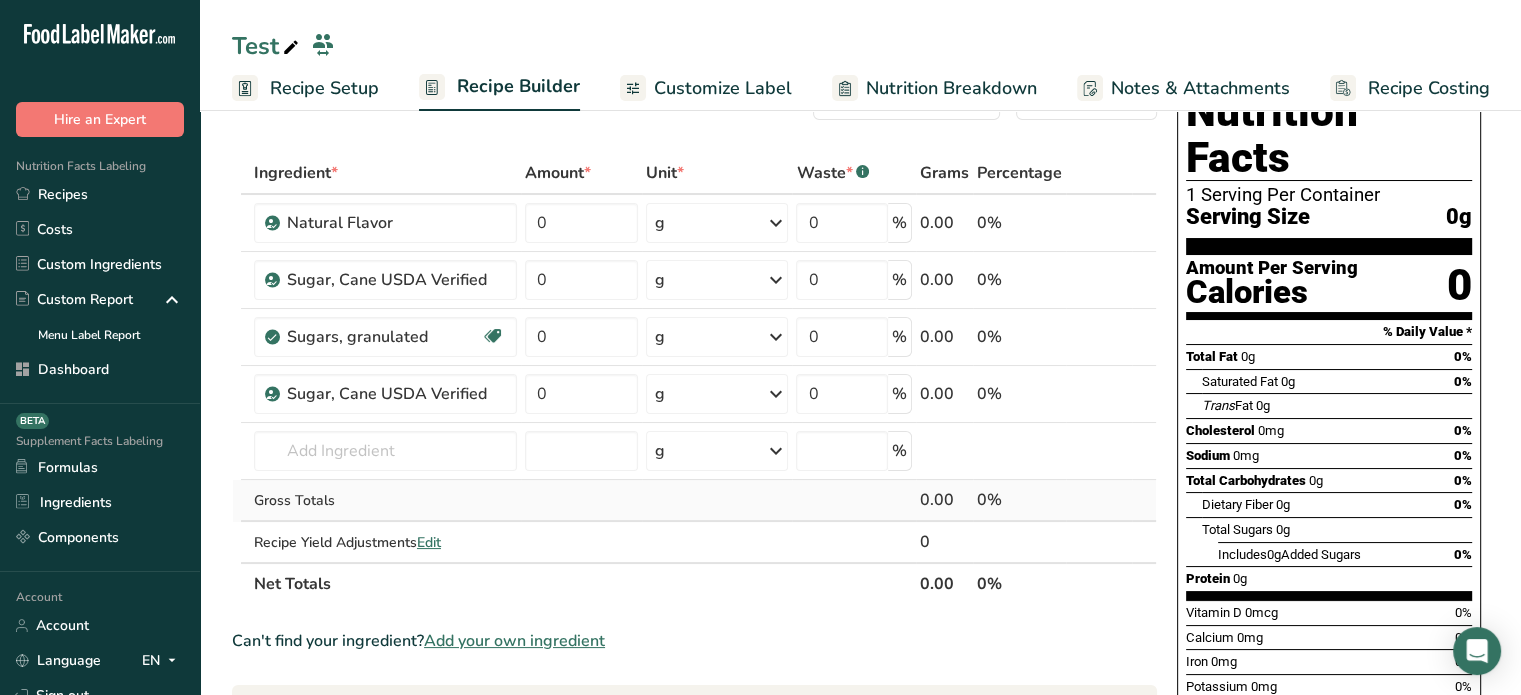 scroll, scrollTop: 24, scrollLeft: 0, axis: vertical 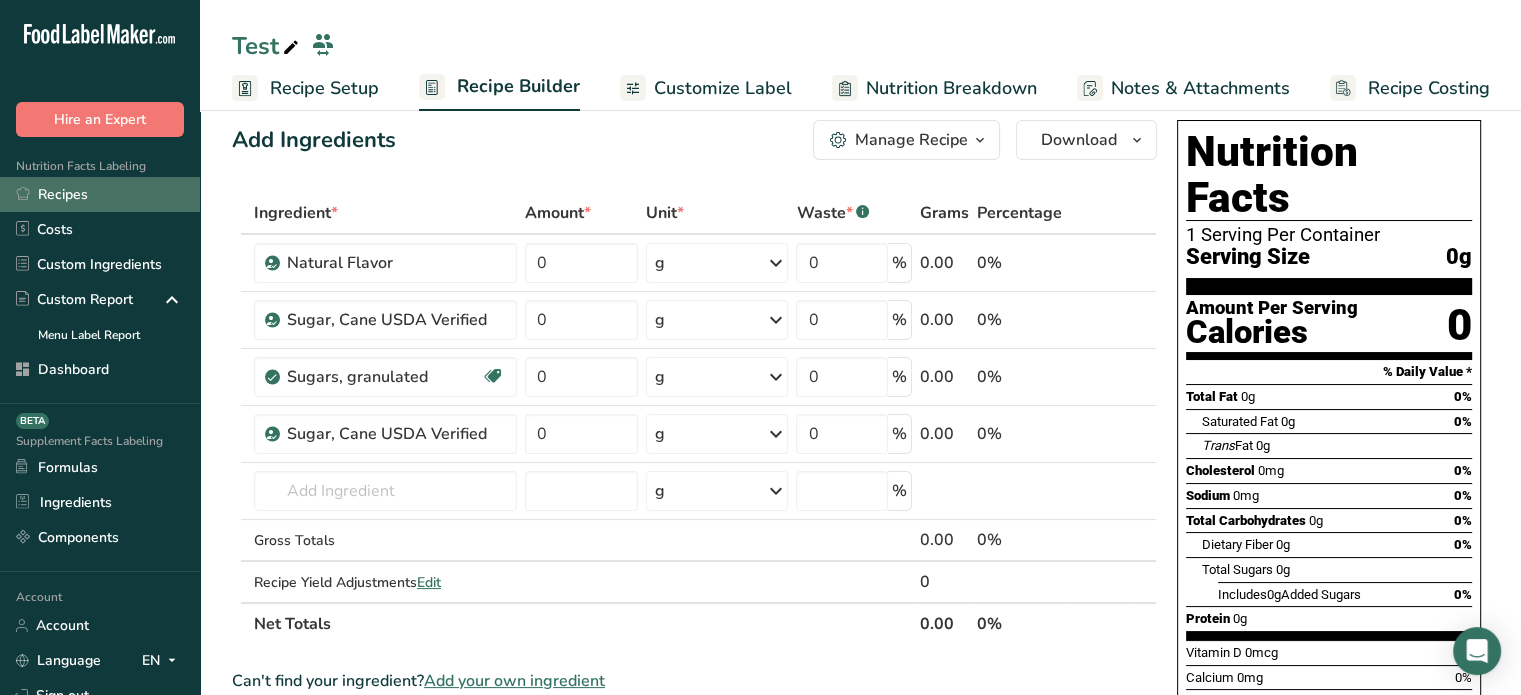 click on "Recipes" at bounding box center [100, 194] 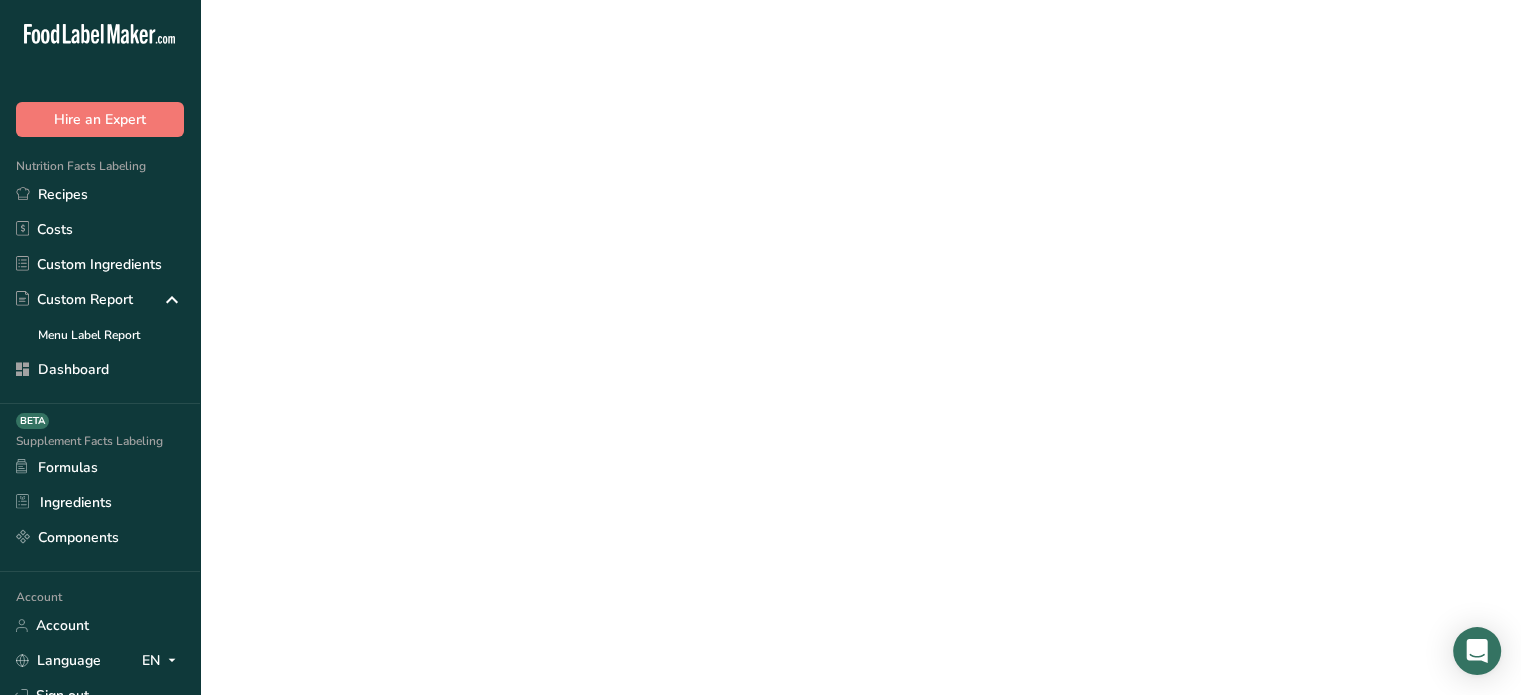scroll, scrollTop: 0, scrollLeft: 0, axis: both 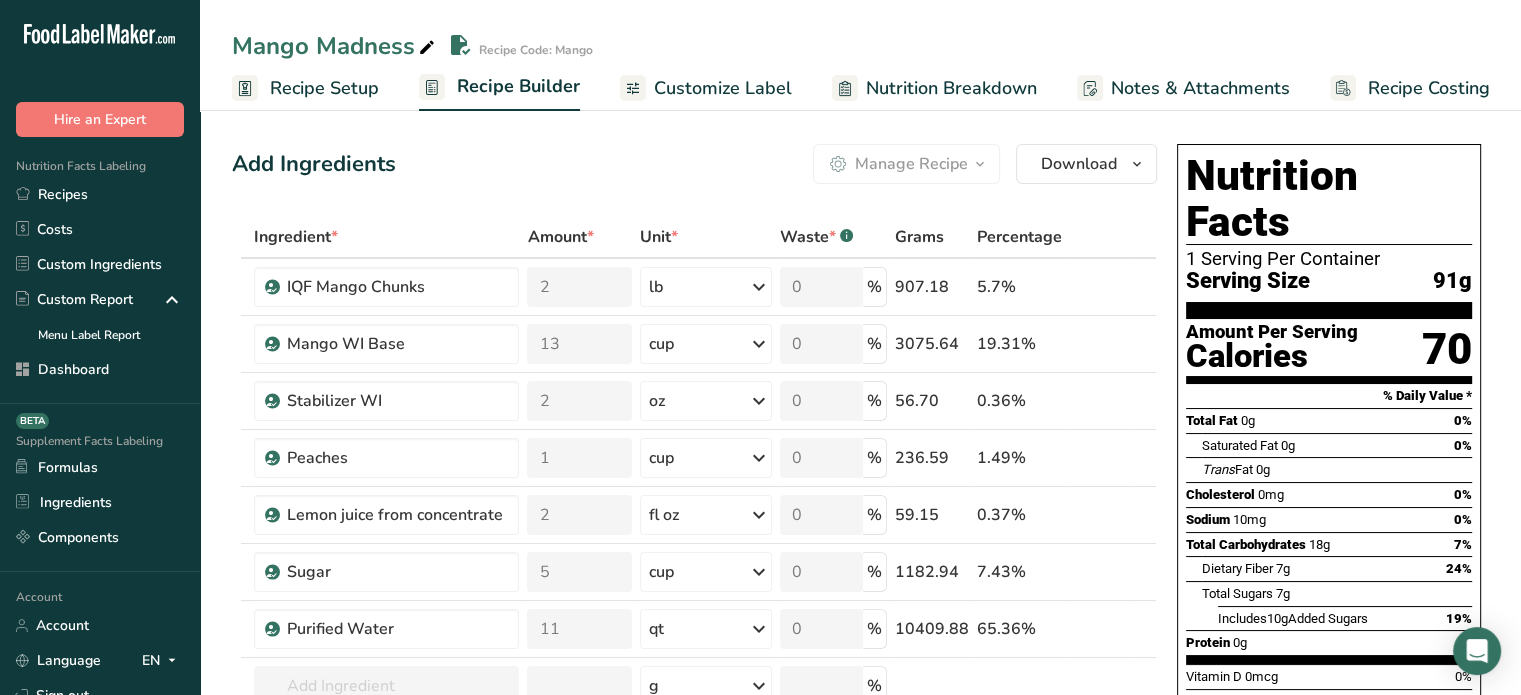 click on "Customize Label" at bounding box center (723, 88) 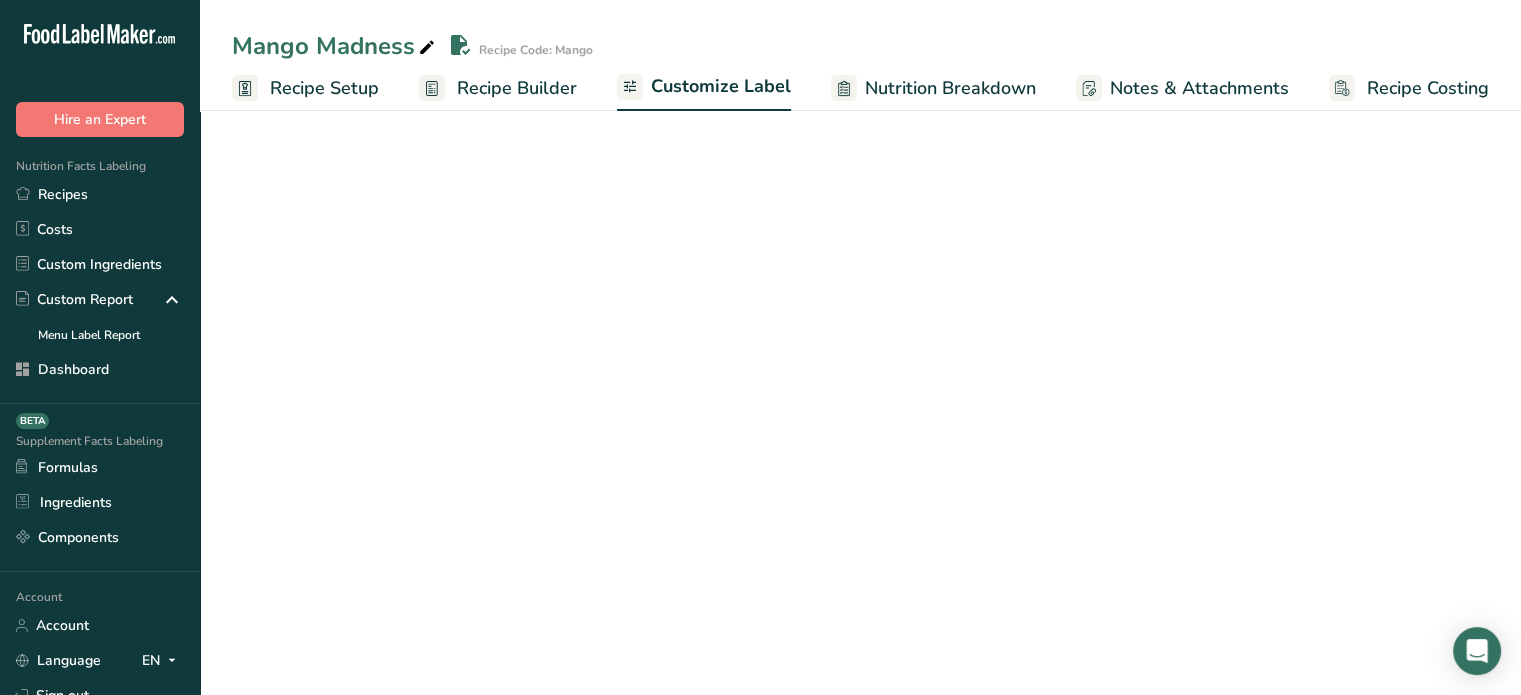 scroll, scrollTop: 0, scrollLeft: 0, axis: both 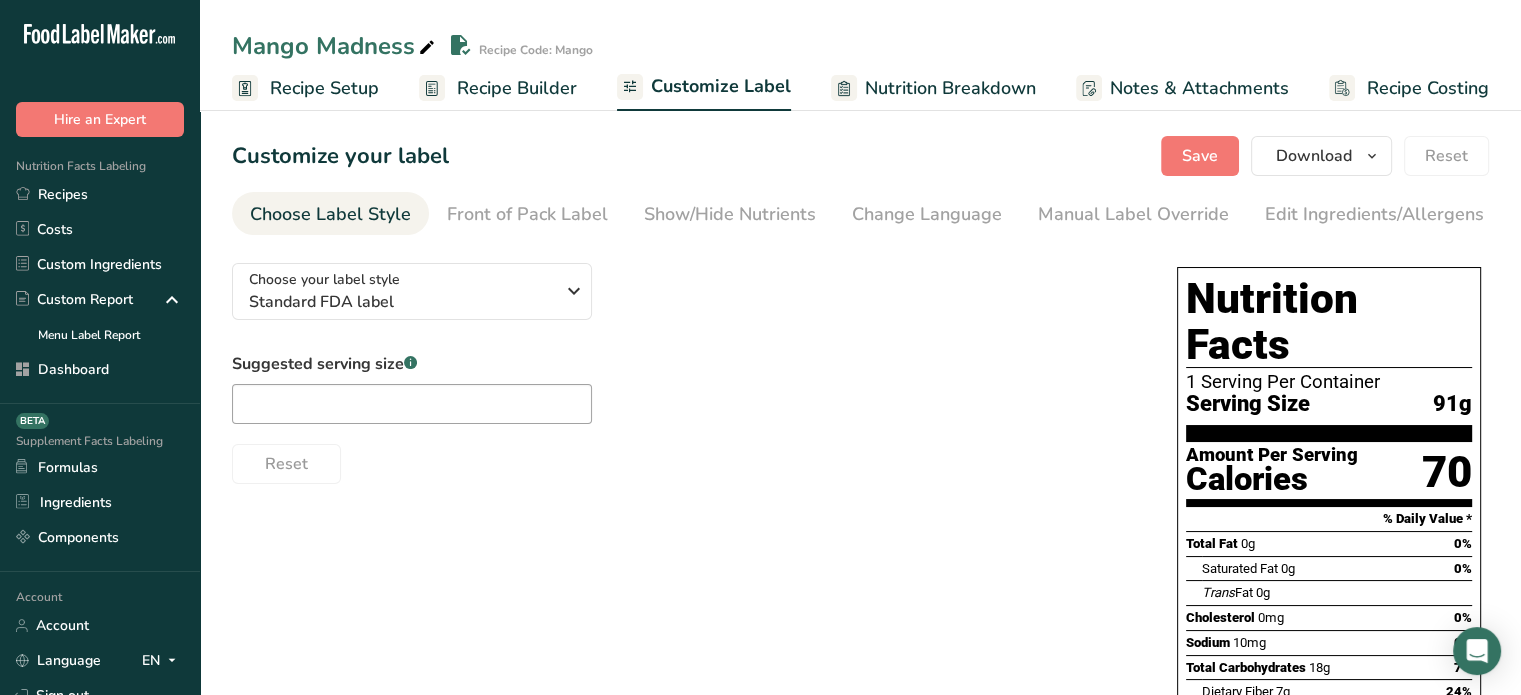 click on "Nutrition Breakdown" at bounding box center (933, 88) 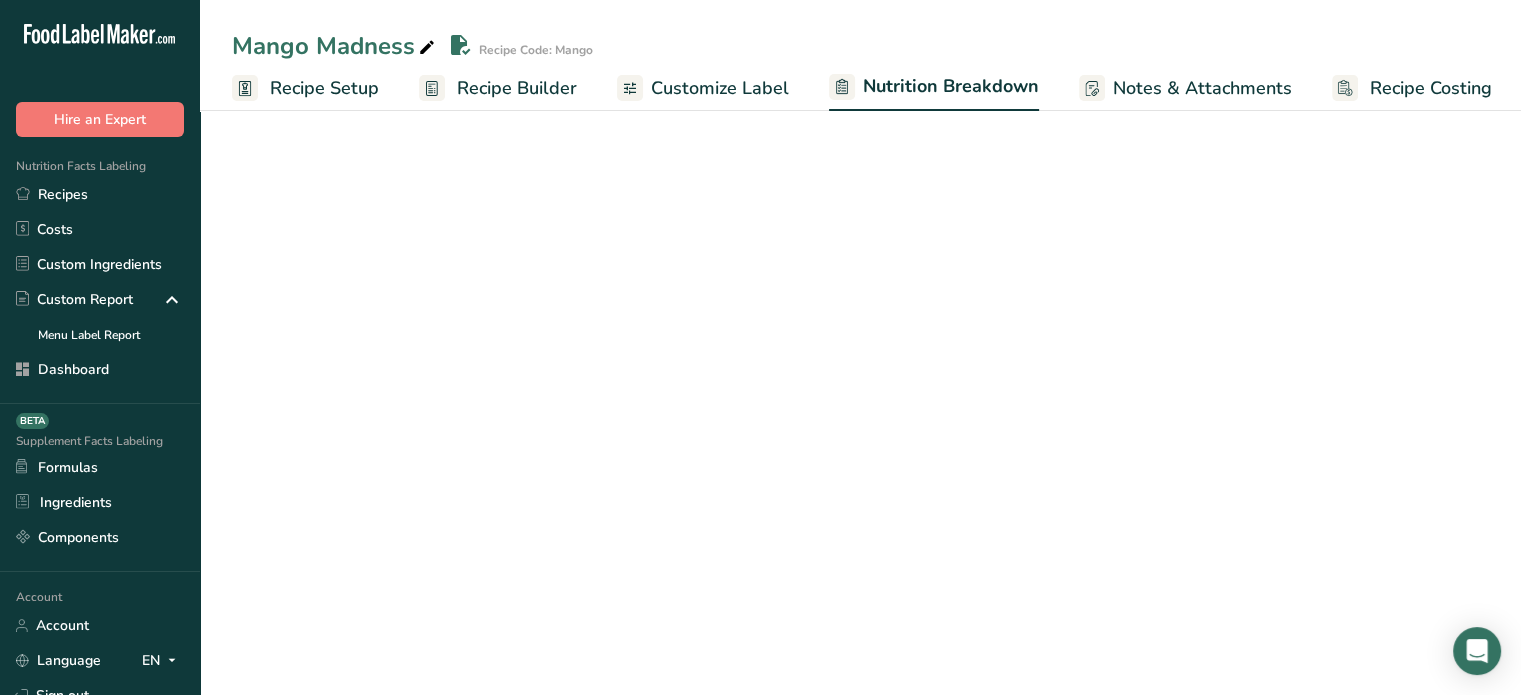 click on "Nutrition Breakdown" at bounding box center [951, 86] 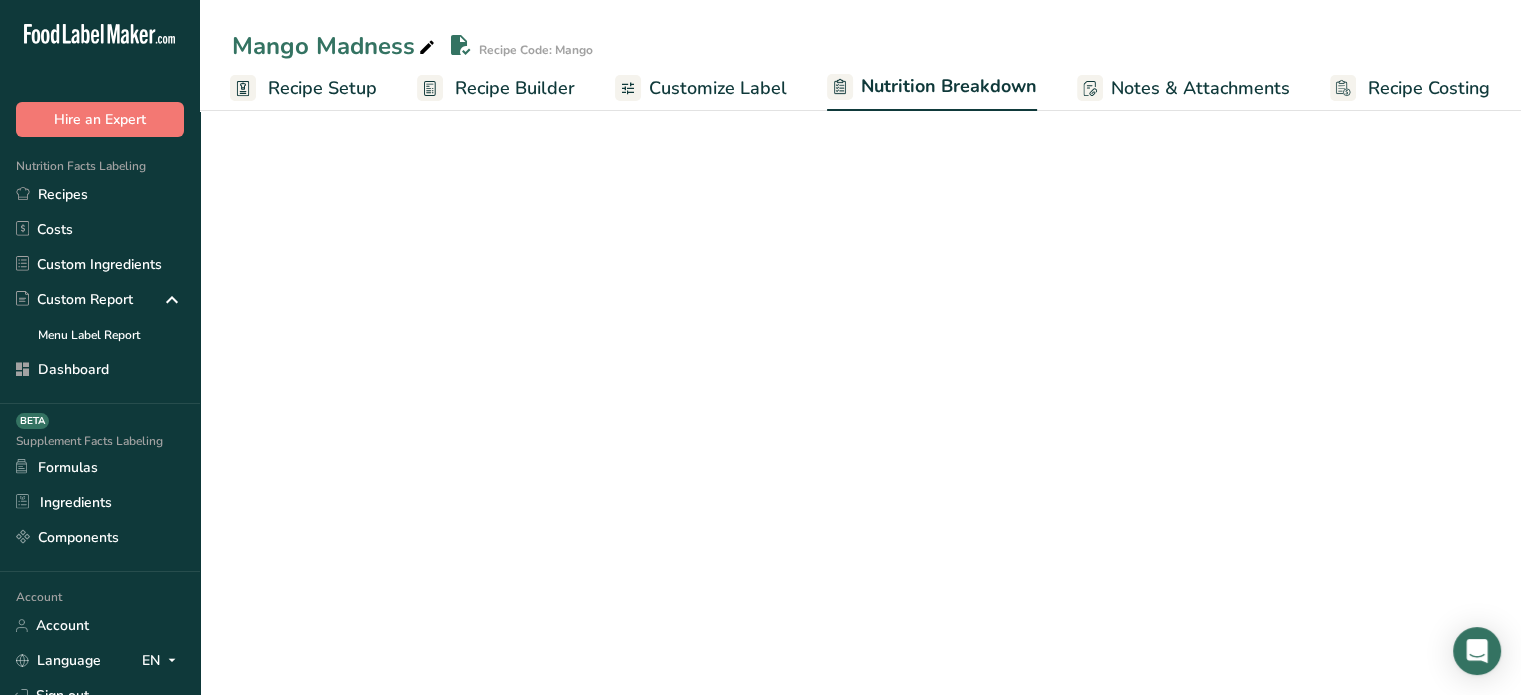 select on "Calories" 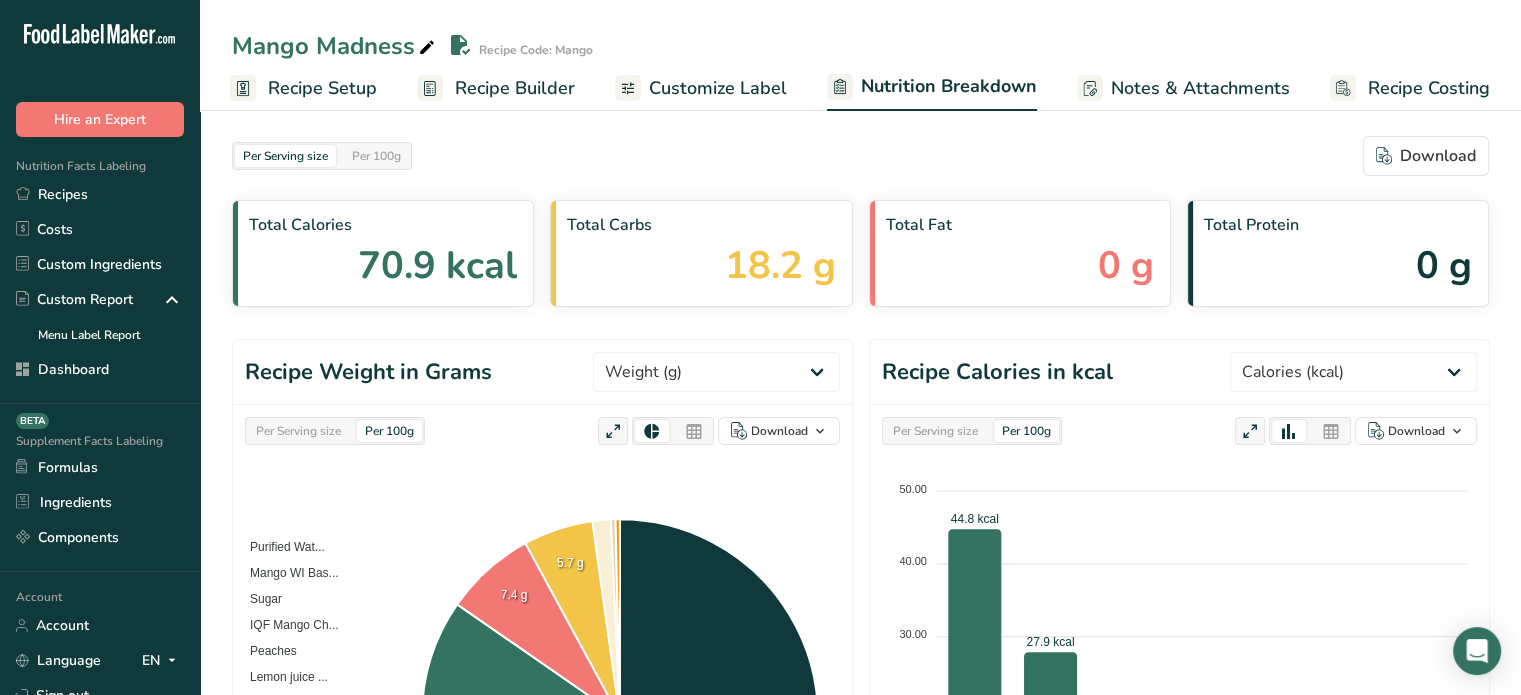 click at bounding box center (694, 432) 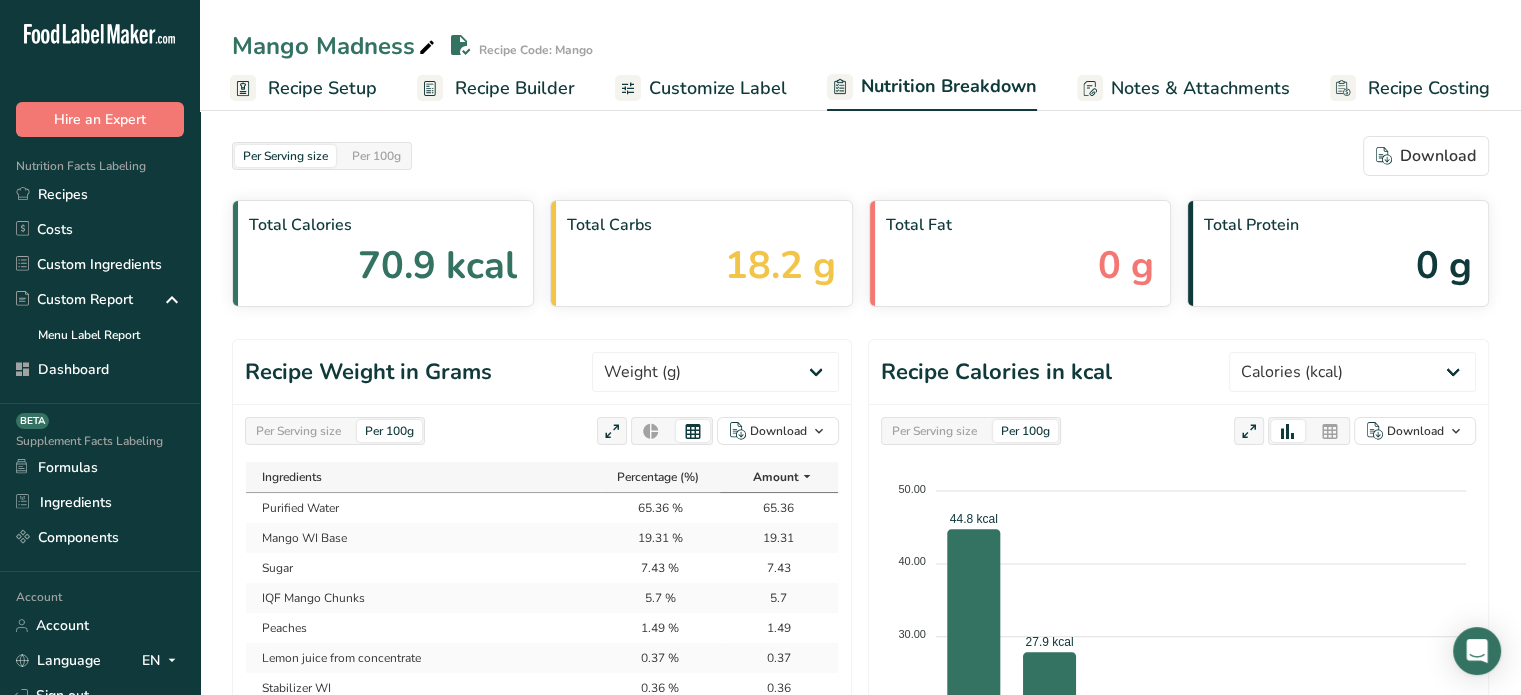 click on "Per Serving size
Per 100g
Download
As image (.png)
As table (.xlsx)
Ingredients   Percentage (%)   Amount
Purified Water
65.36 %
65.36
Mango WI Base
19.31 %
19.31
Sugar
7.43 %
7.43
IQF Mango Chunks
5.7 %
5.7
Peaches
1.49 %
1.49
Lemon juice from concentrate
0.37 %
0.37
Stabilizer WI
0.36 %
0.36" at bounding box center [542, 696] 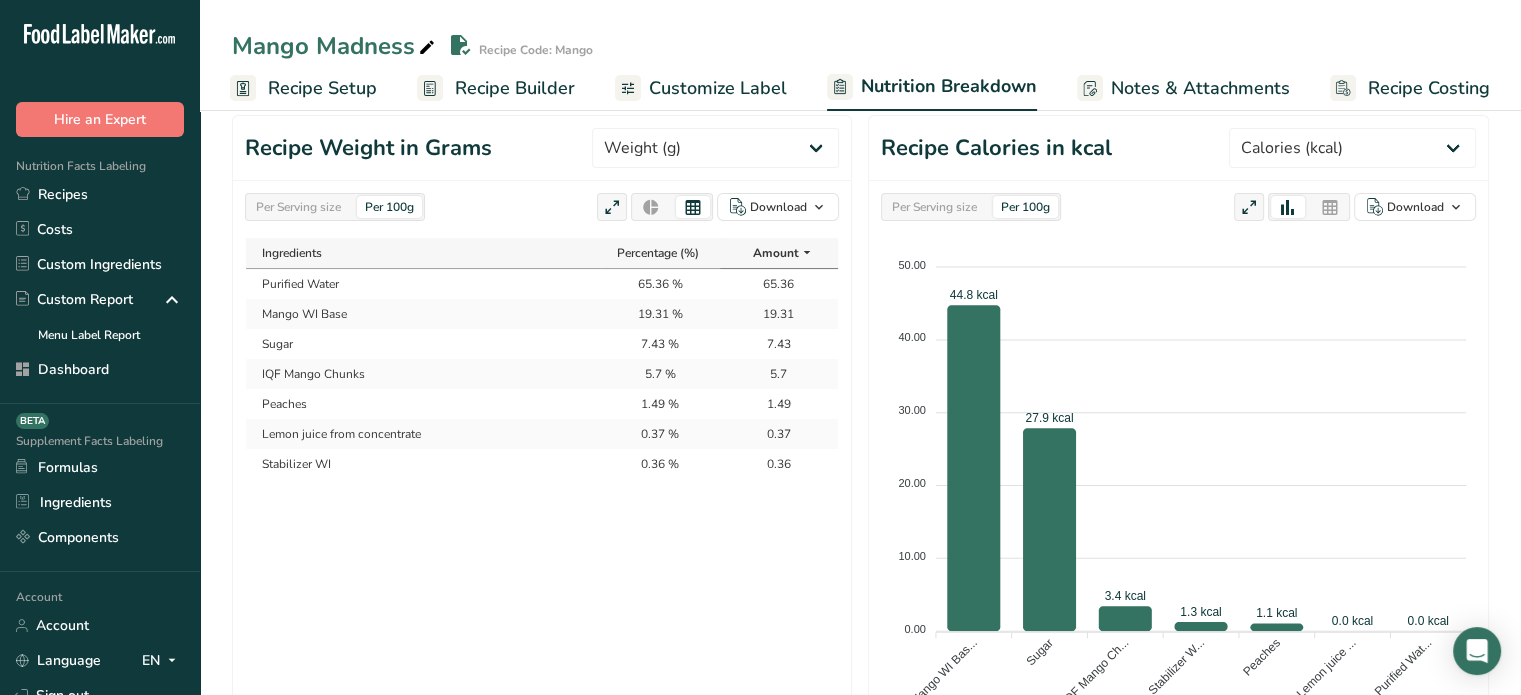 scroll, scrollTop: 240, scrollLeft: 0, axis: vertical 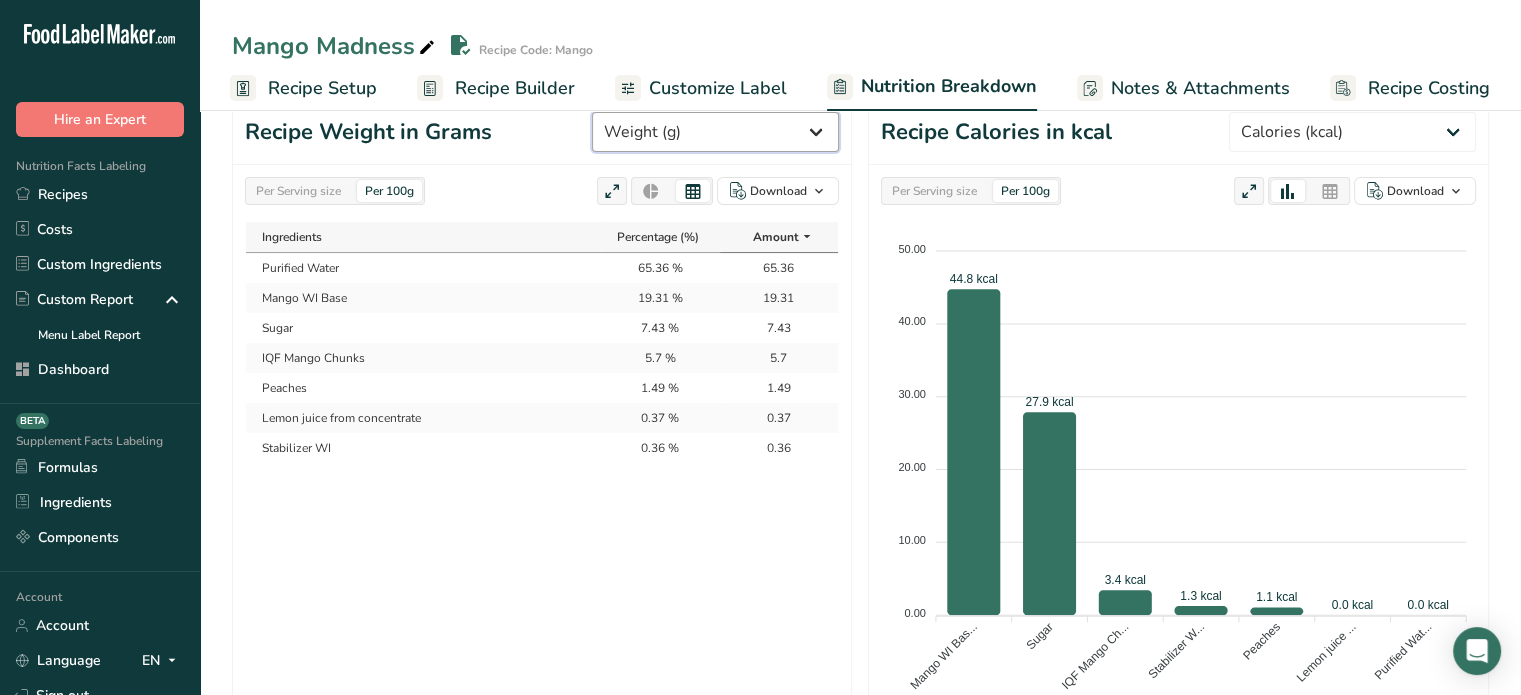 click on "Weight (g)
Calories (kcal)
Energy KJ (kj)
Total Fat (g)
Saturated Fat (g)
Trans Fat (g)
Cholesterol (mg)
Sodium (mg)
Total Carbohydrates (g)
Dietary Fiber (g)
Total Sugars (g)
Added Sugars (g)
Protein (g)
Vitamin D (mcg)
Vitamin A, RAE (mcg)
Vitamin C (mg)
Vitamin E (mg)
Vitamin K (mcg)
Thiamin (B1) (mg)
Riboflavin (B2) (mg)
Niacin (B3) (mg)
Vitamin B6 (mg)
Folate DFE (mcg)
(Folic Acid) (mcg)
Vitamin B12 (mcg)" at bounding box center [715, 132] 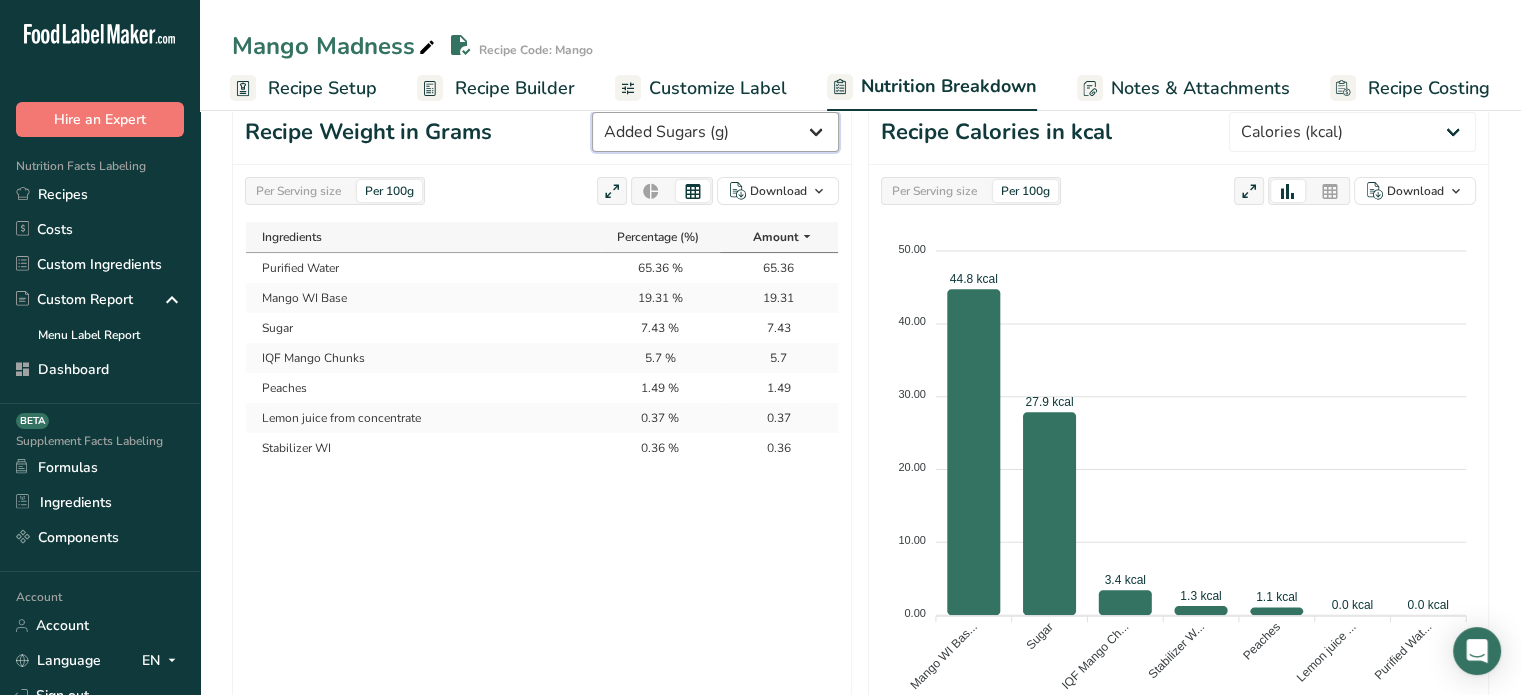 click on "Weight (g)
Calories (kcal)
Energy KJ (kj)
Total Fat (g)
Saturated Fat (g)
Trans Fat (g)
Cholesterol (mg)
Sodium (mg)
Total Carbohydrates (g)
Dietary Fiber (g)
Total Sugars (g)
Added Sugars (g)
Protein (g)
Vitamin D (mcg)
Vitamin A, RAE (mcg)
Vitamin C (mg)
Vitamin E (mg)
Vitamin K (mcg)
Thiamin (B1) (mg)
Riboflavin (B2) (mg)
Niacin (B3) (mg)
Vitamin B6 (mg)
Folate DFE (mcg)
(Folic Acid) (mcg)
Vitamin B12 (mcg)" at bounding box center [715, 132] 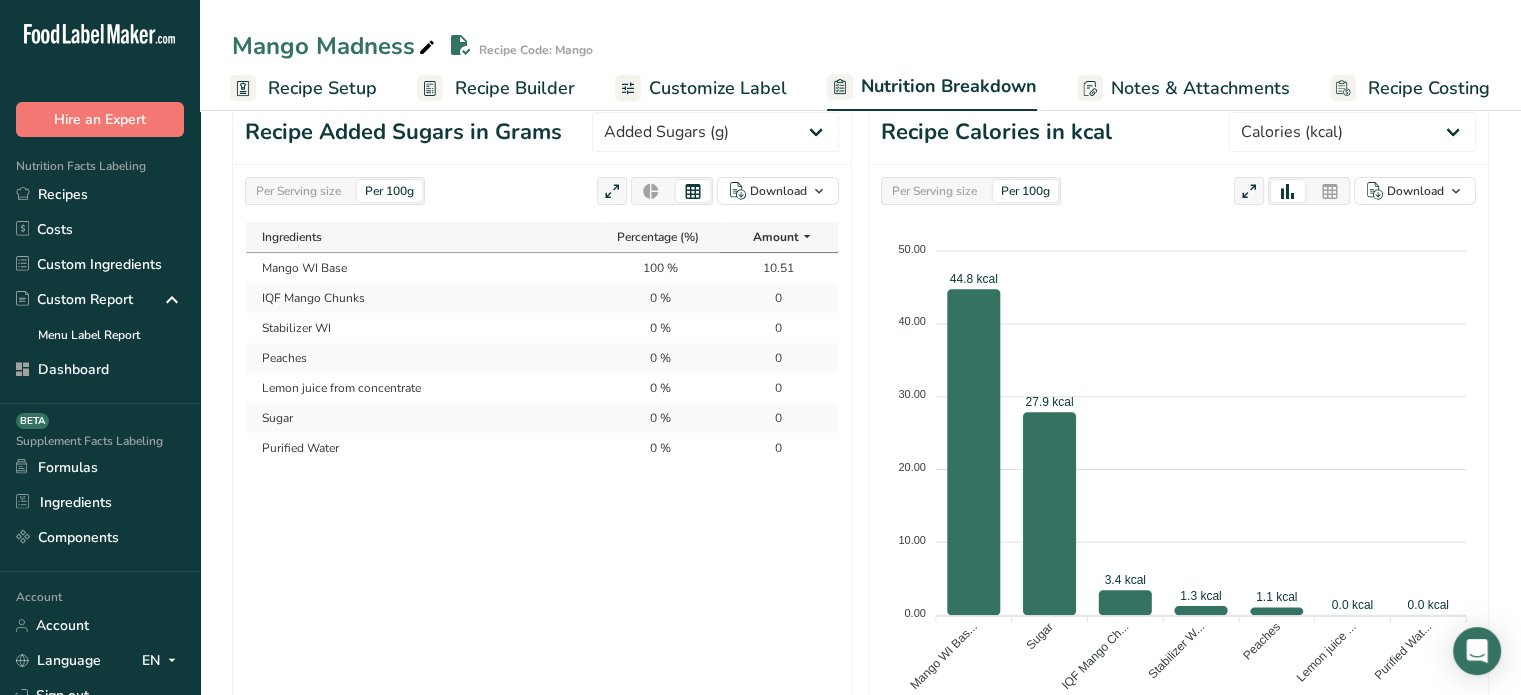 click at bounding box center (651, 191) 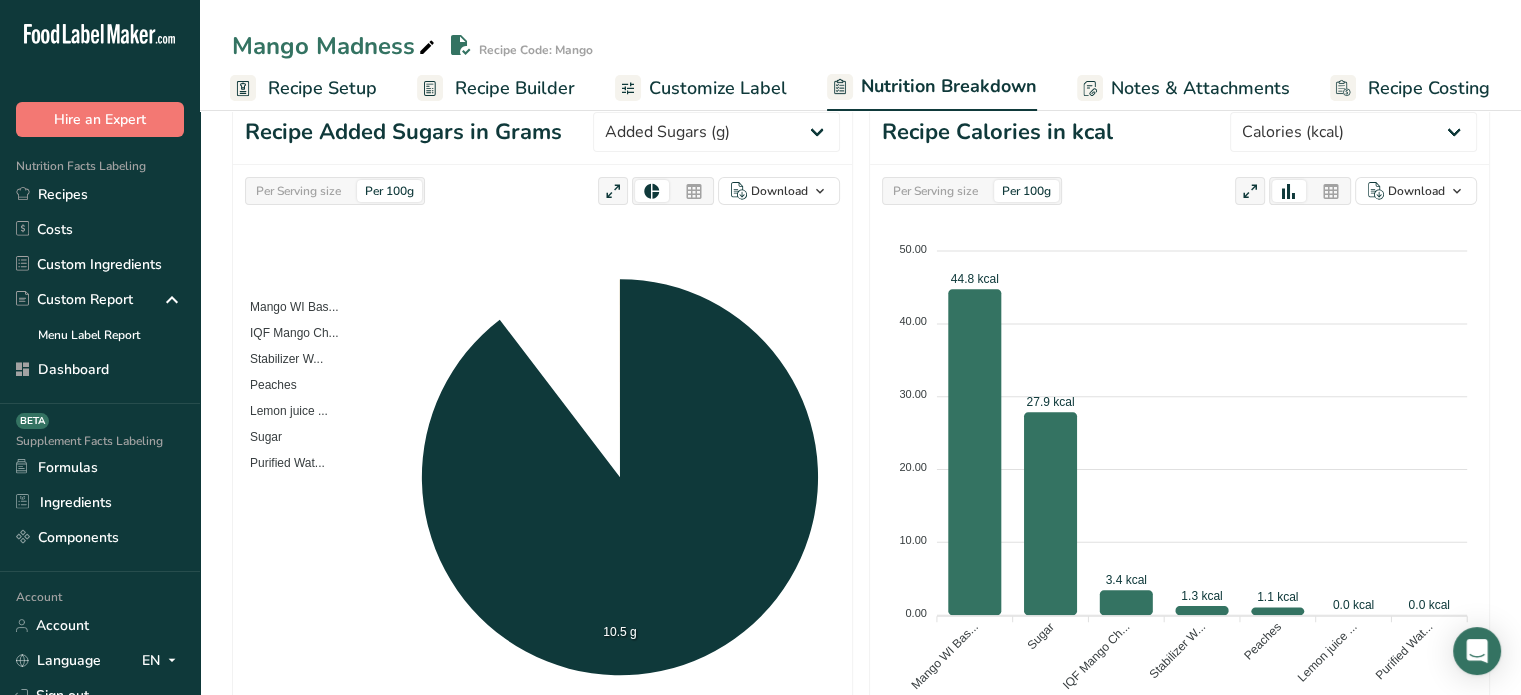 click at bounding box center (694, 192) 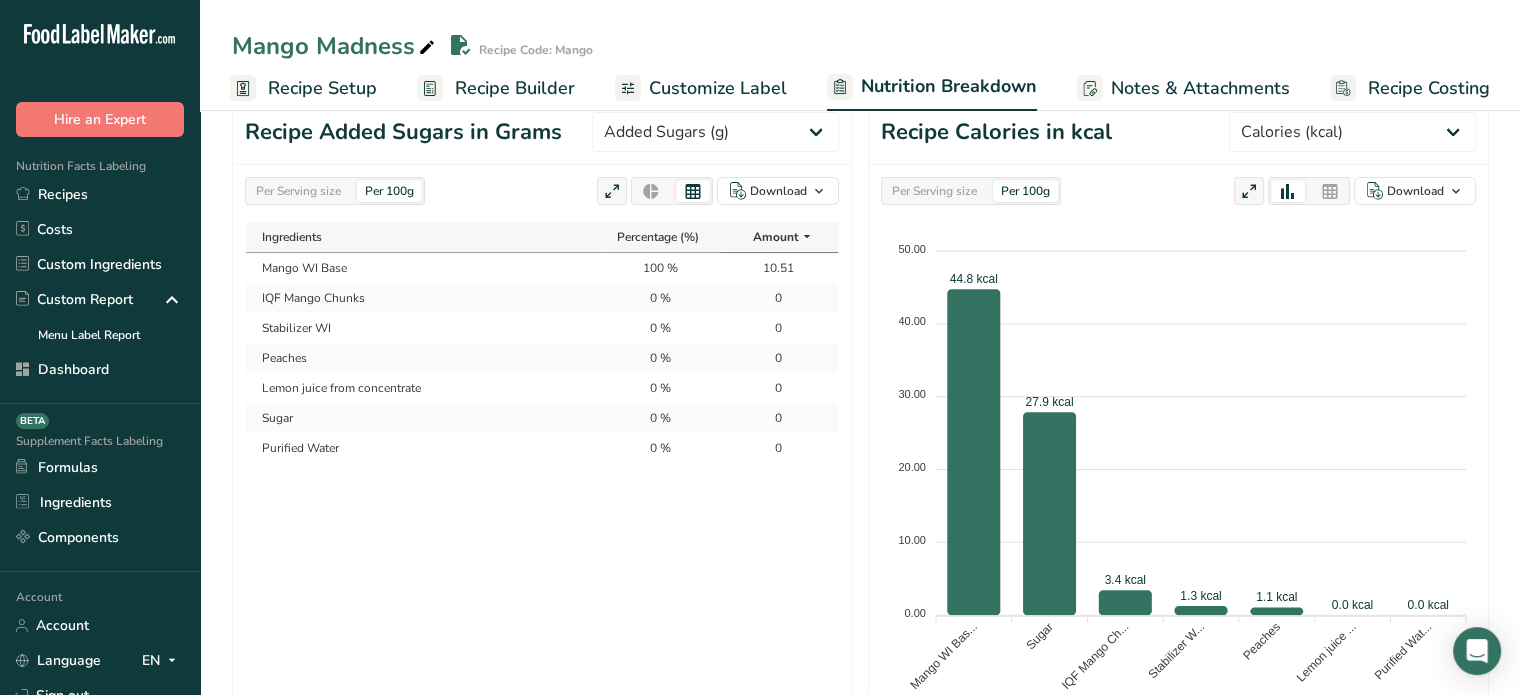 click on "0 %" at bounding box center (660, 418) 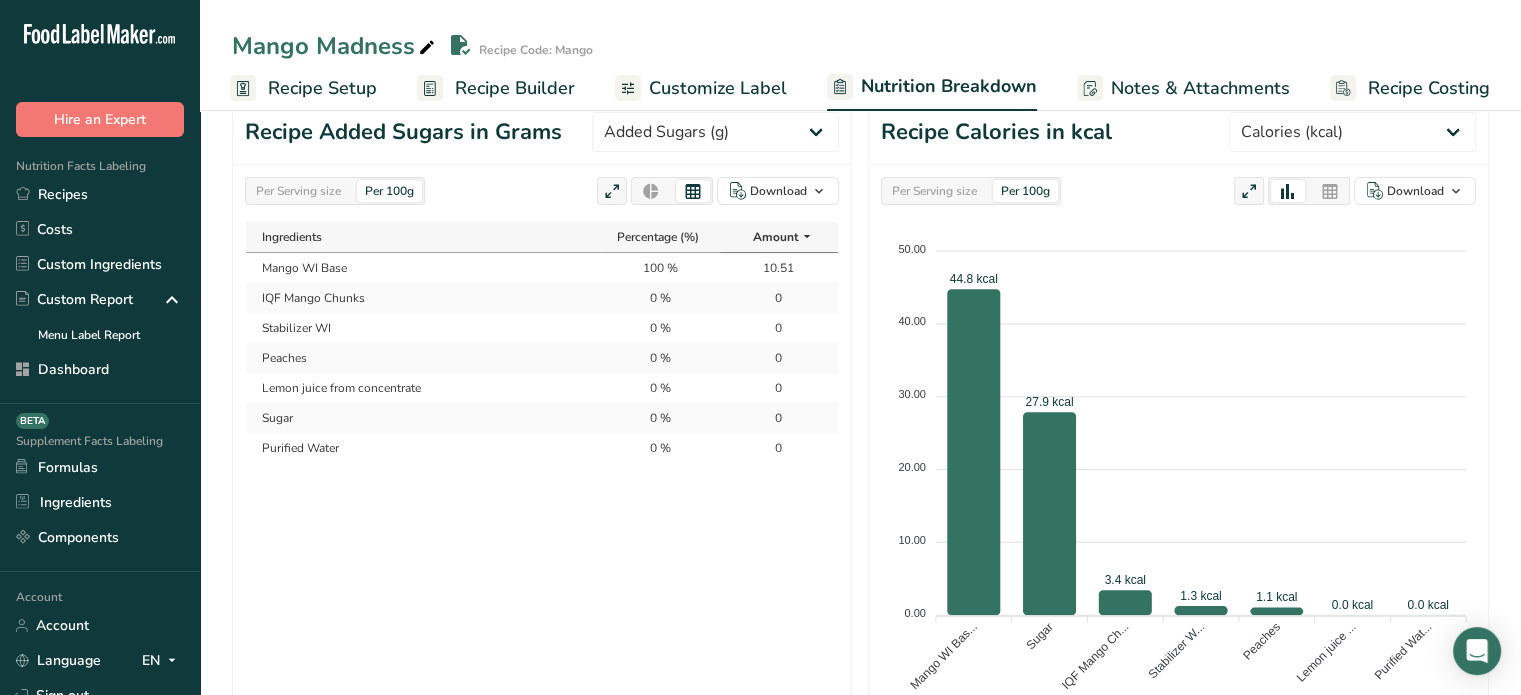 click on "100 %" at bounding box center (660, 268) 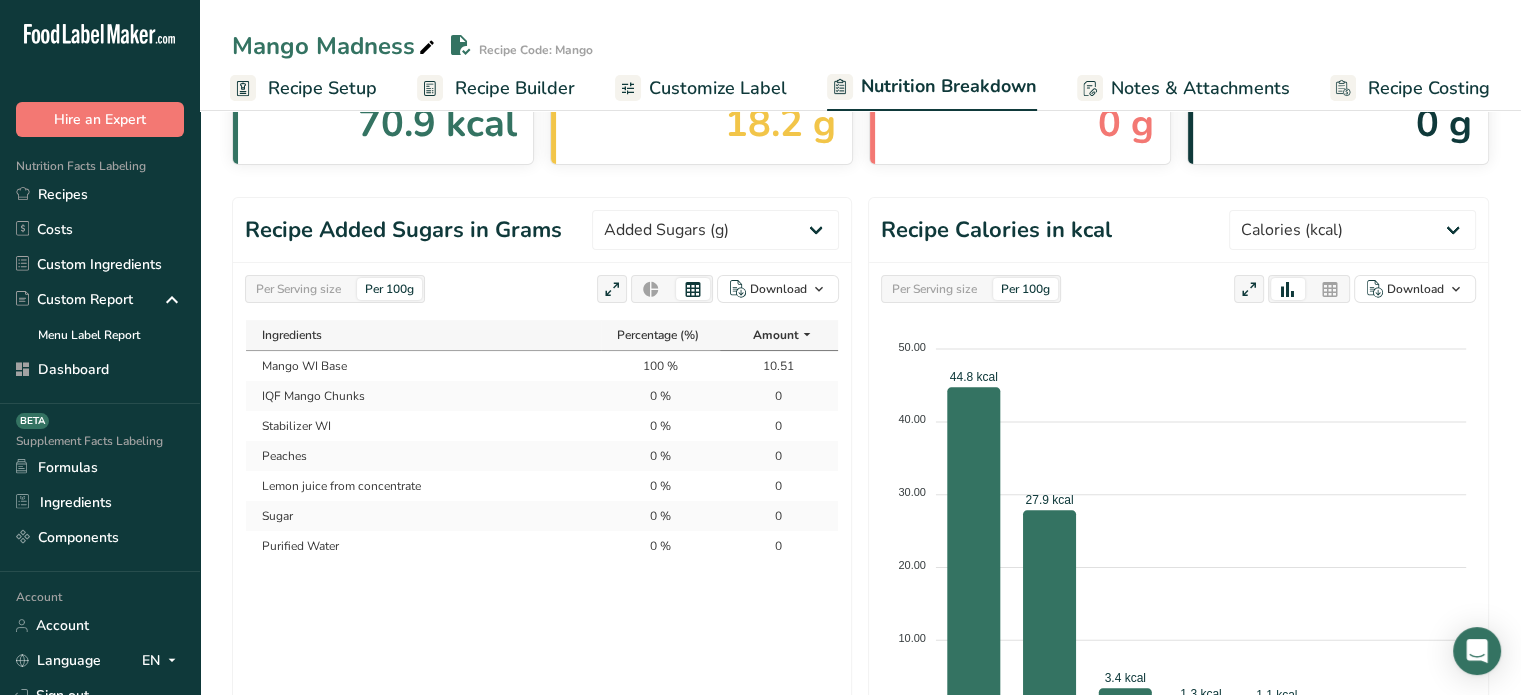 scroll, scrollTop: 120, scrollLeft: 0, axis: vertical 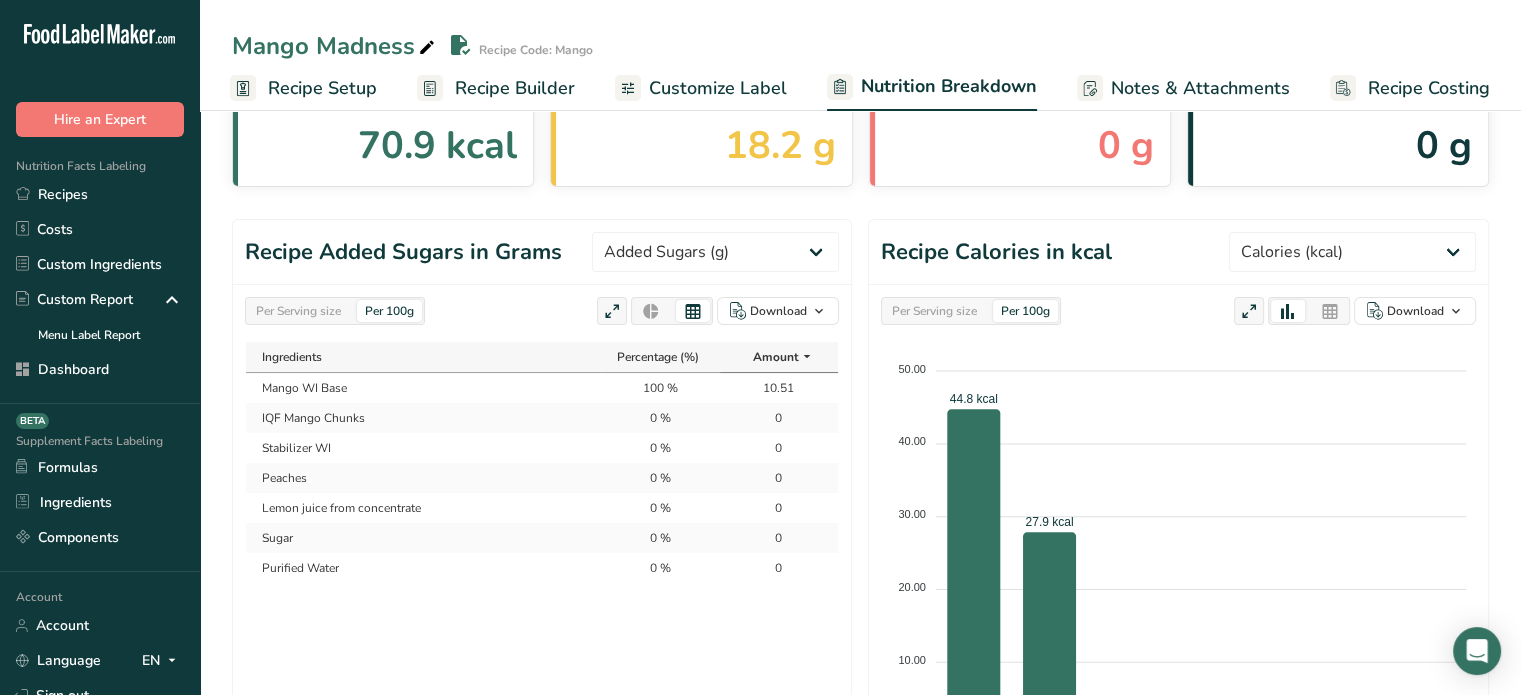 click on "Recipe Builder" at bounding box center [496, 88] 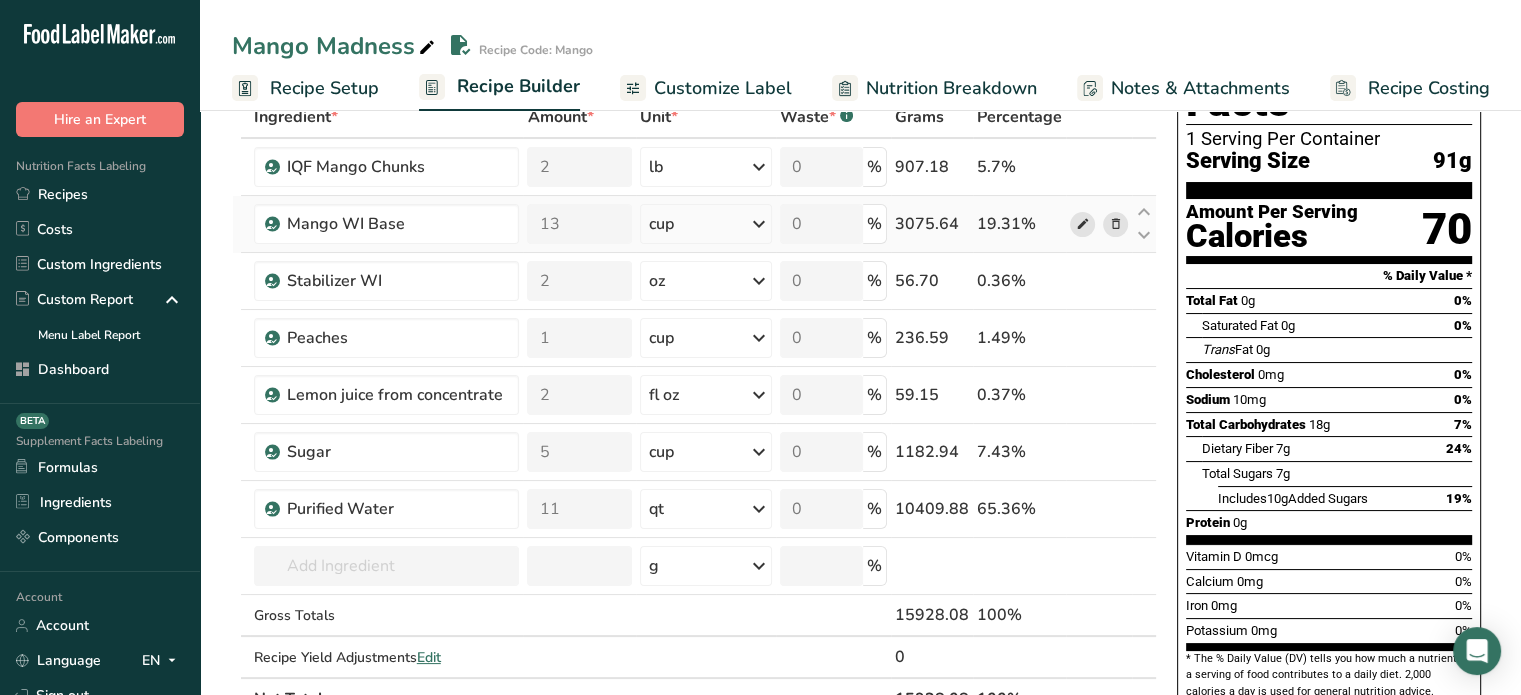 click at bounding box center (1082, 224) 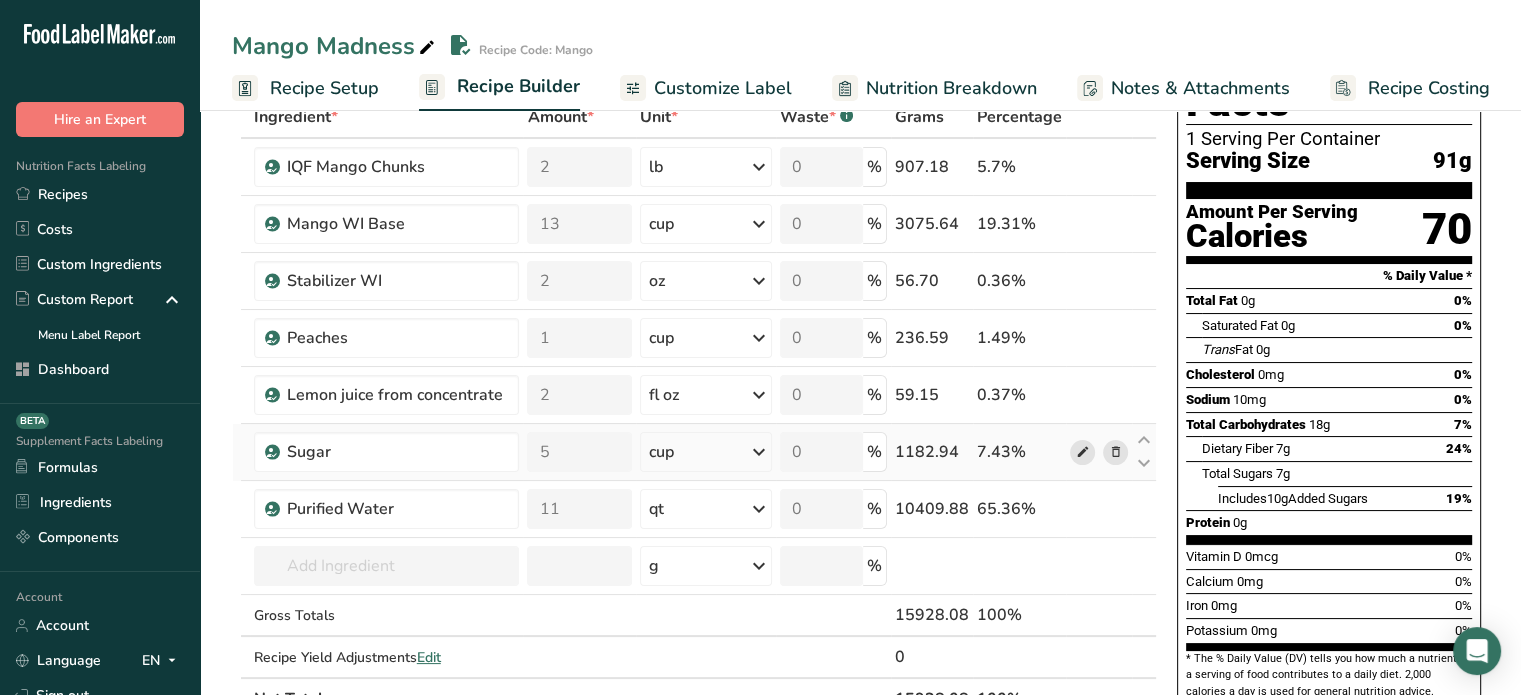 click at bounding box center [1082, 452] 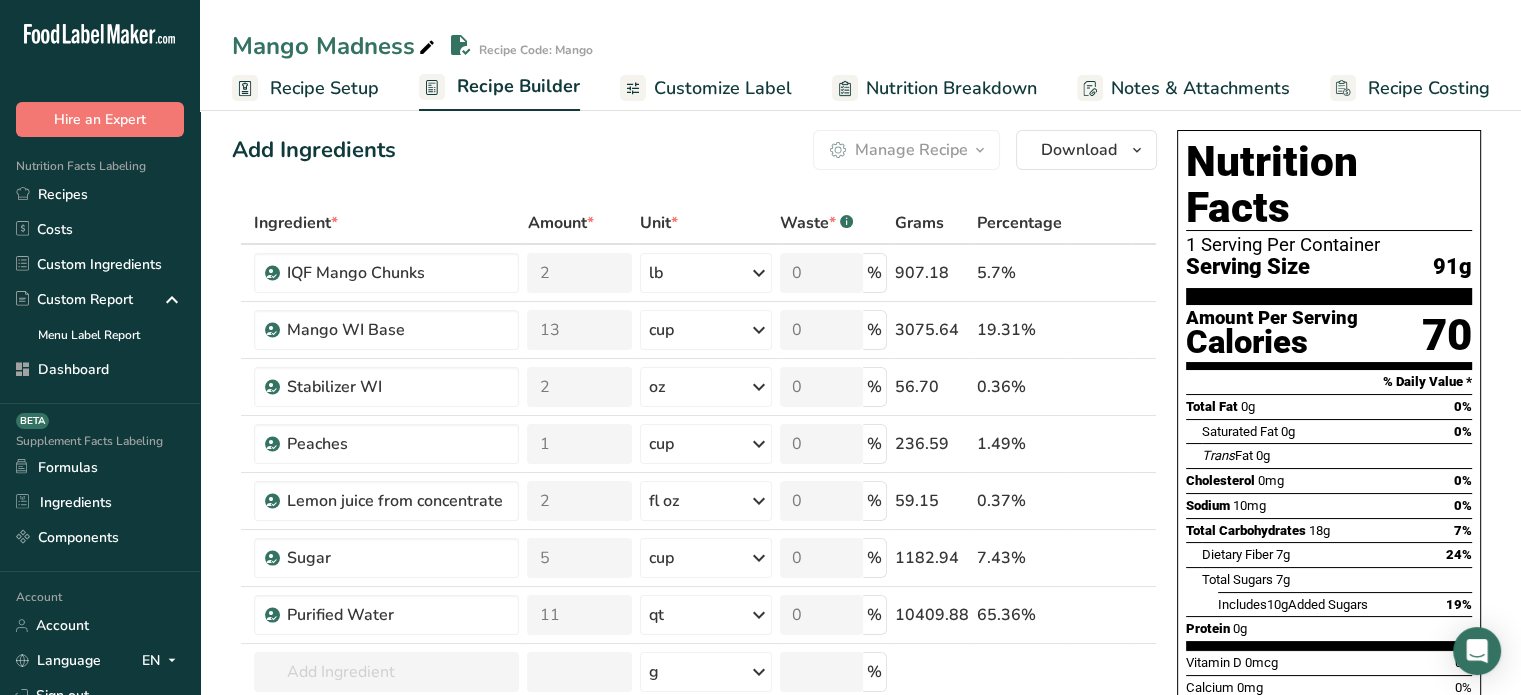 scroll, scrollTop: 12, scrollLeft: 0, axis: vertical 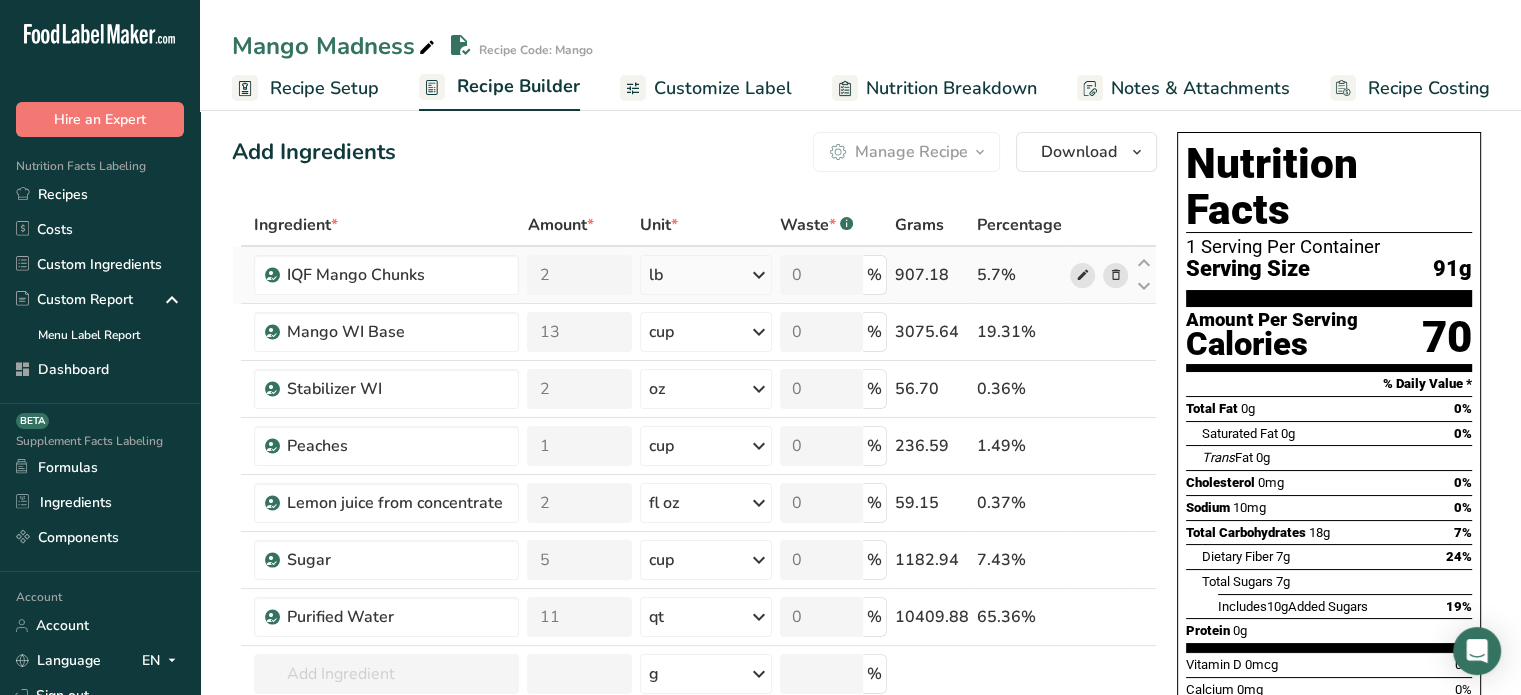 click at bounding box center (1082, 275) 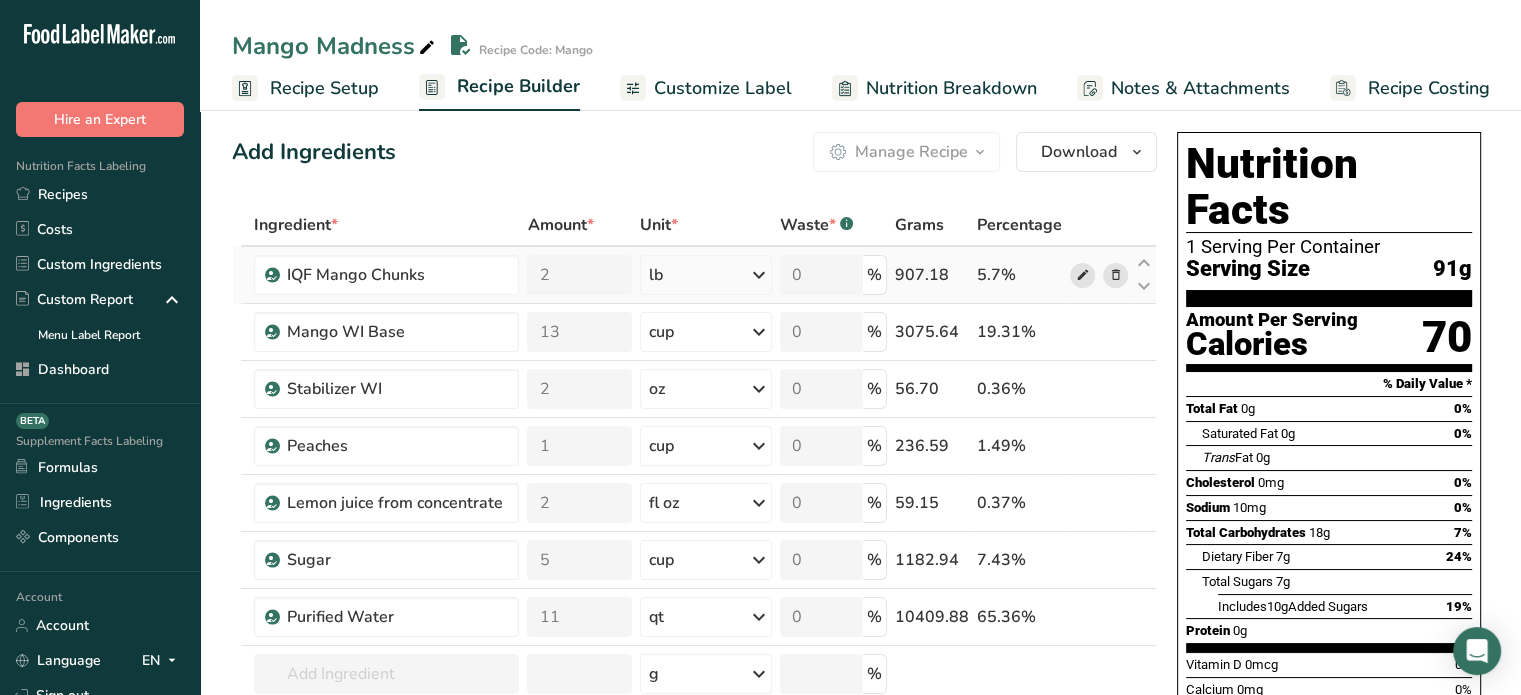 click at bounding box center (1082, 275) 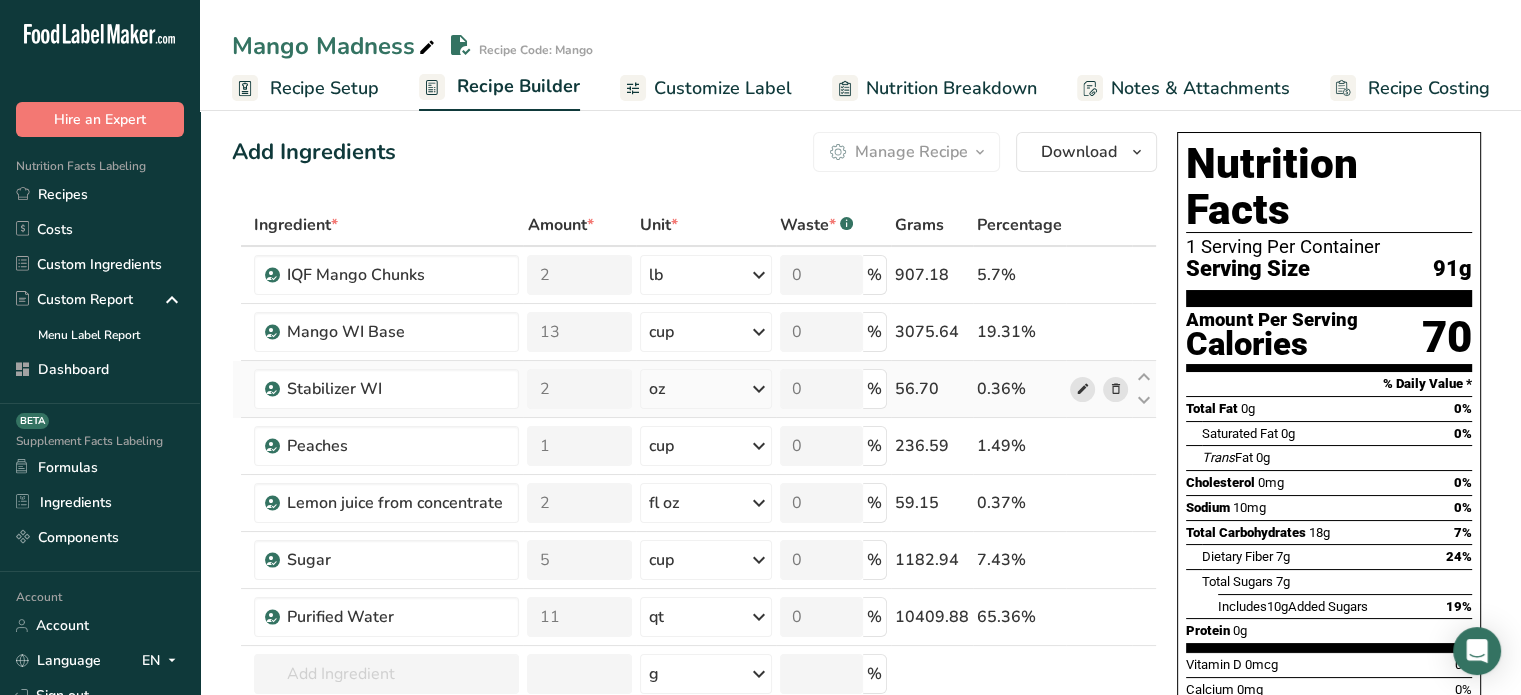 click at bounding box center [1082, 389] 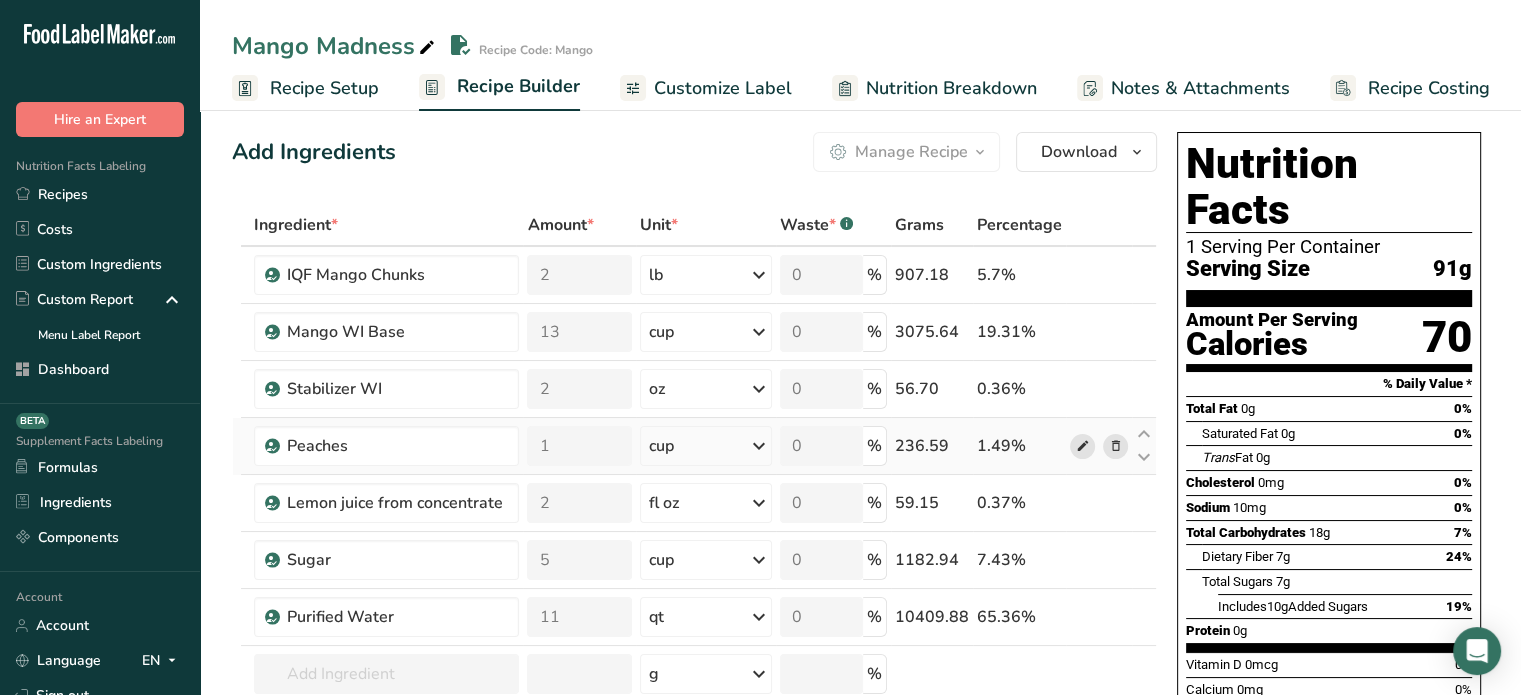 click at bounding box center (1082, 446) 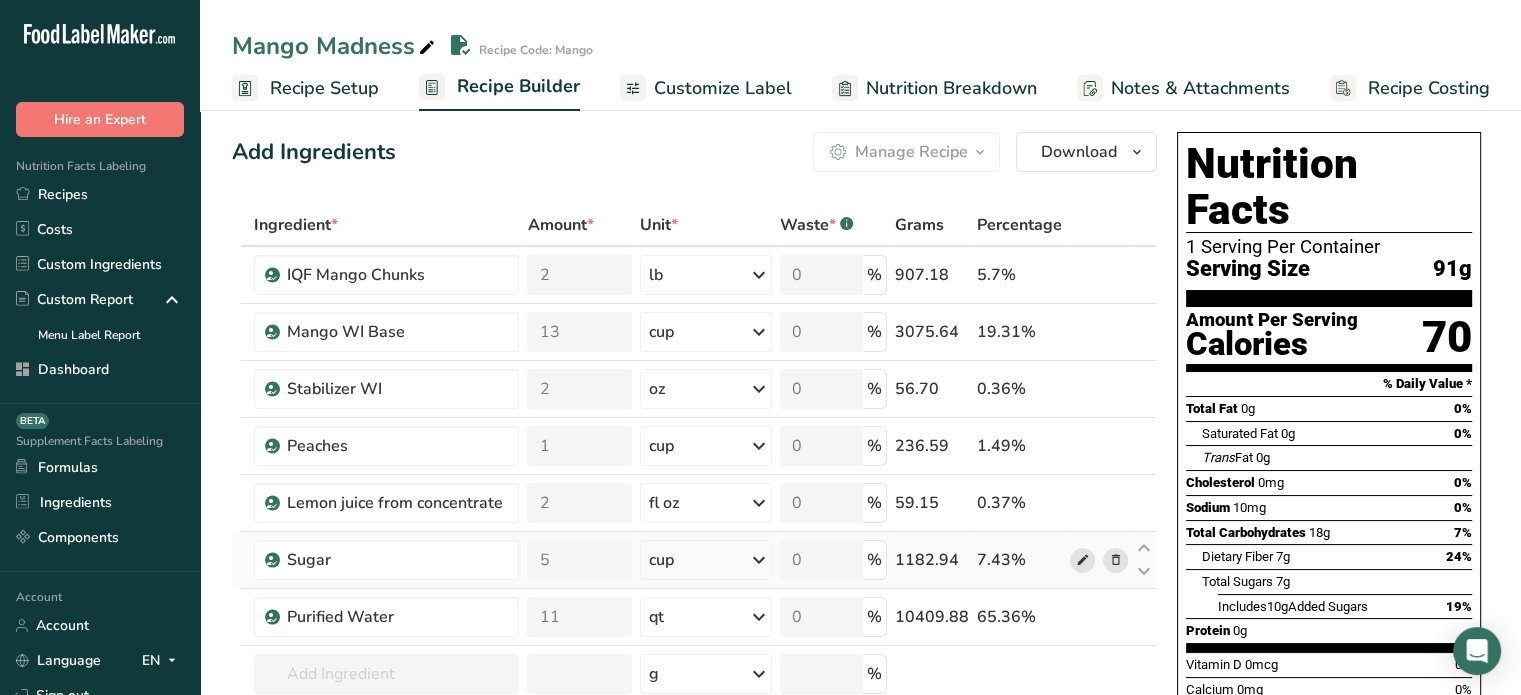 click at bounding box center (1082, 560) 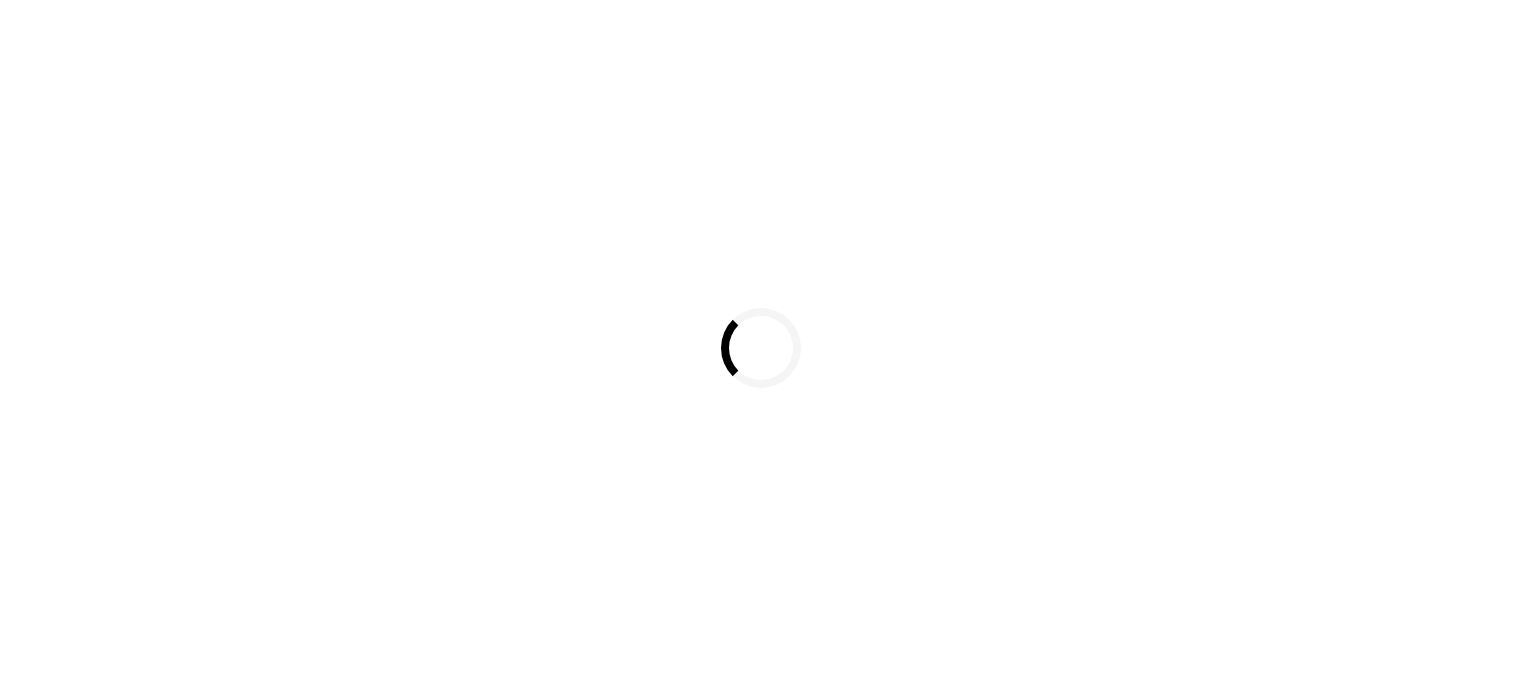 scroll, scrollTop: 0, scrollLeft: 0, axis: both 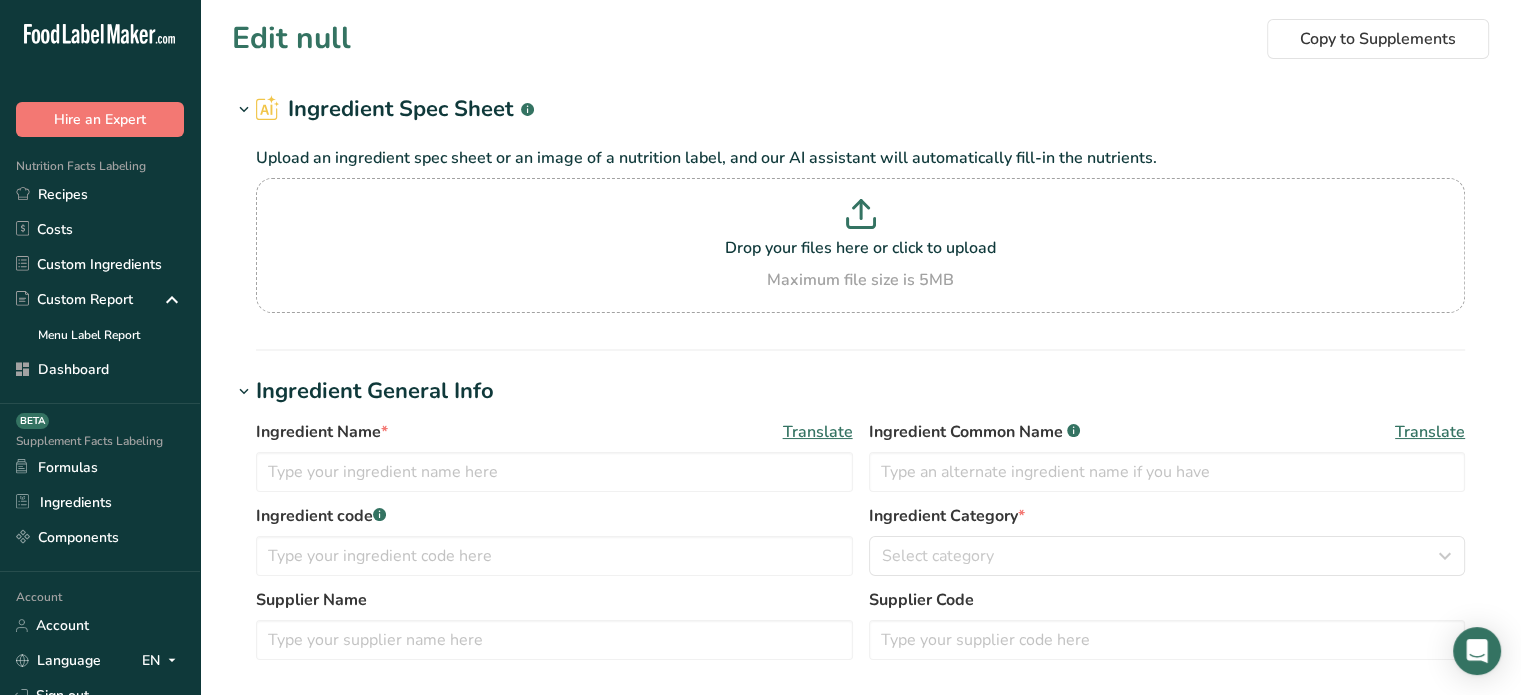 type on "Mango WI Base" 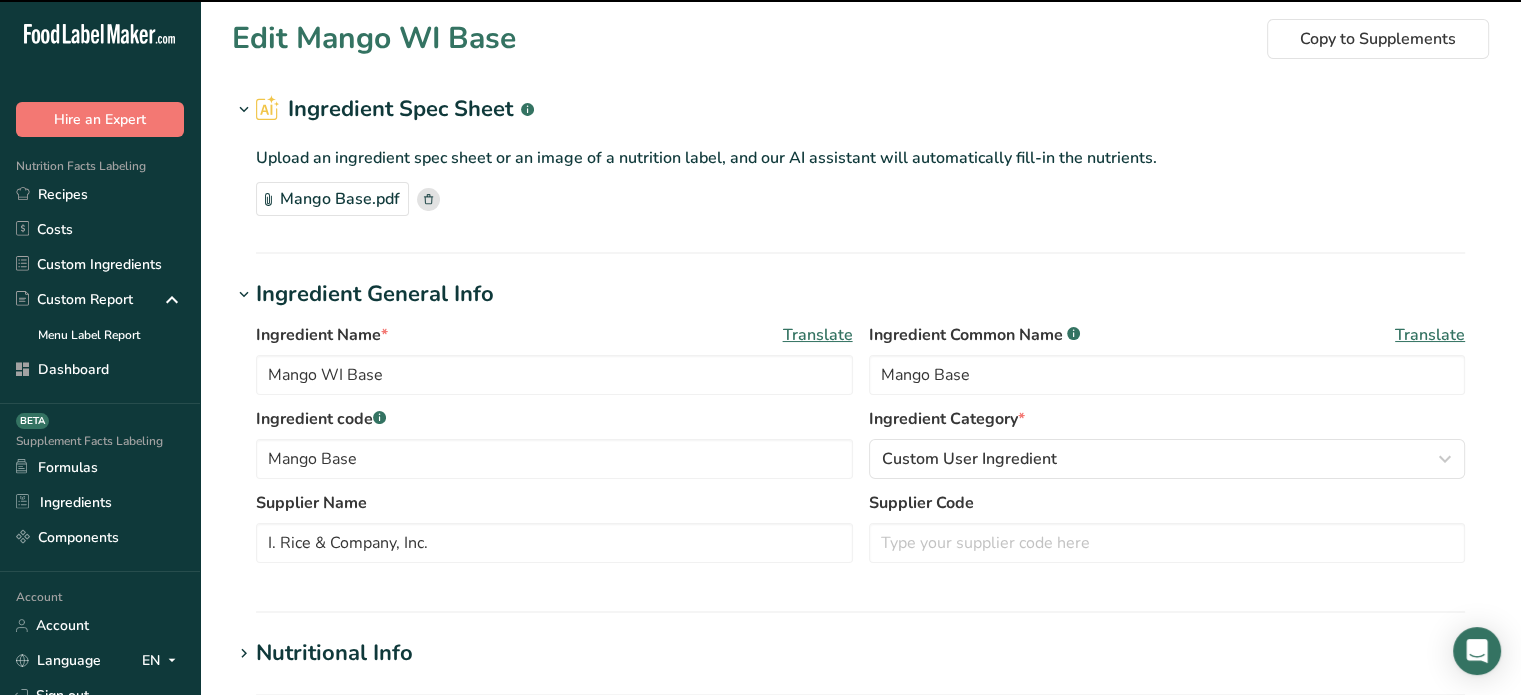 click on "Mango Base.pdf" at bounding box center (332, 199) 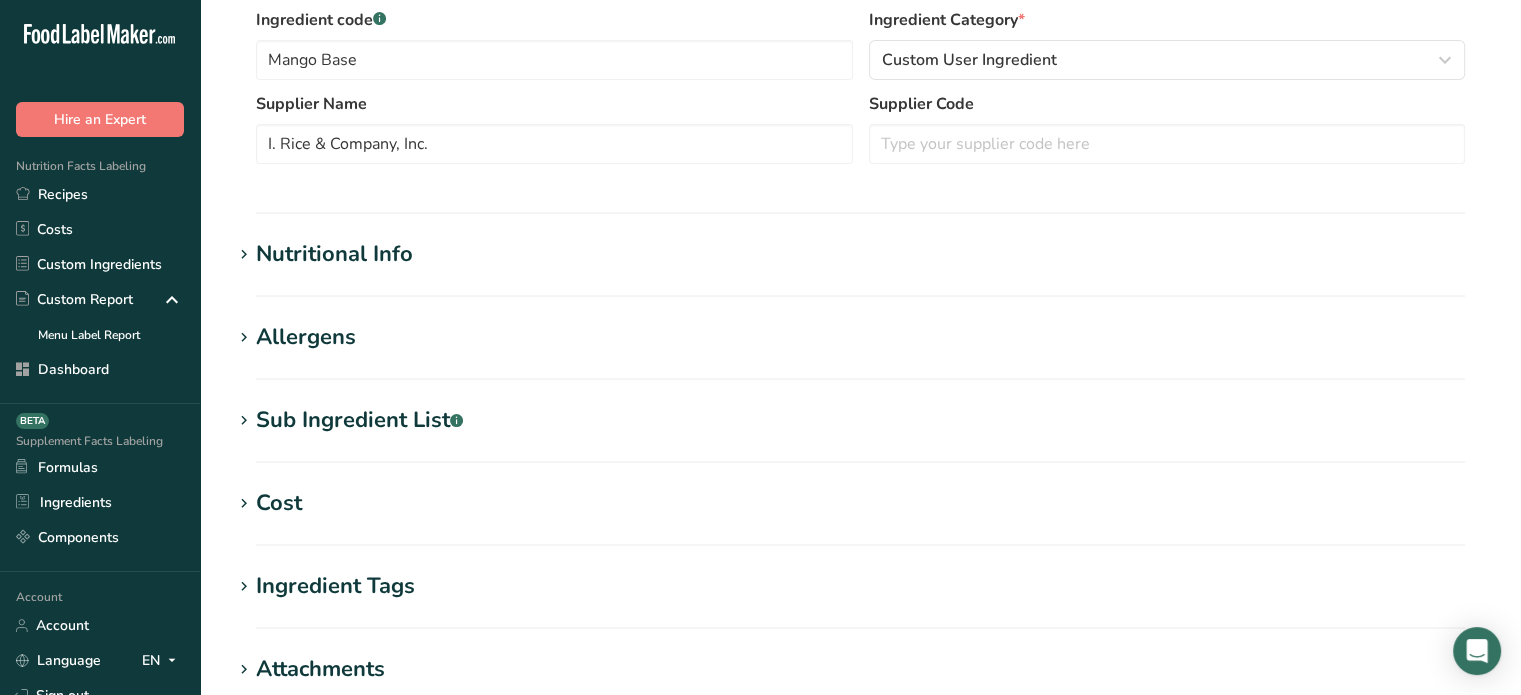 scroll, scrollTop: 397, scrollLeft: 0, axis: vertical 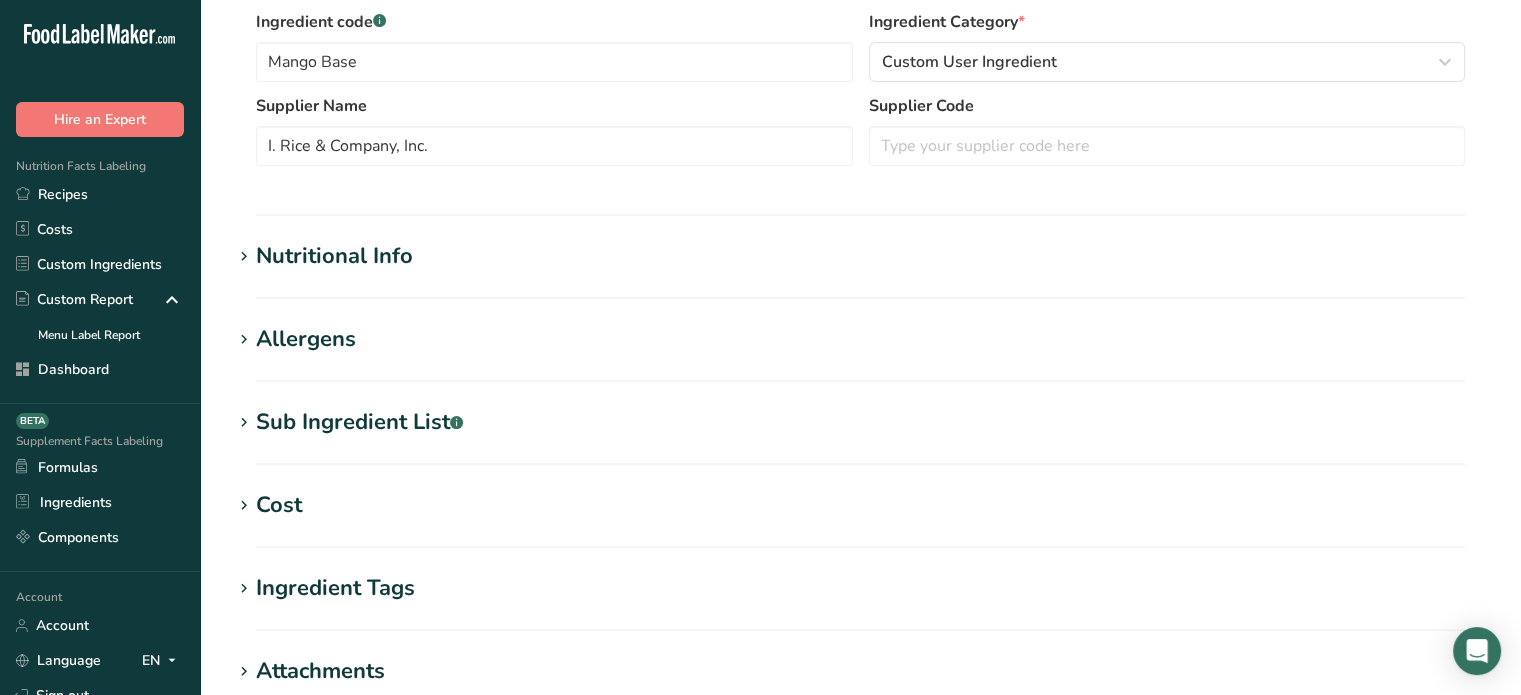 click on "Nutritional Info" at bounding box center (860, 256) 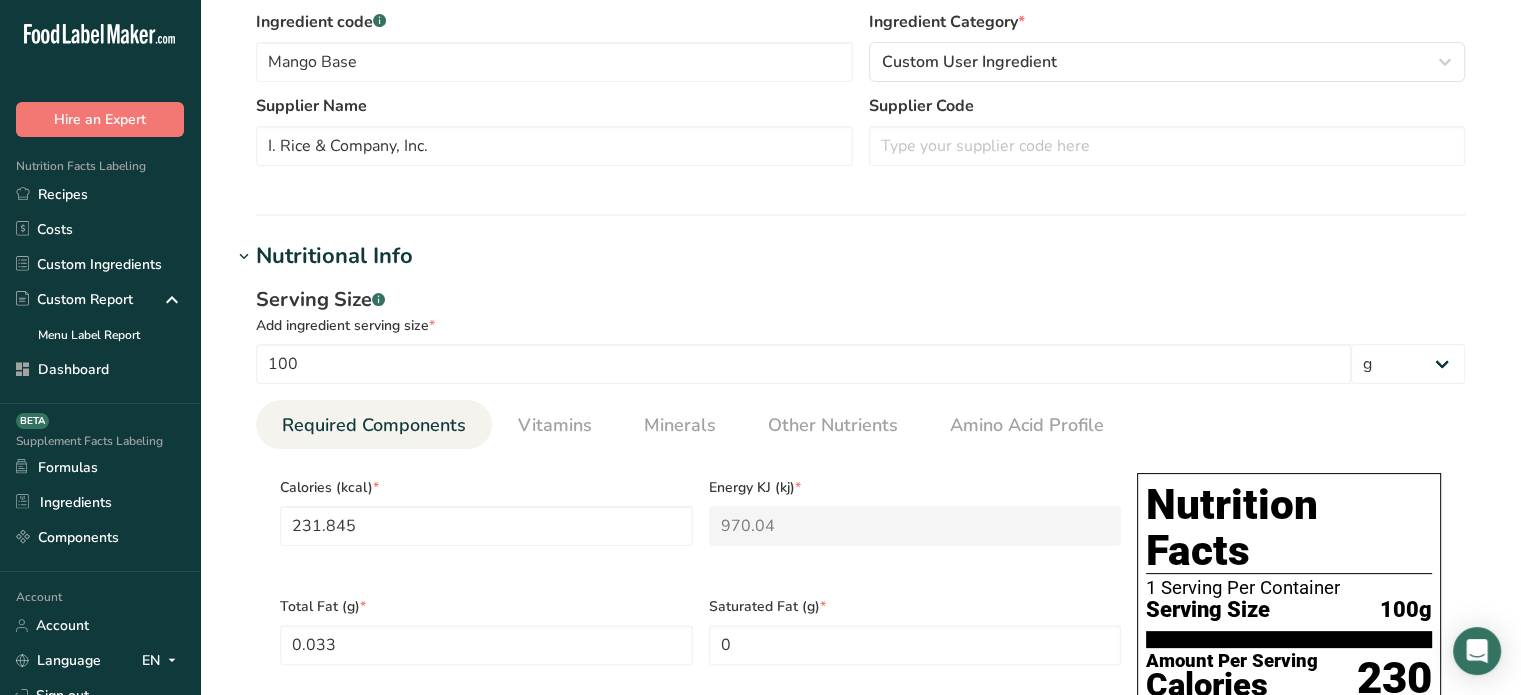 click on "Nutritional Info" at bounding box center (860, 256) 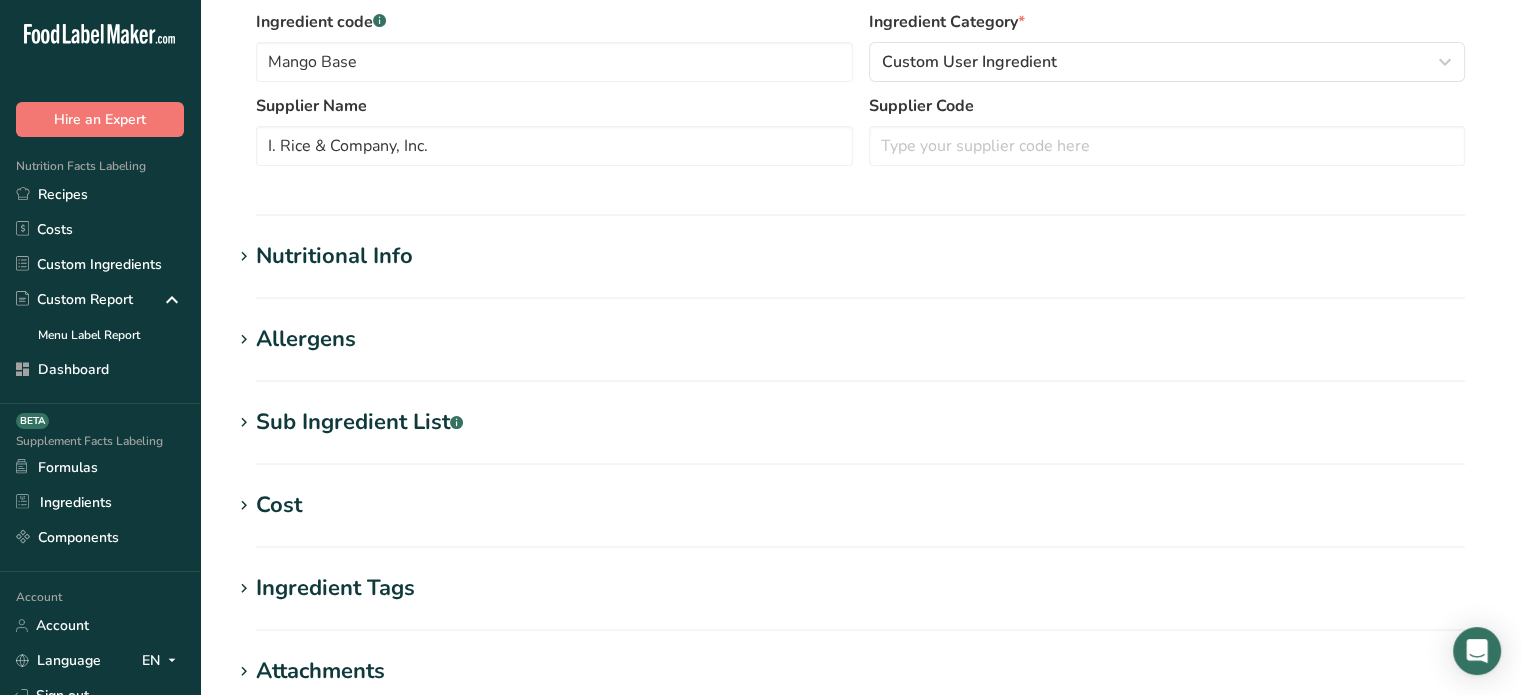 click on "Nutritional Info" at bounding box center [860, 256] 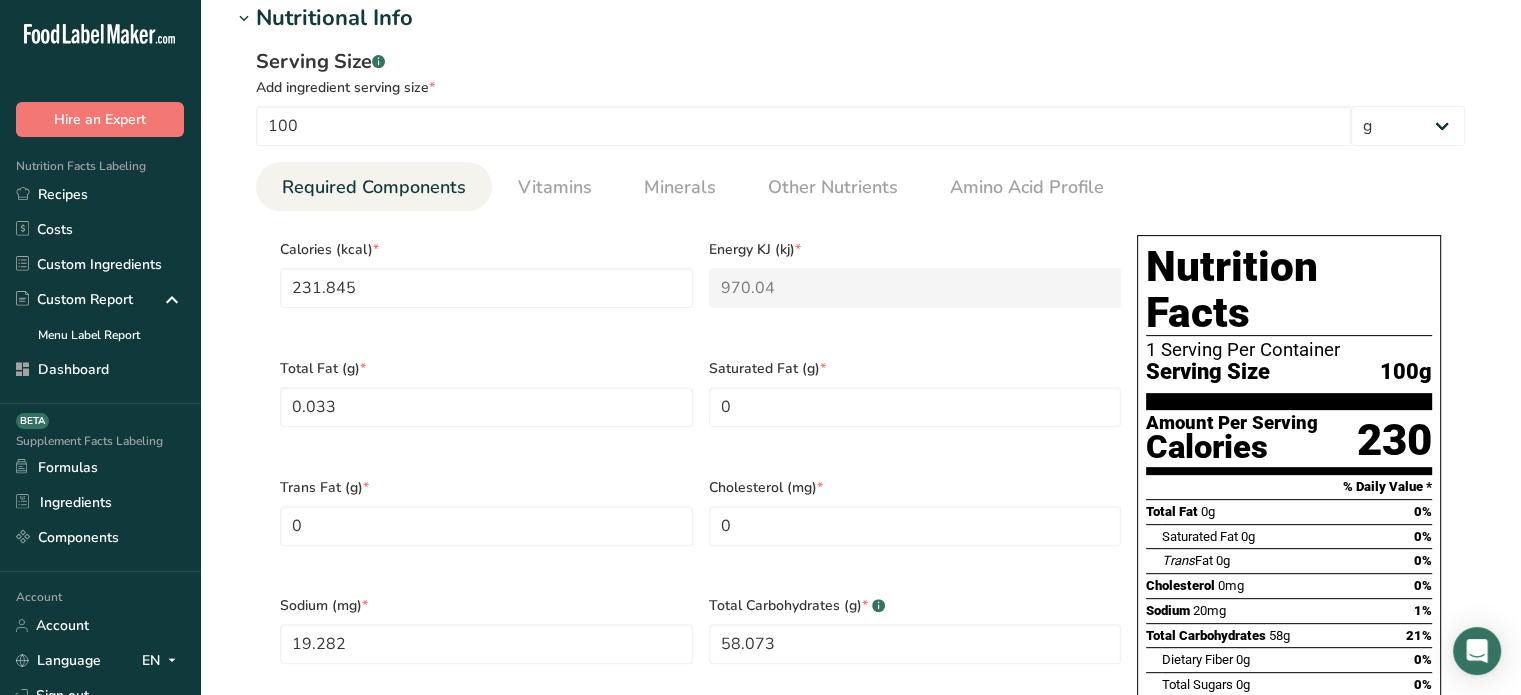 scroll, scrollTop: 692, scrollLeft: 0, axis: vertical 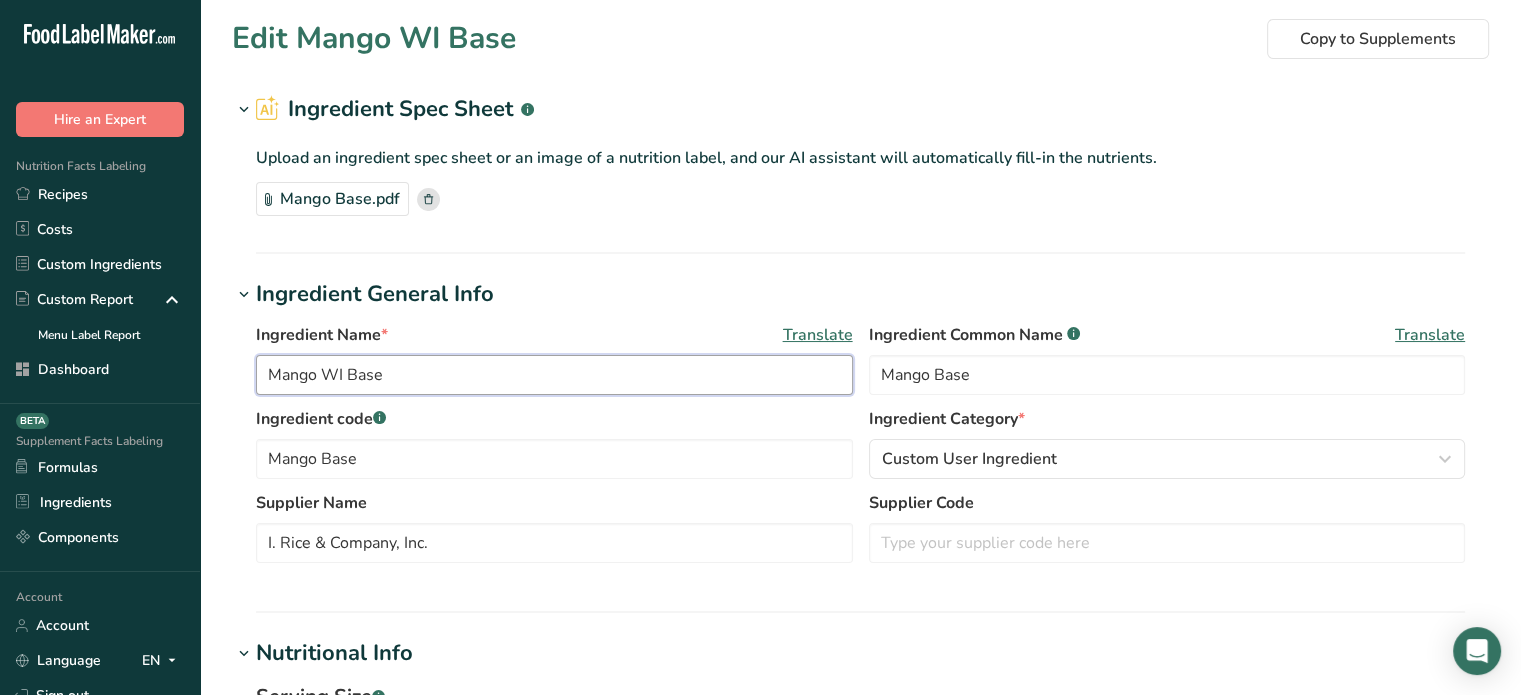 drag, startPoint x: 414, startPoint y: 362, endPoint x: 240, endPoint y: 364, distance: 174.01149 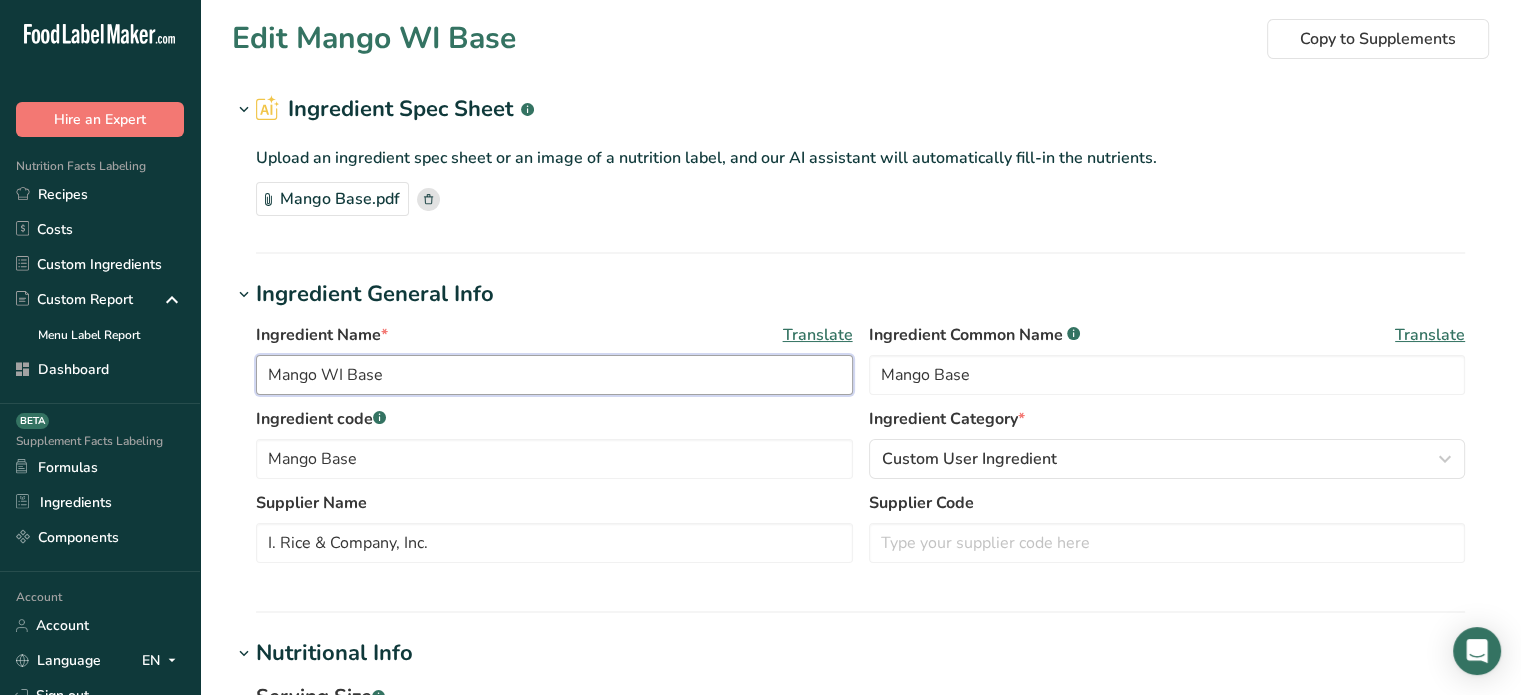 click on "Ingredient Name *
Translate
Mango WI Base
Ingredient Common Name
.a-a{fill:#347362;}.b-a{fill:#fff;}
Translate
Mango Base
Ingredient code
.a-a{fill:#347362;}.b-a{fill:#fff;}           Mango Base
Ingredient Category *
Custom User Ingredient
Standard Categories
Custom Categories
.a-a{fill:#347362;}.b-a{fill:#fff;}
American Indian/Alaska Native Foods
Baby Foods
Baked Products
Beef Products
Beverages
Branded Food Products Database
Breakfast Cereals
Cereal Grains and Pasta
Fast Foods" at bounding box center (860, 449) 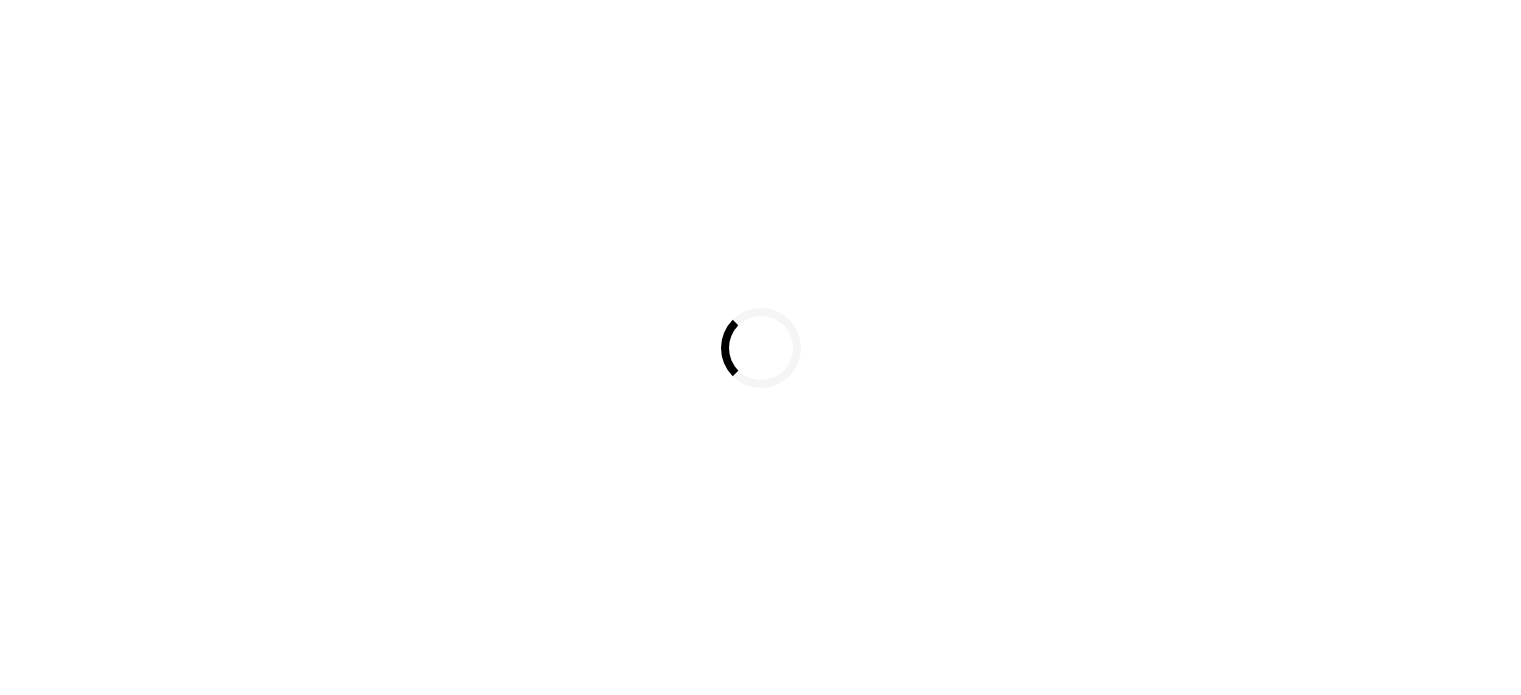 scroll, scrollTop: 0, scrollLeft: 0, axis: both 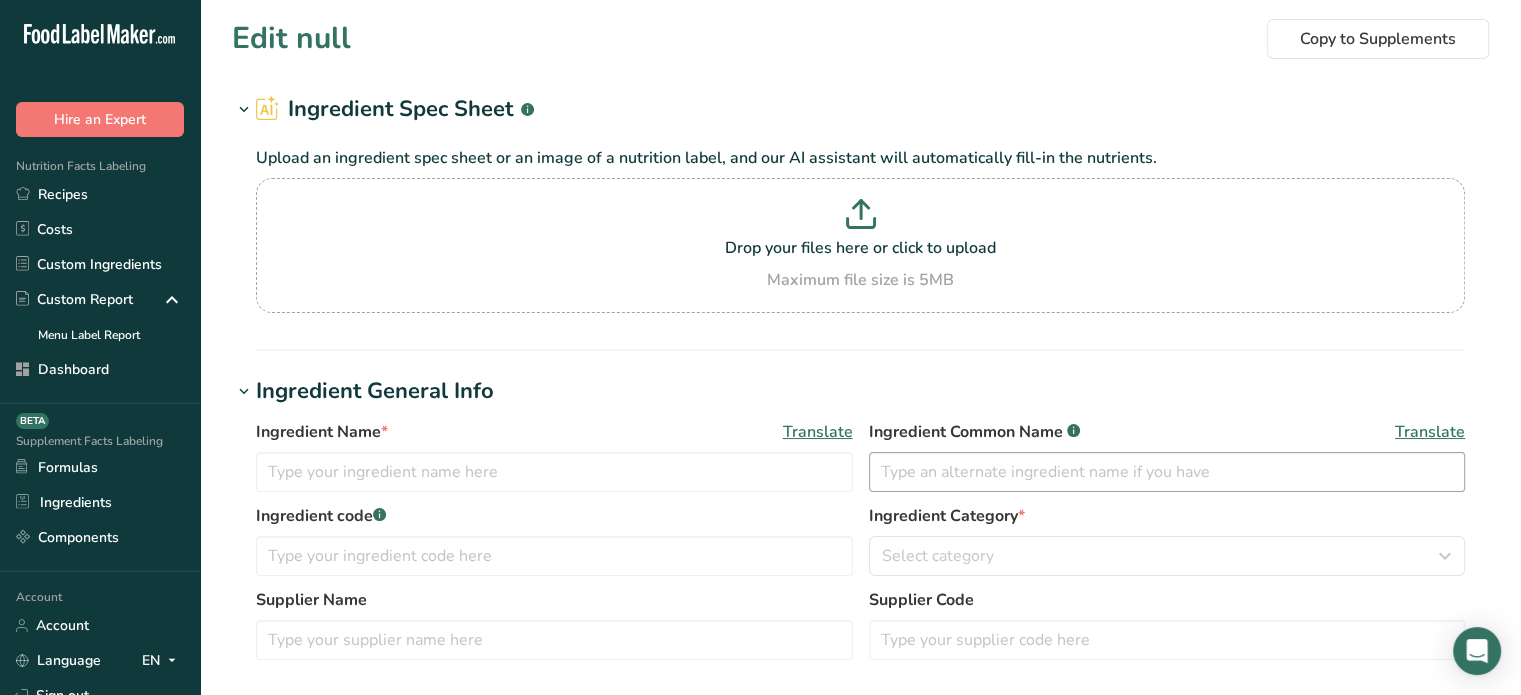 type on "Sugar" 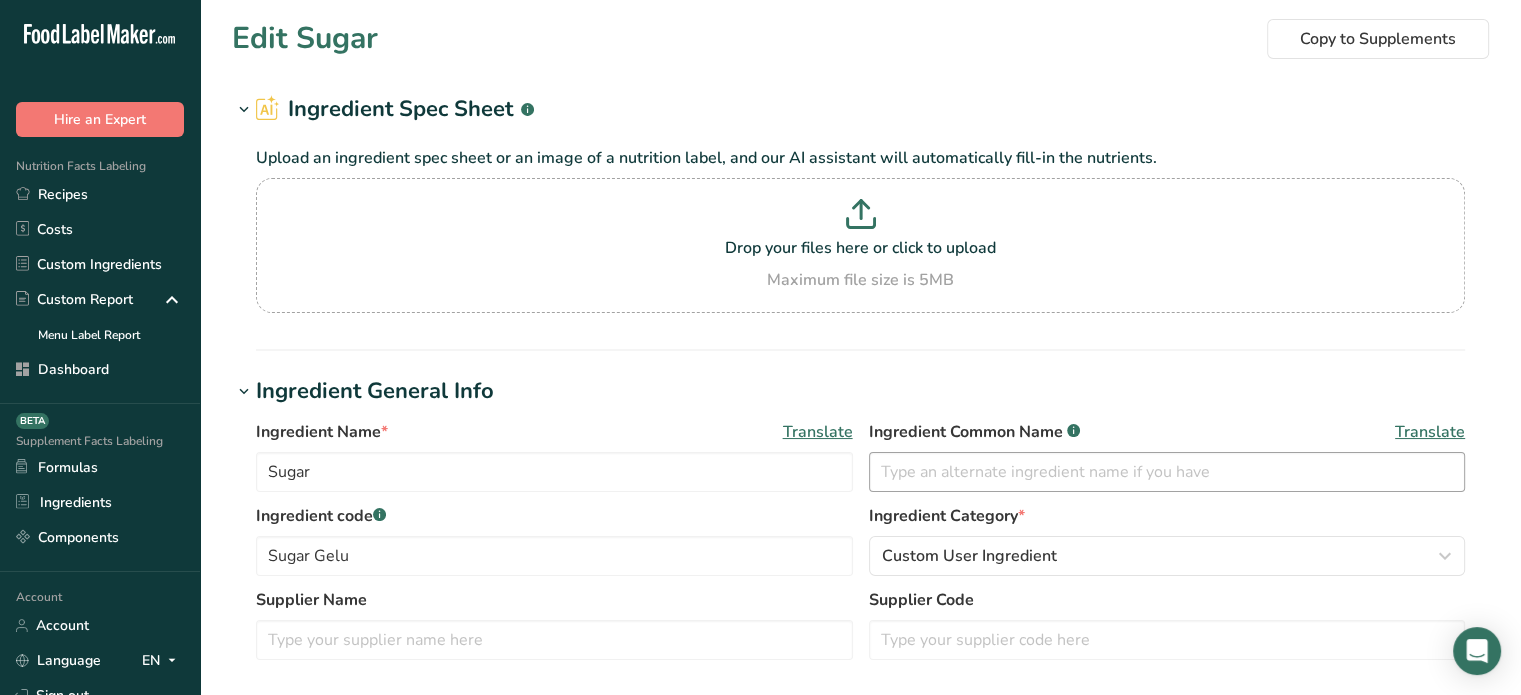 type on "30" 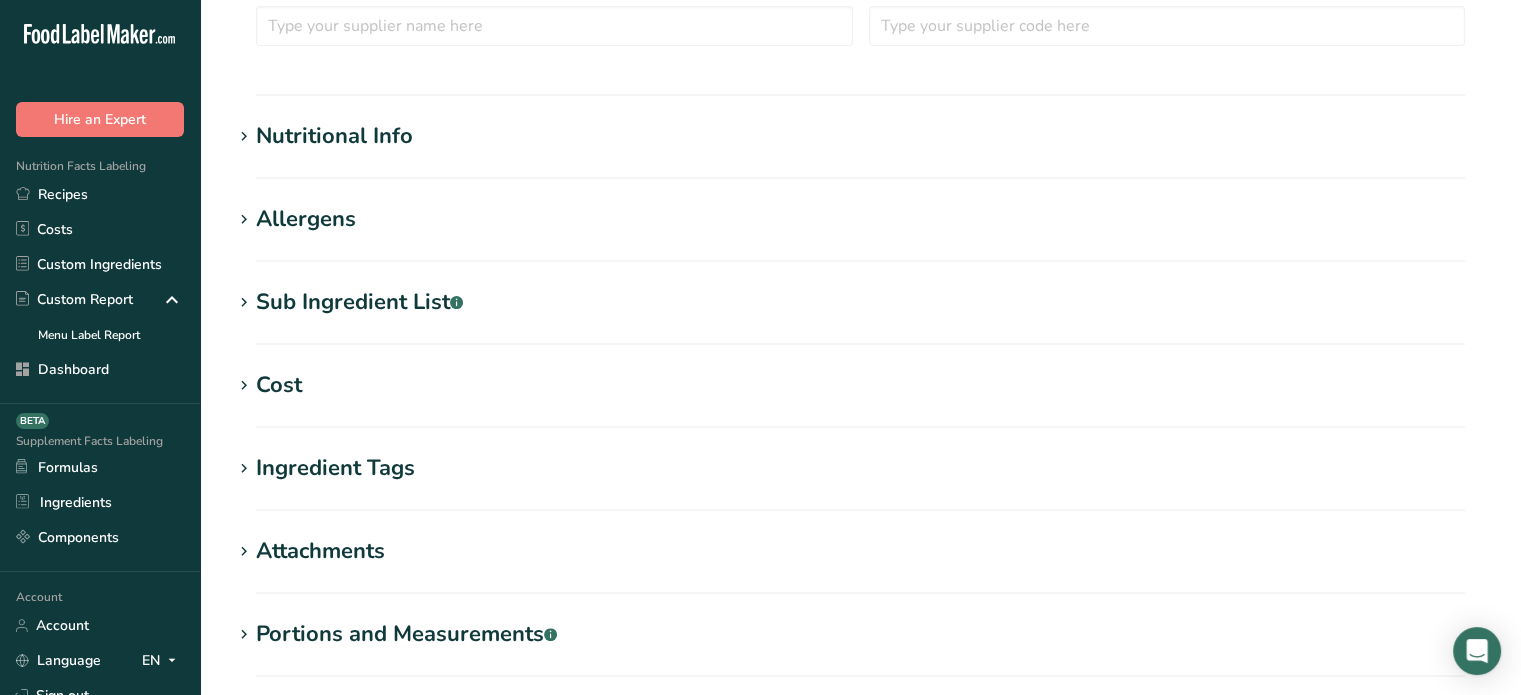 scroll, scrollTop: 479, scrollLeft: 0, axis: vertical 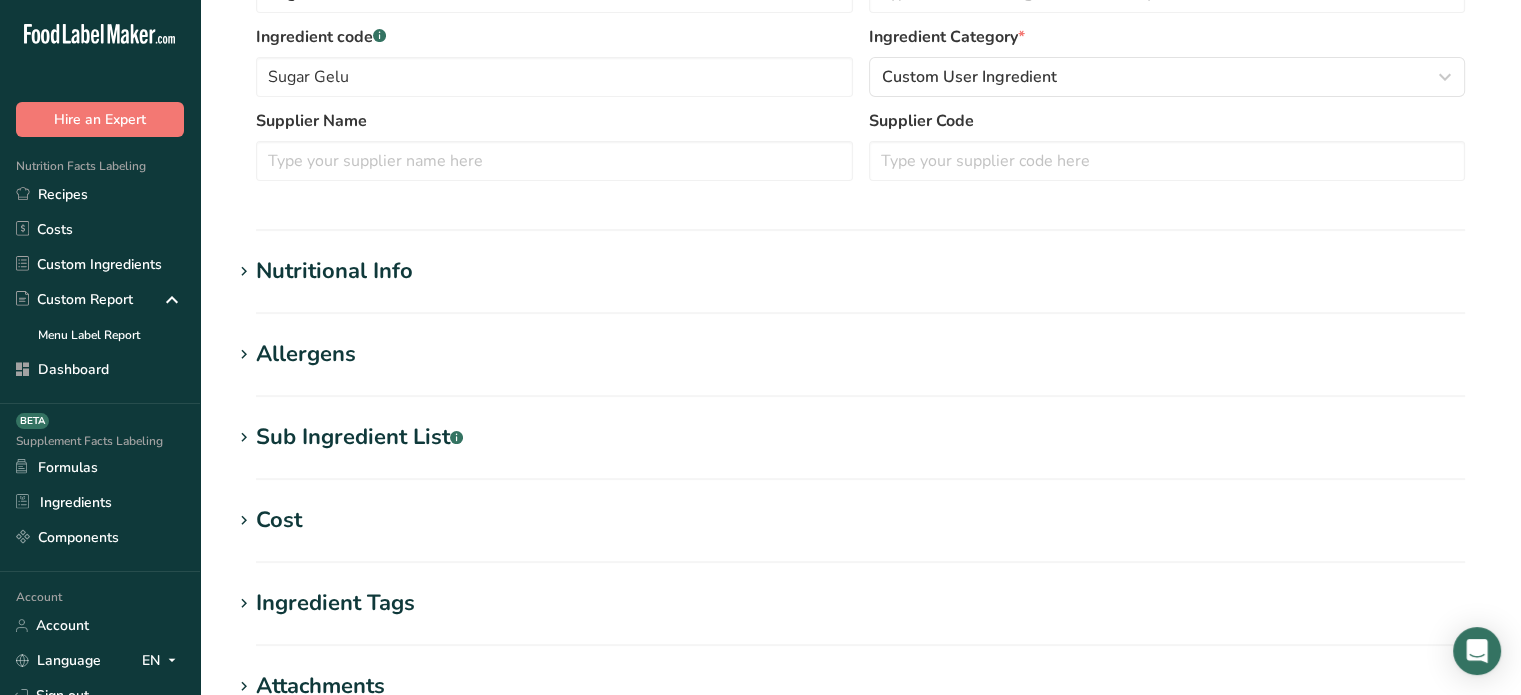 drag, startPoint x: 659, startPoint y: 239, endPoint x: 639, endPoint y: 272, distance: 38.587563 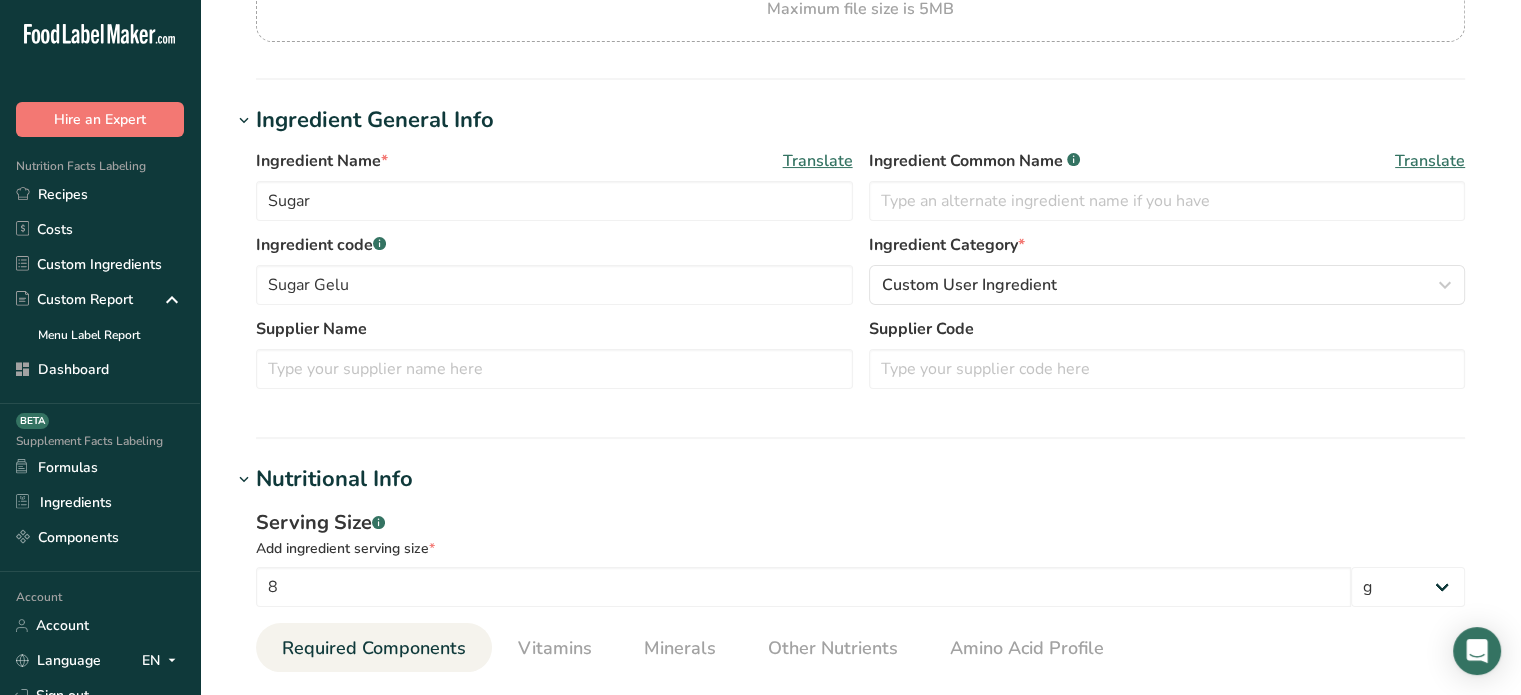scroll, scrollTop: 0, scrollLeft: 0, axis: both 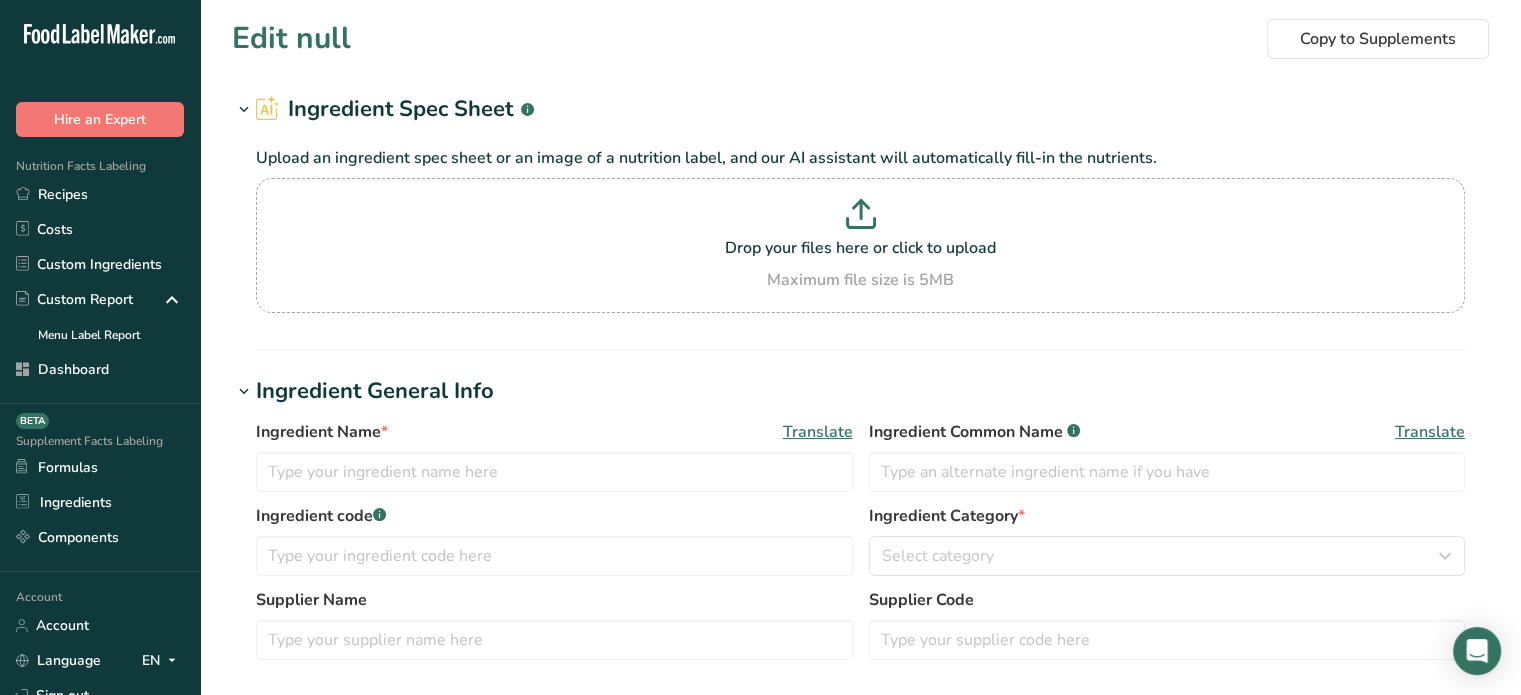 type on "IQF Mango Chunks" 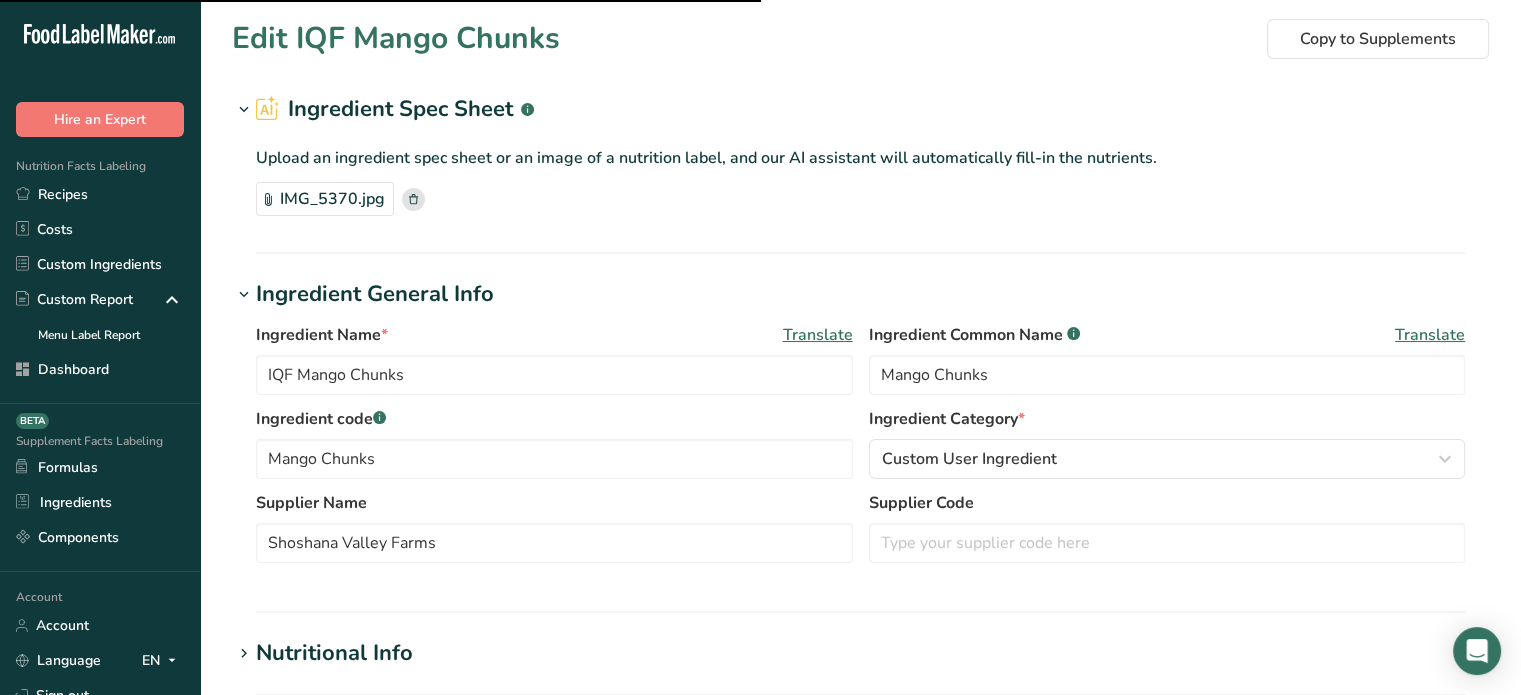 click on "IMG_5370.jpg" at bounding box center (325, 199) 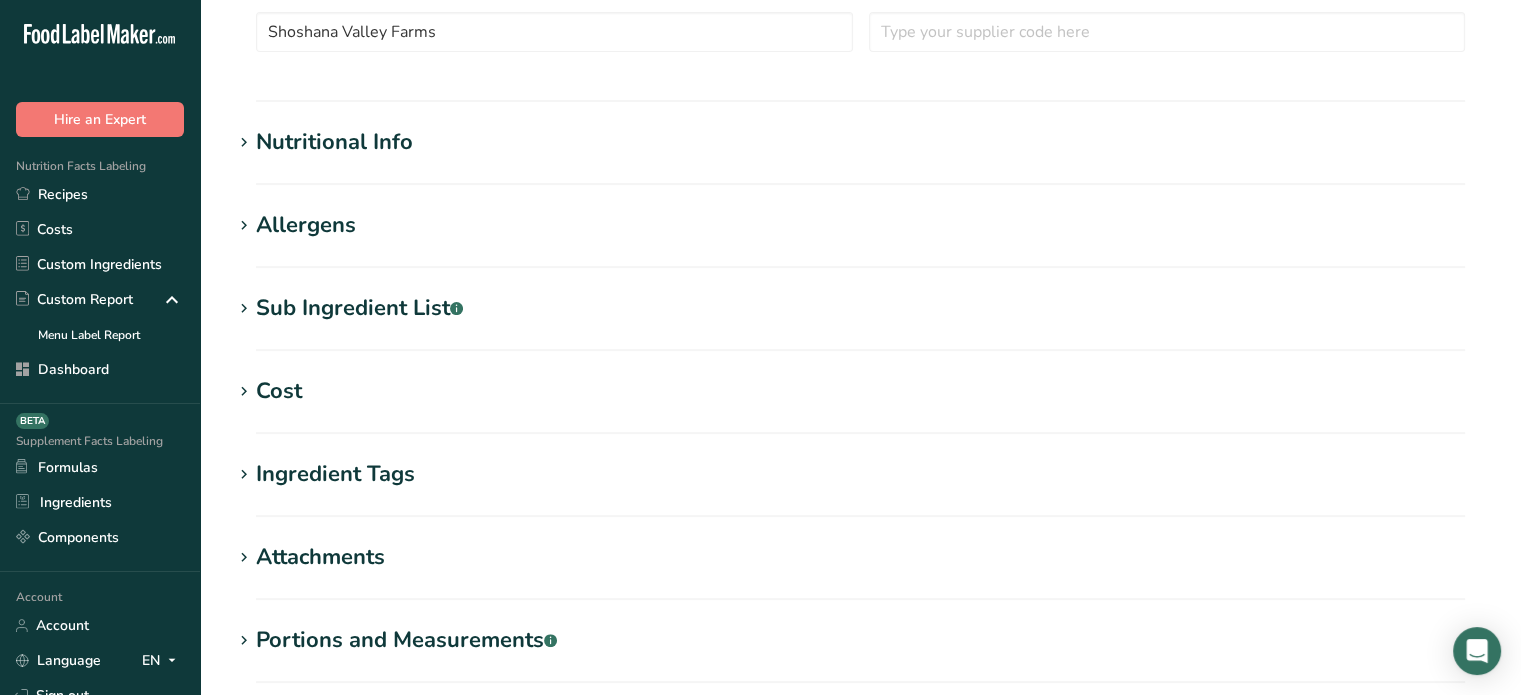 scroll, scrollTop: 505, scrollLeft: 0, axis: vertical 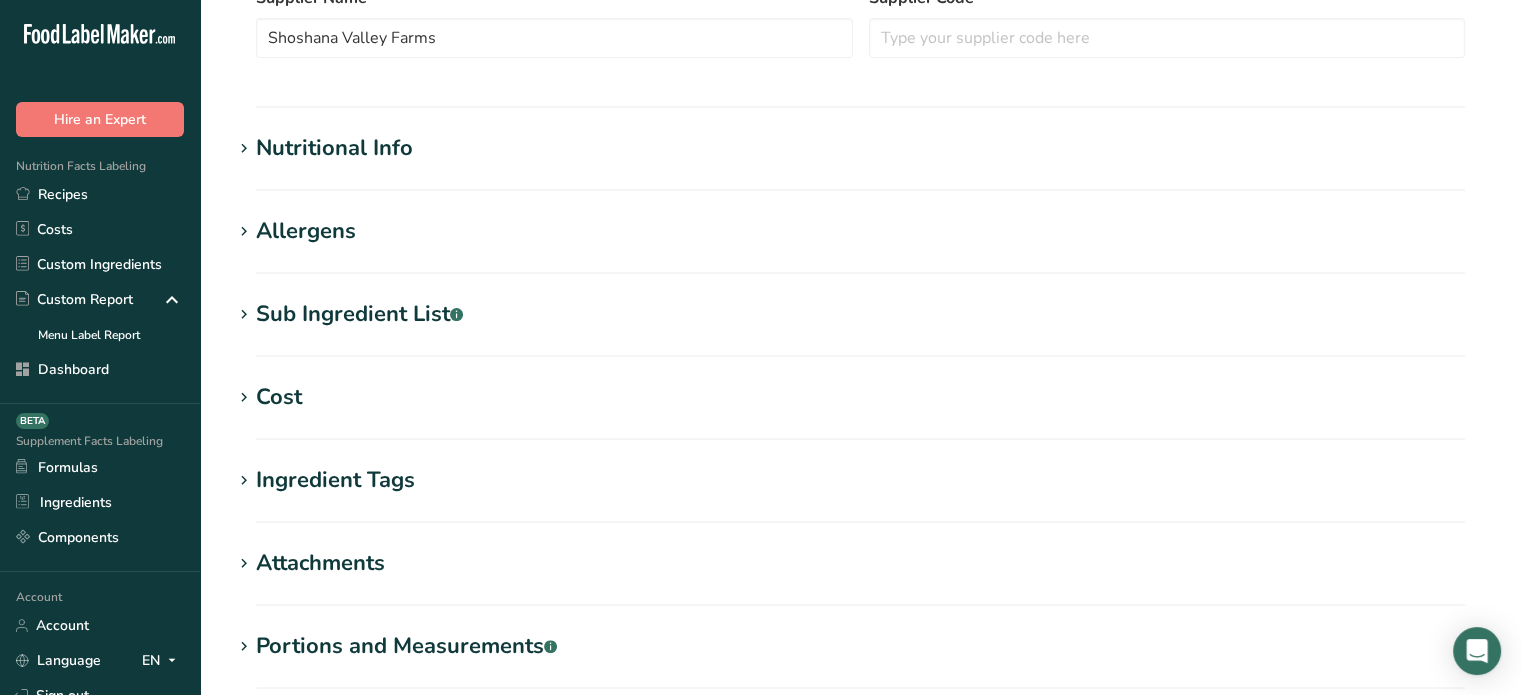drag, startPoint x: 431, startPoint y: 166, endPoint x: 361, endPoint y: 142, distance: 74 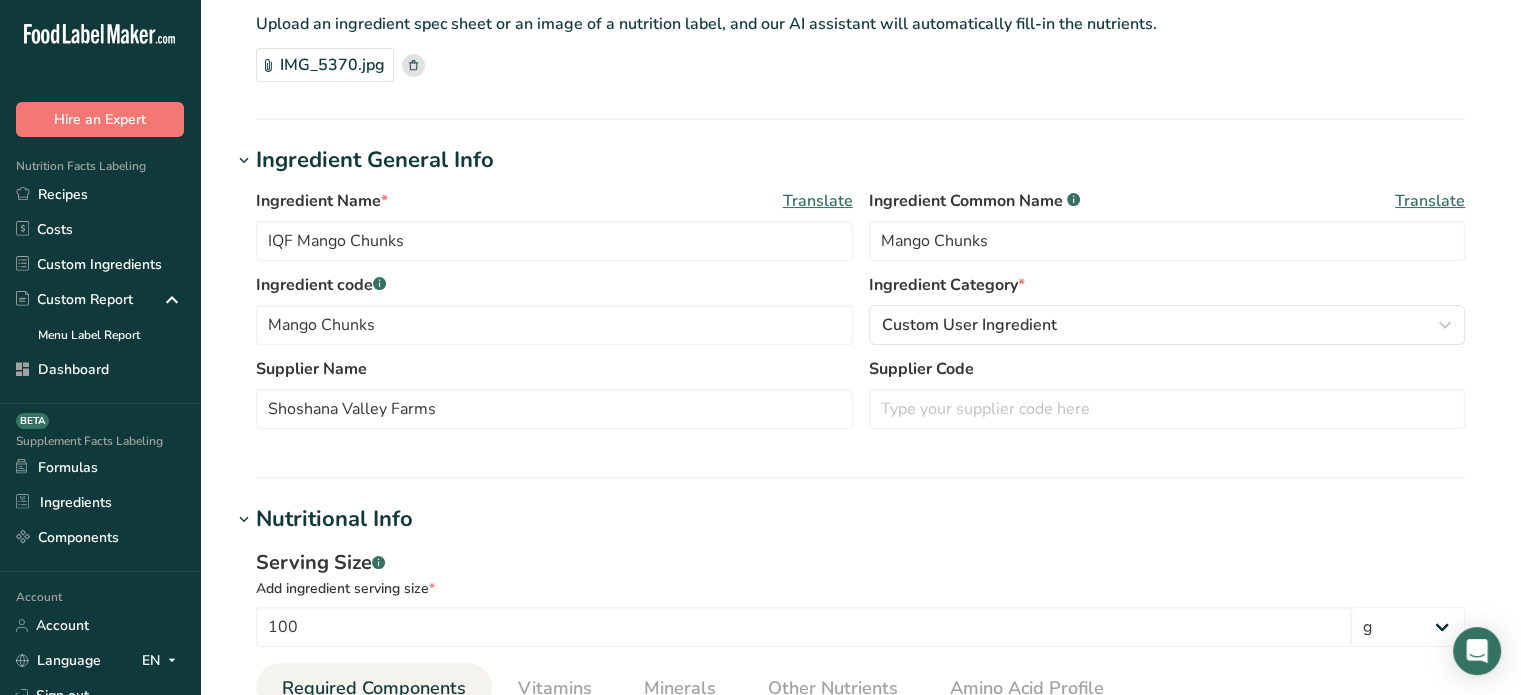 scroll, scrollTop: 89, scrollLeft: 0, axis: vertical 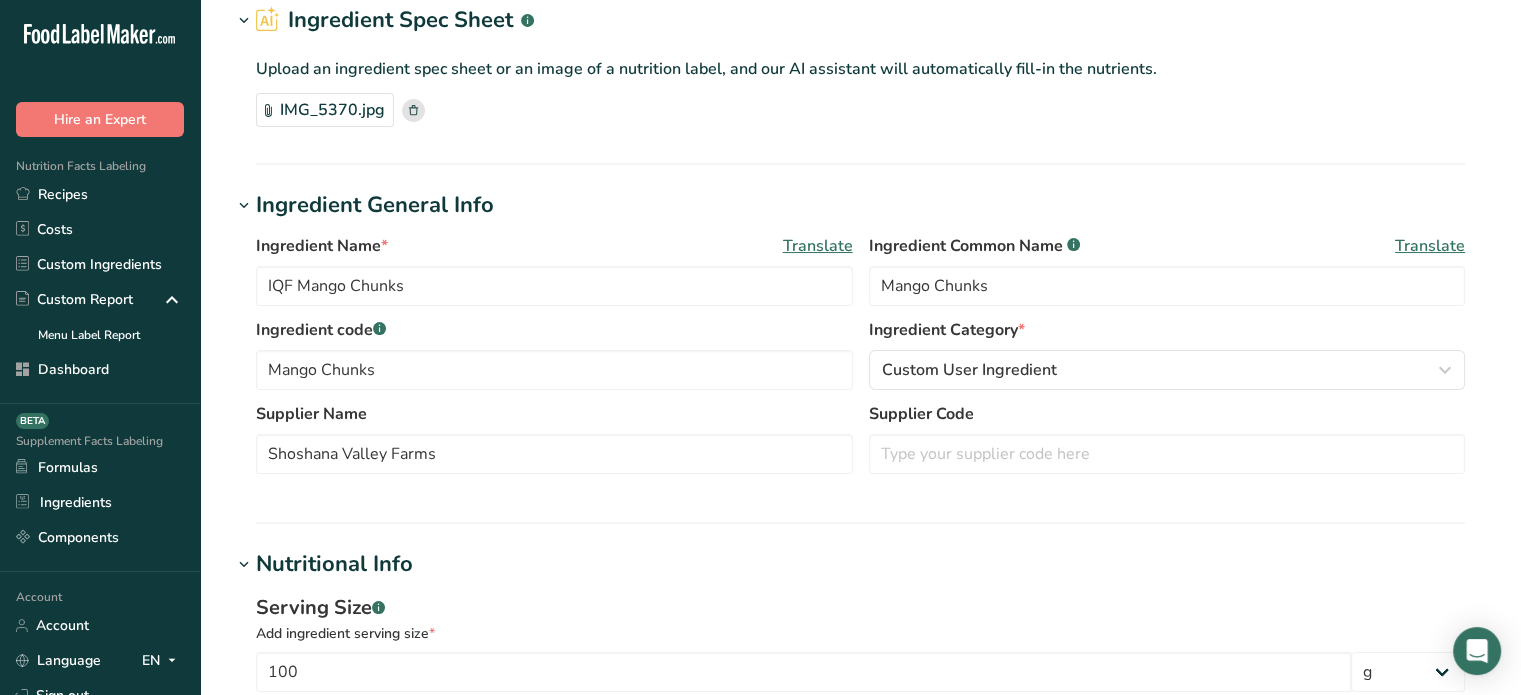 click on "IMG_5370.jpg" at bounding box center [325, 110] 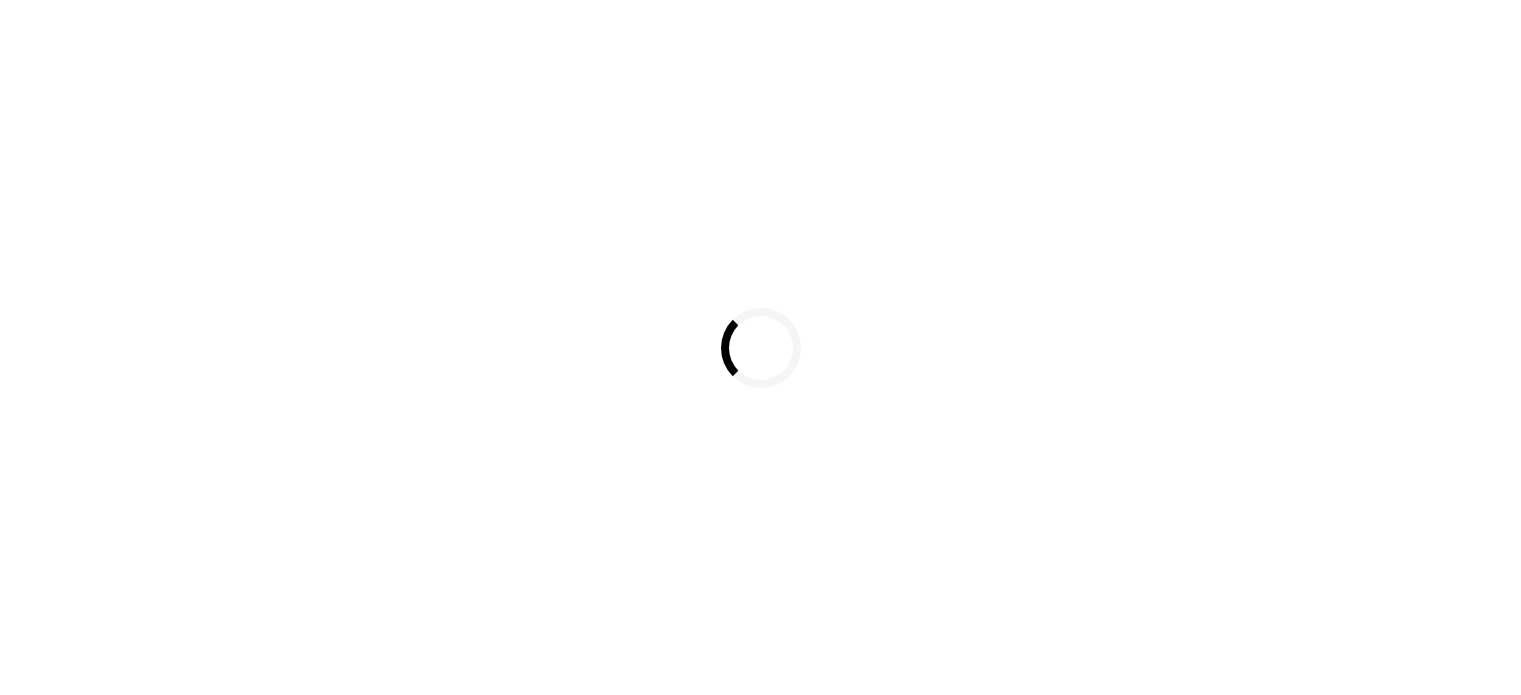 scroll, scrollTop: 0, scrollLeft: 0, axis: both 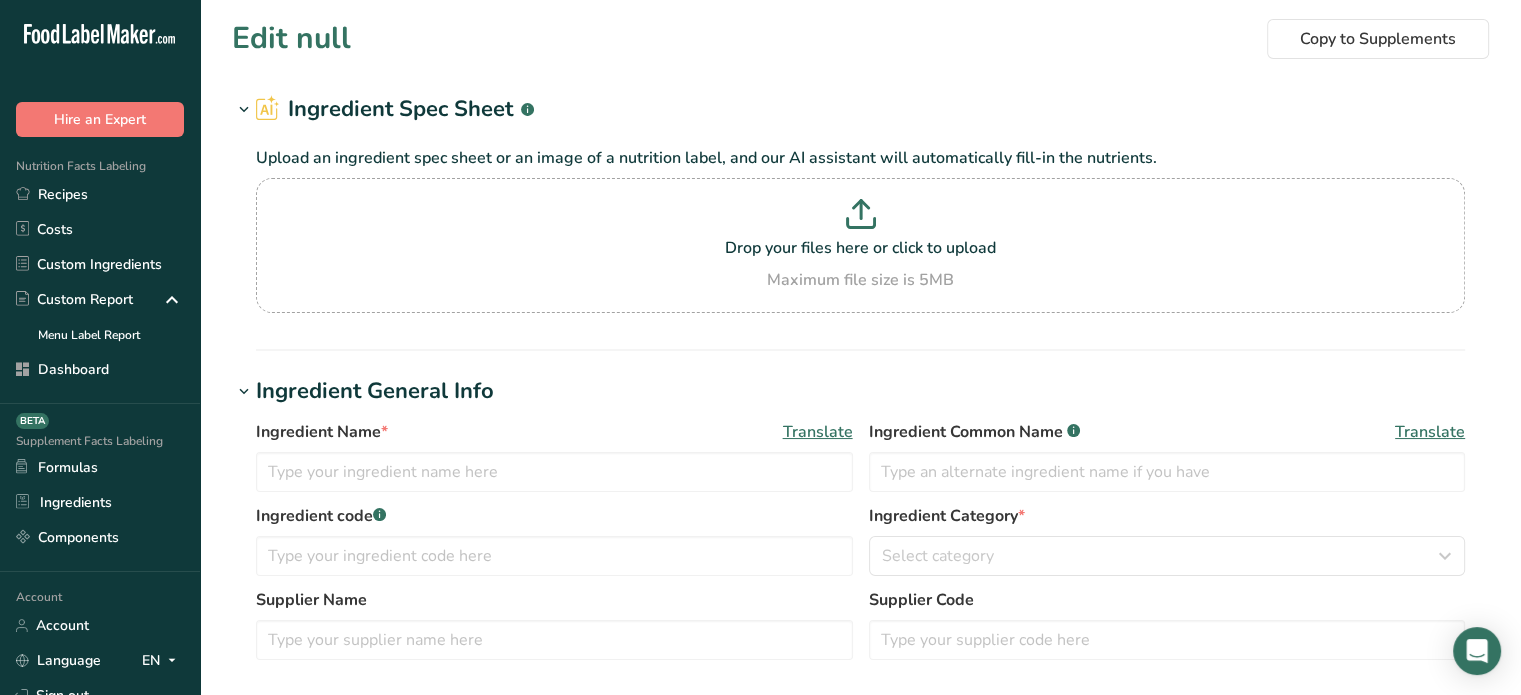 type on "IQF Mango Chunks" 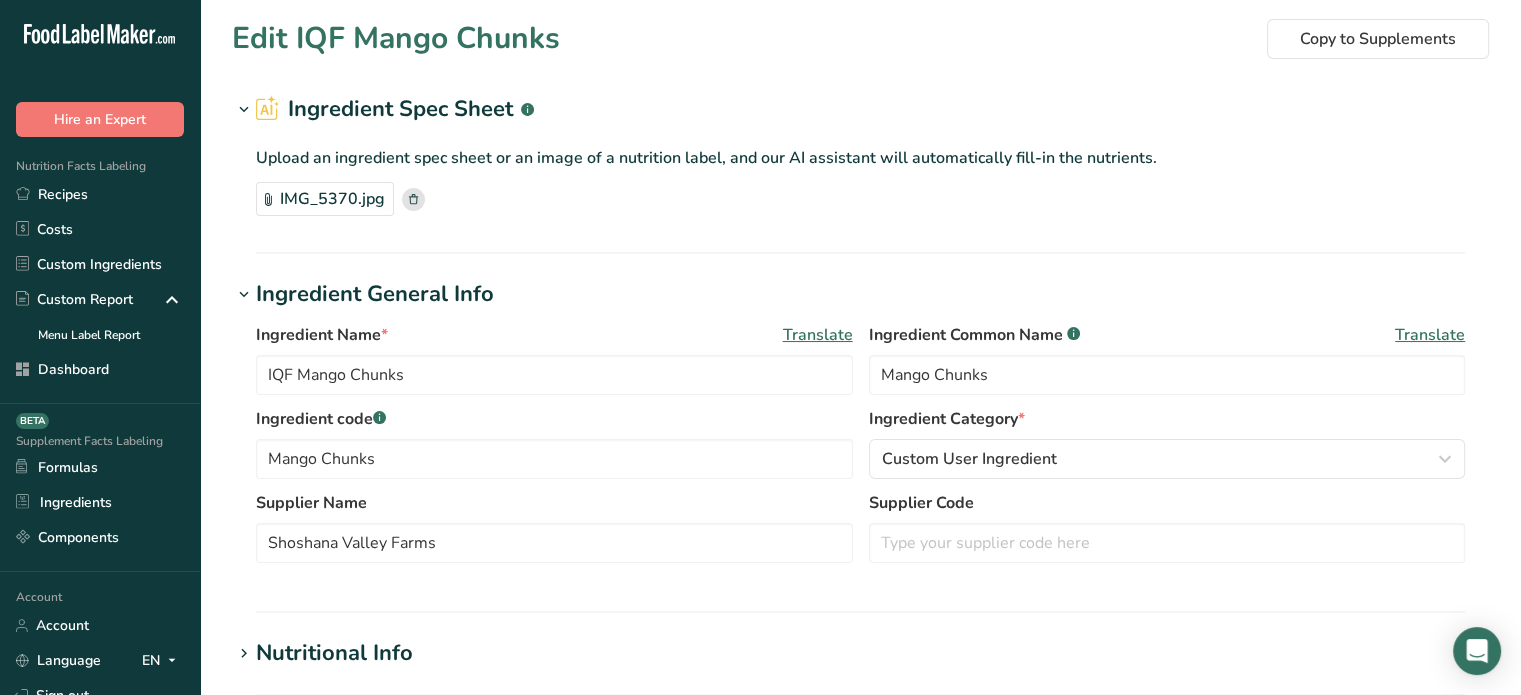 click on "IMG_5370.jpg" at bounding box center [325, 199] 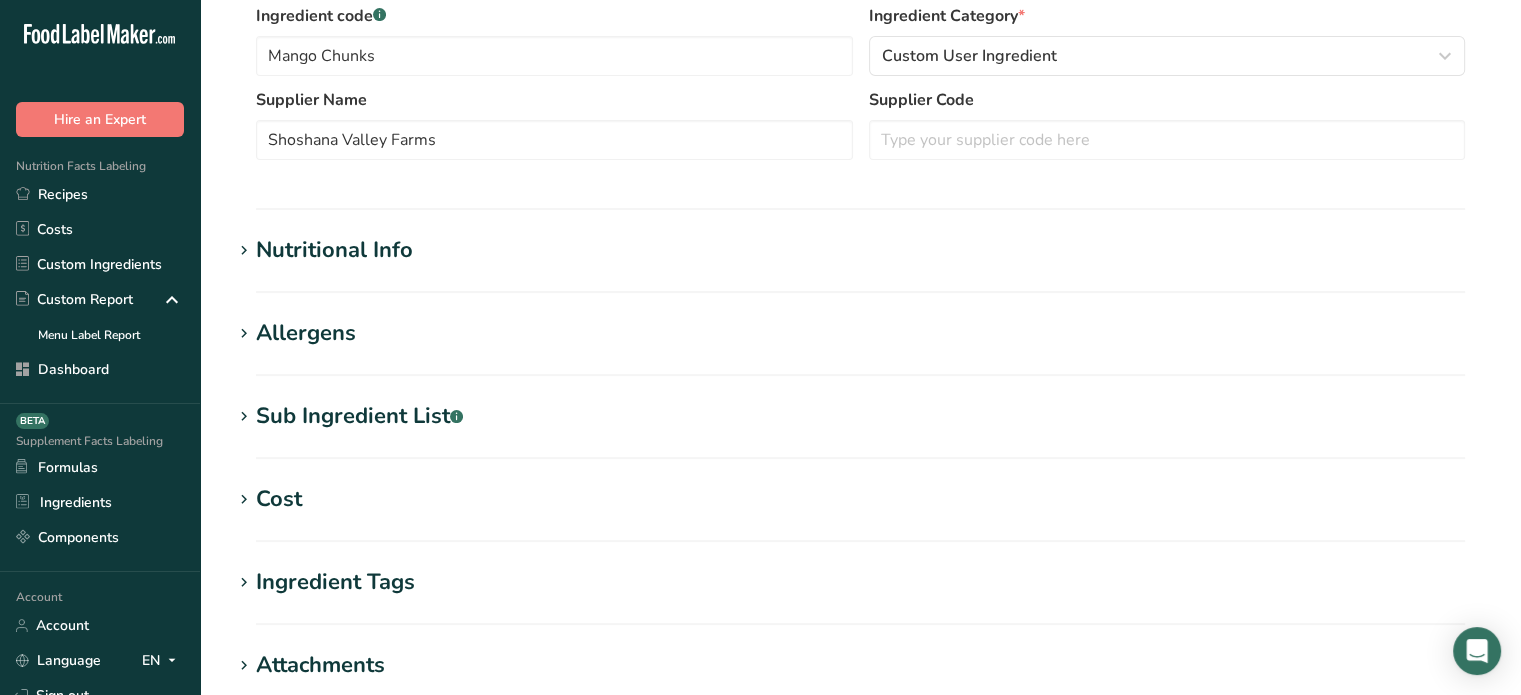 scroll, scrollTop: 436, scrollLeft: 0, axis: vertical 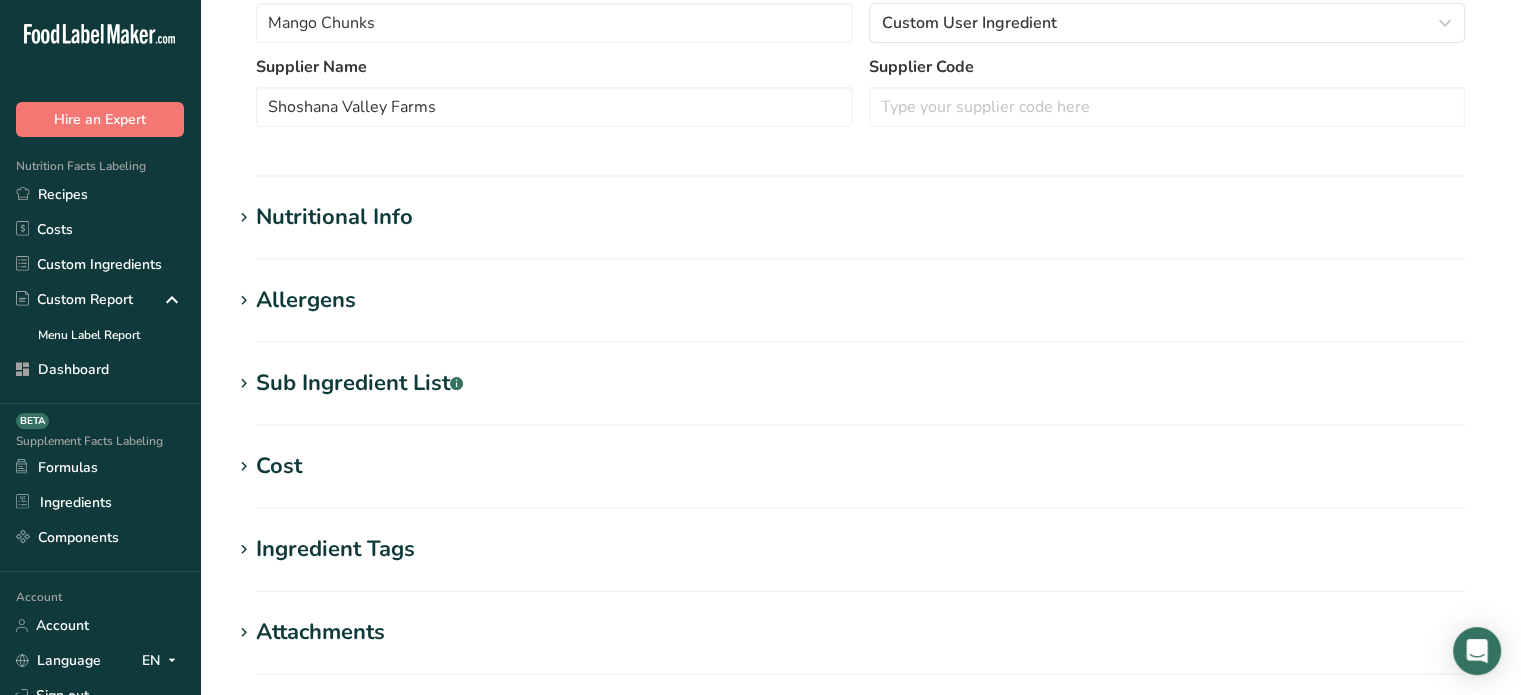 click on "Nutritional Info" at bounding box center (860, 217) 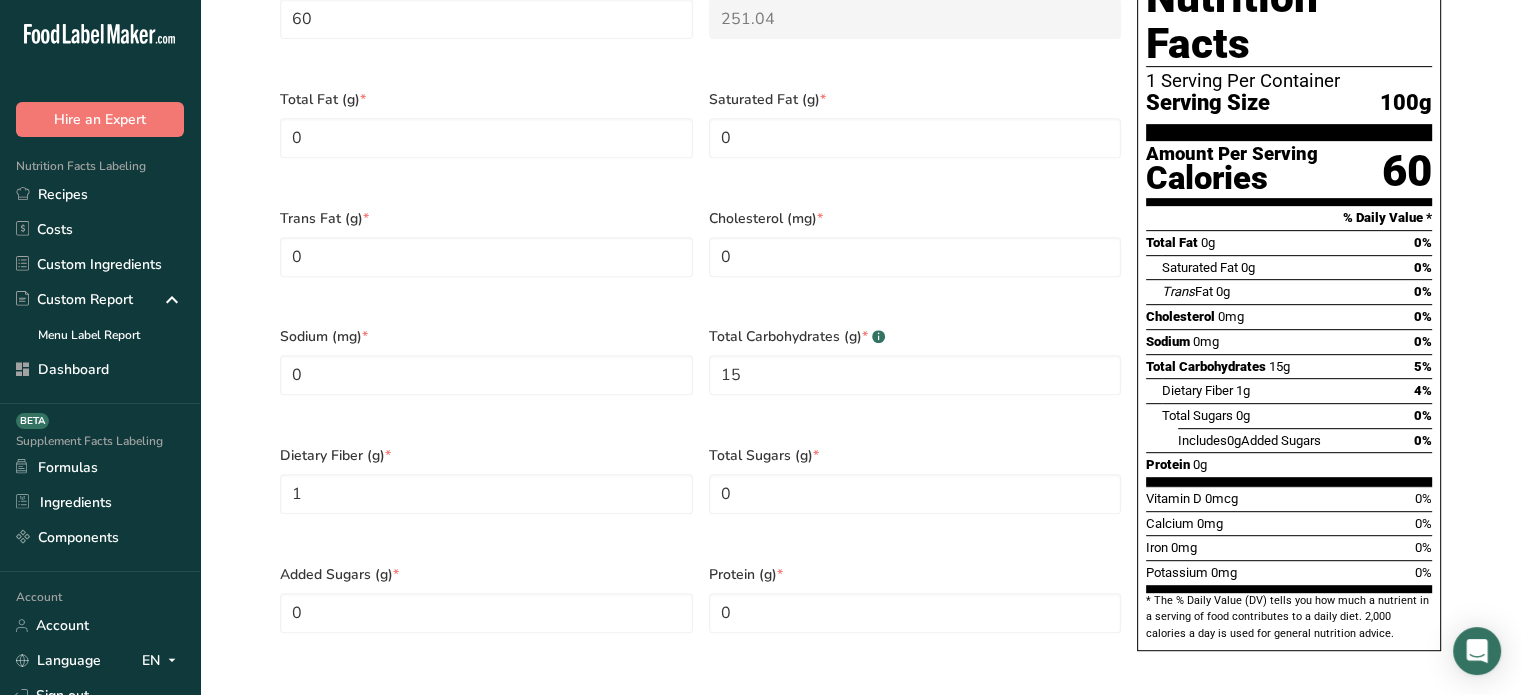 scroll, scrollTop: 947, scrollLeft: 0, axis: vertical 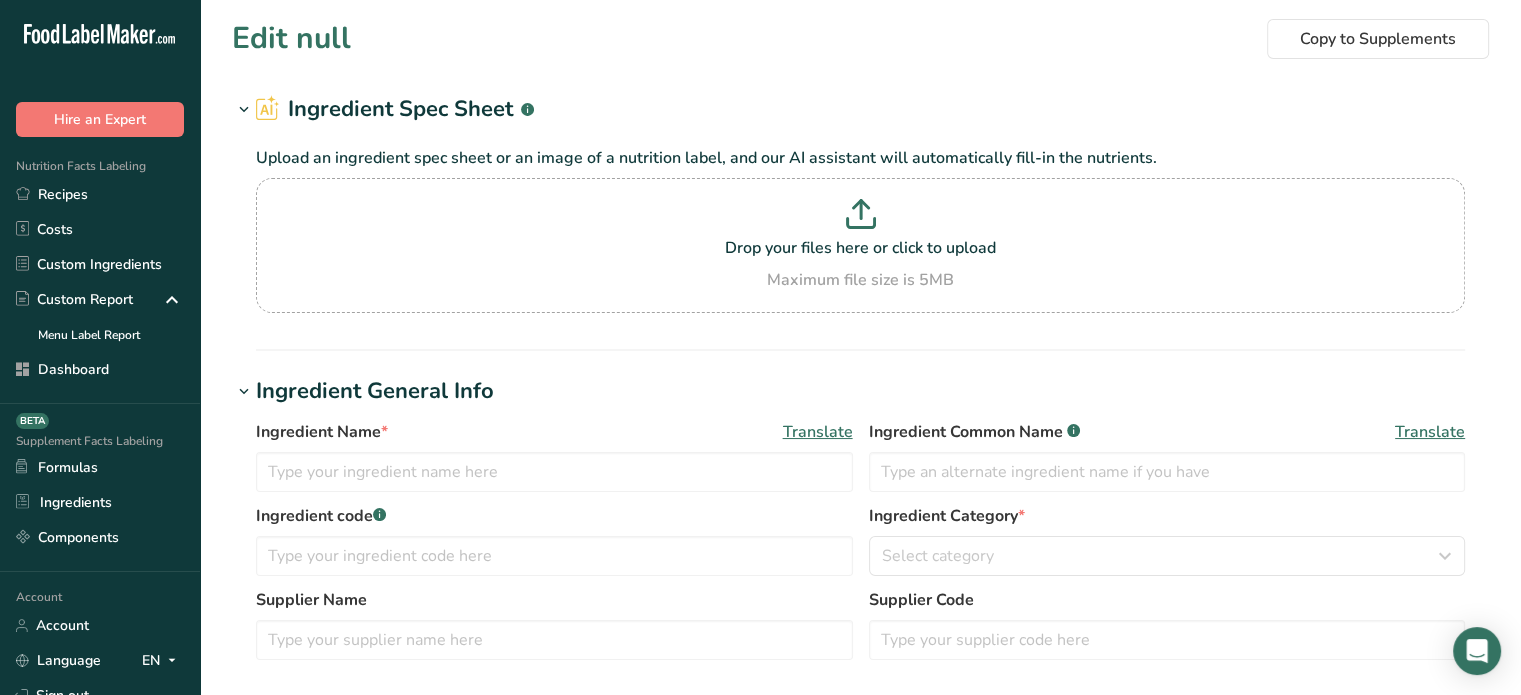 type on "Stabilizer WI" 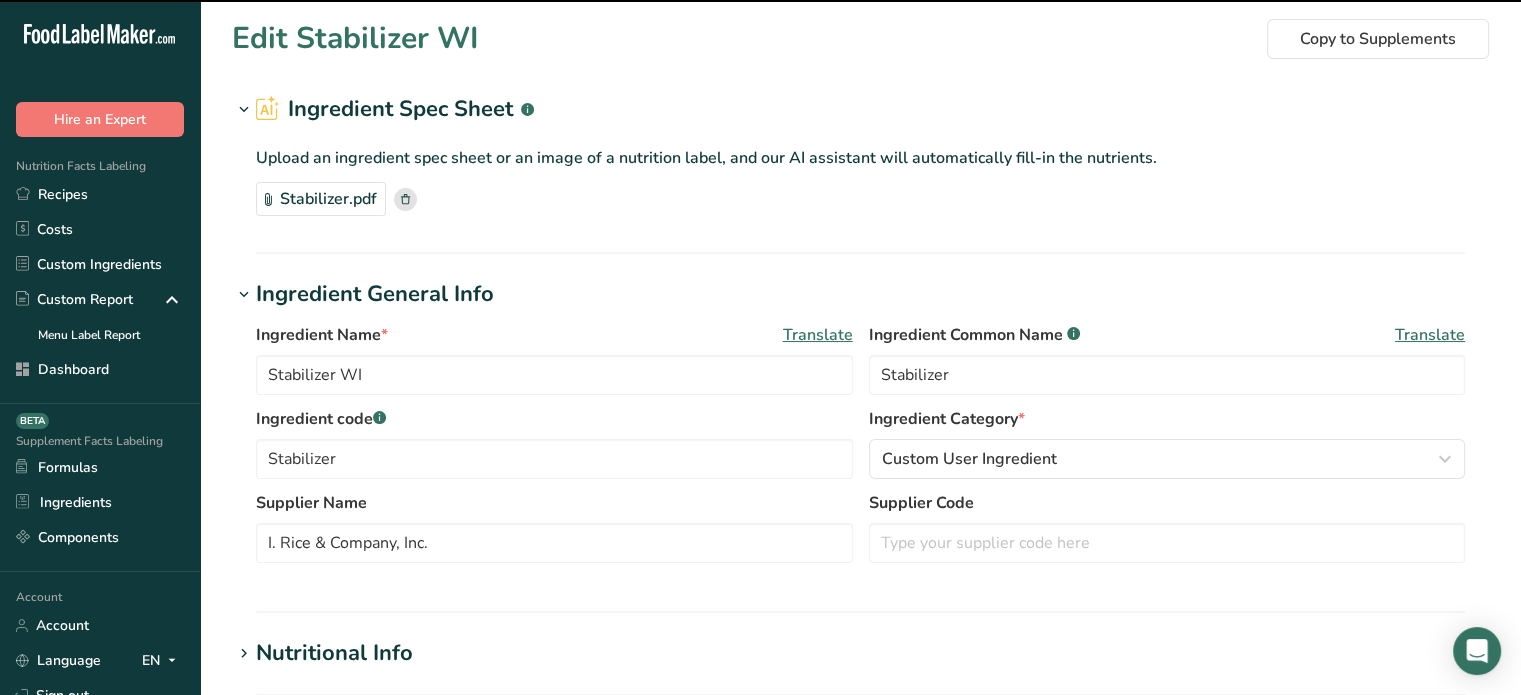 click on "Stabilizer.pdf" at bounding box center (321, 199) 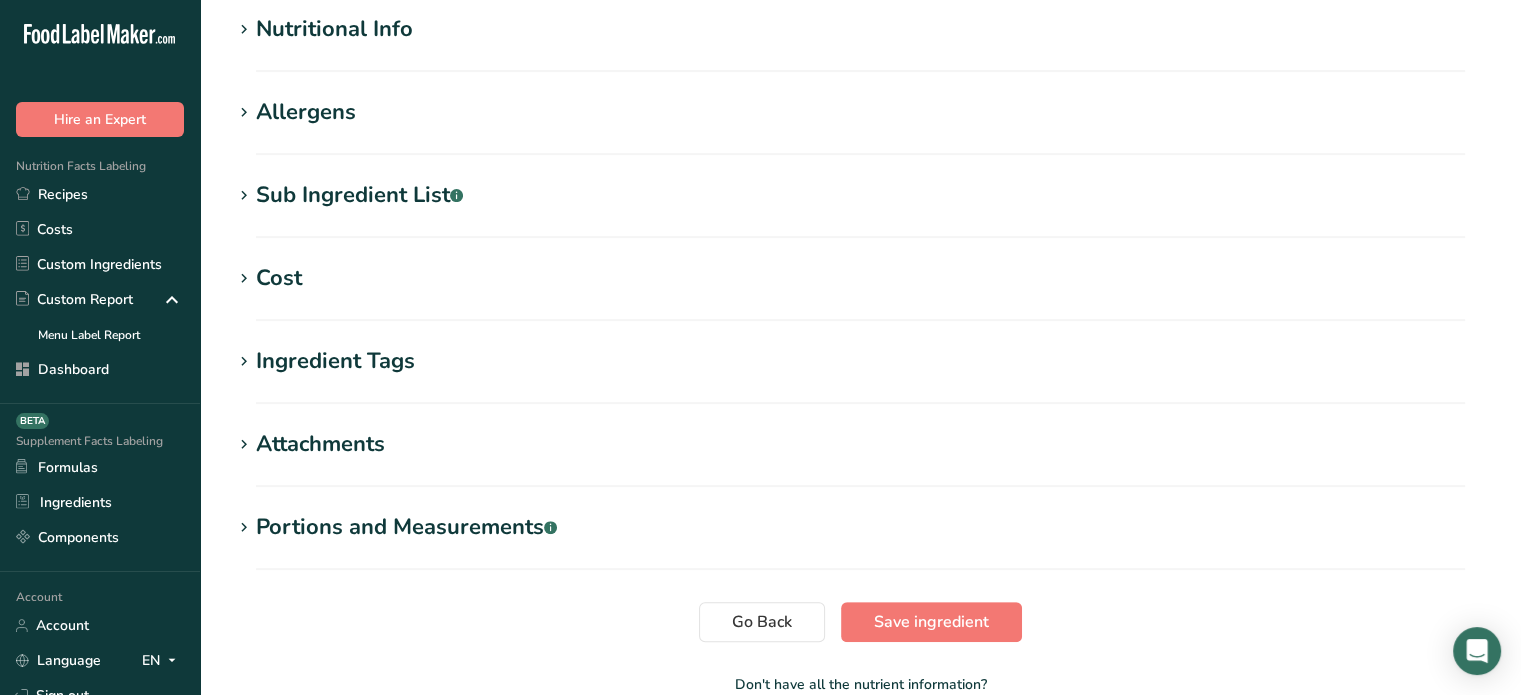 scroll, scrollTop: 694, scrollLeft: 0, axis: vertical 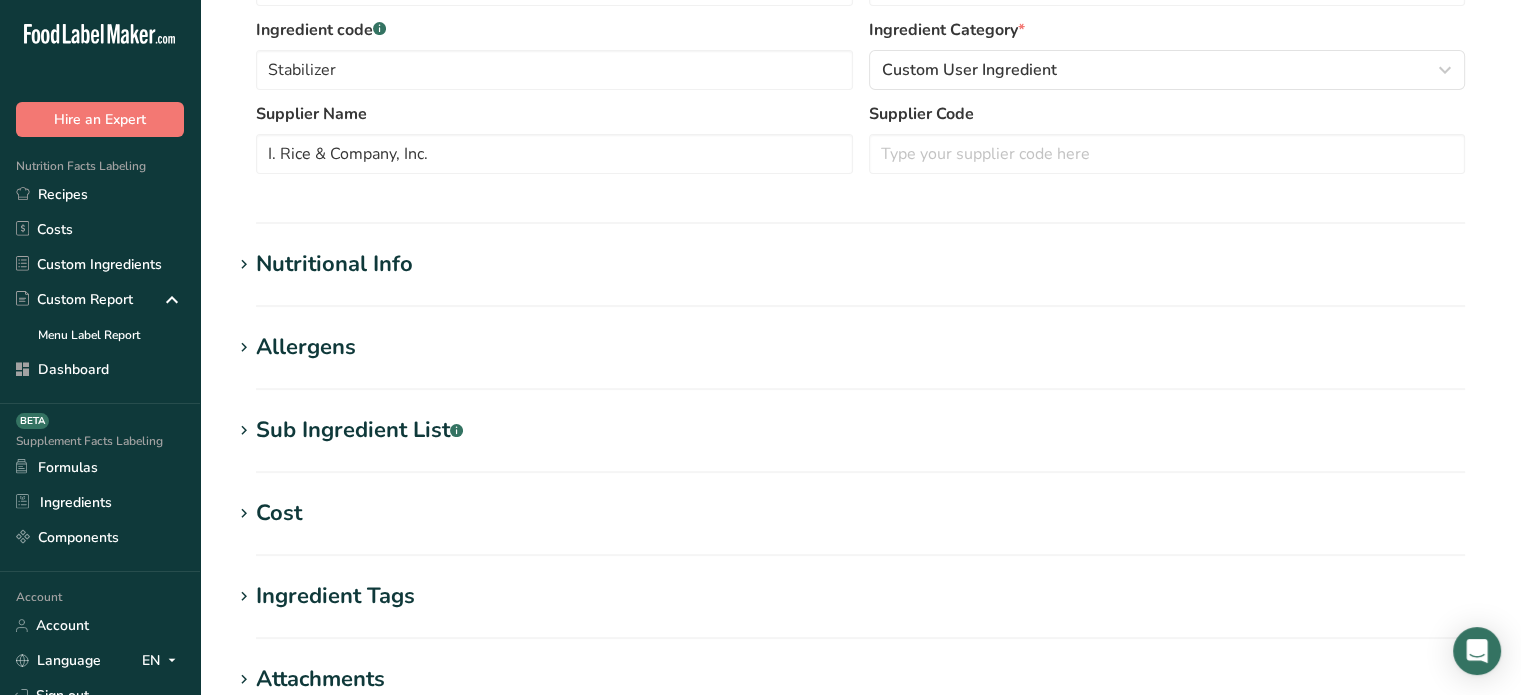 drag, startPoint x: 440, startPoint y: 290, endPoint x: 359, endPoint y: 263, distance: 85.3815 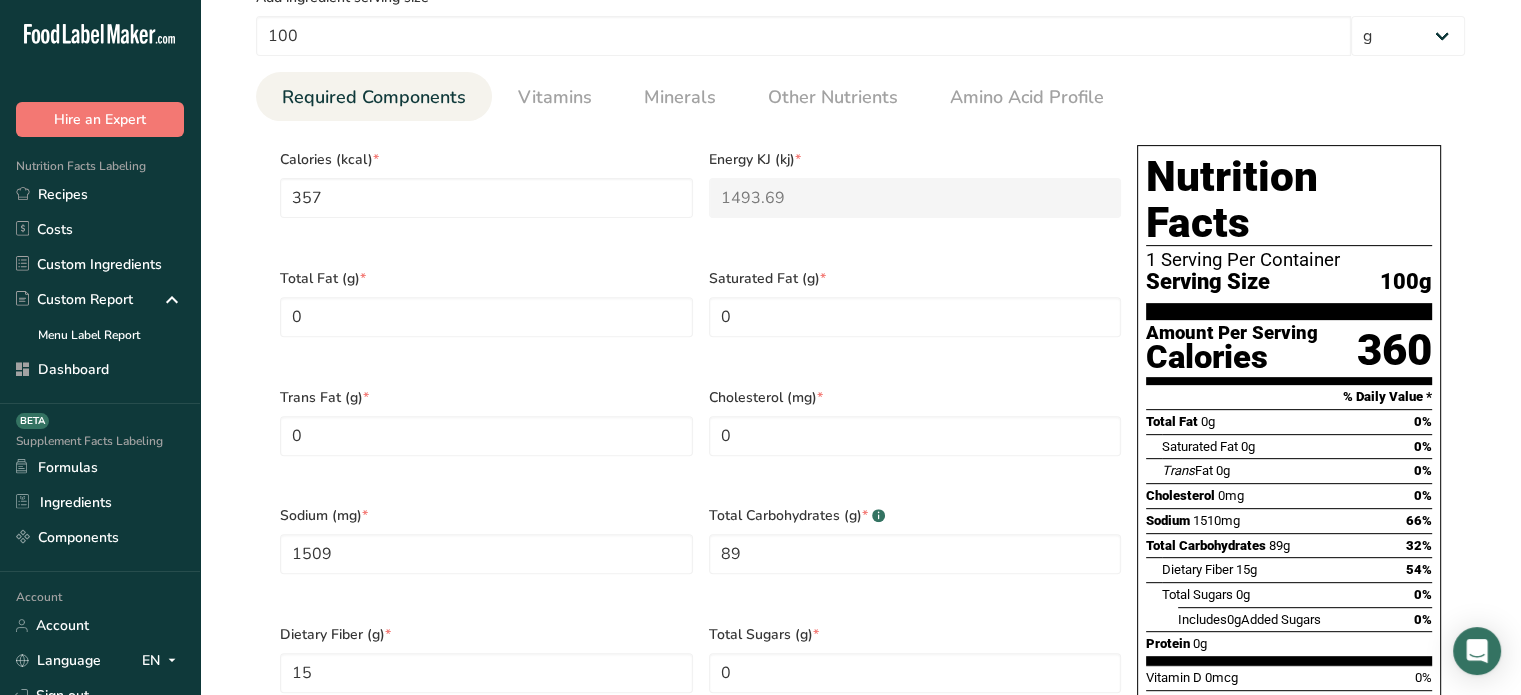 scroll, scrollTop: 720, scrollLeft: 0, axis: vertical 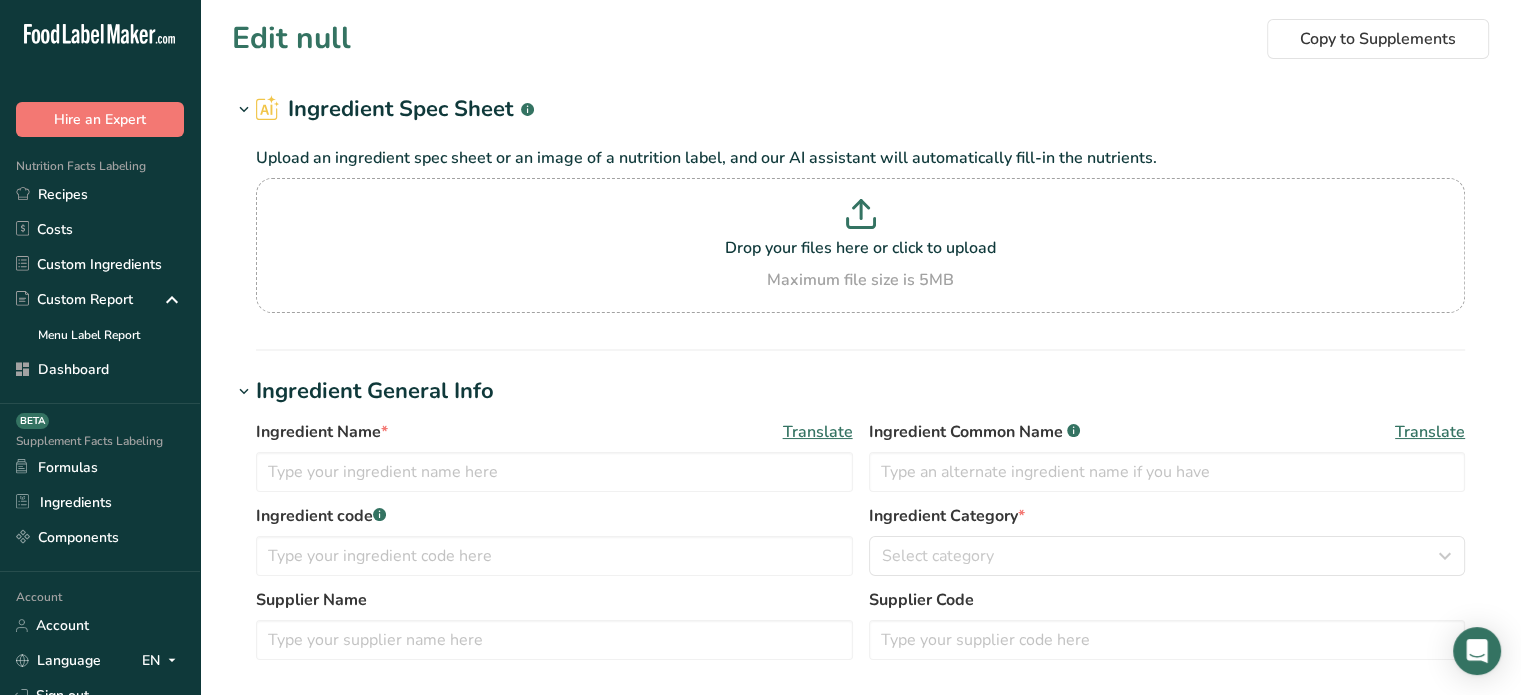 type on "Peaches" 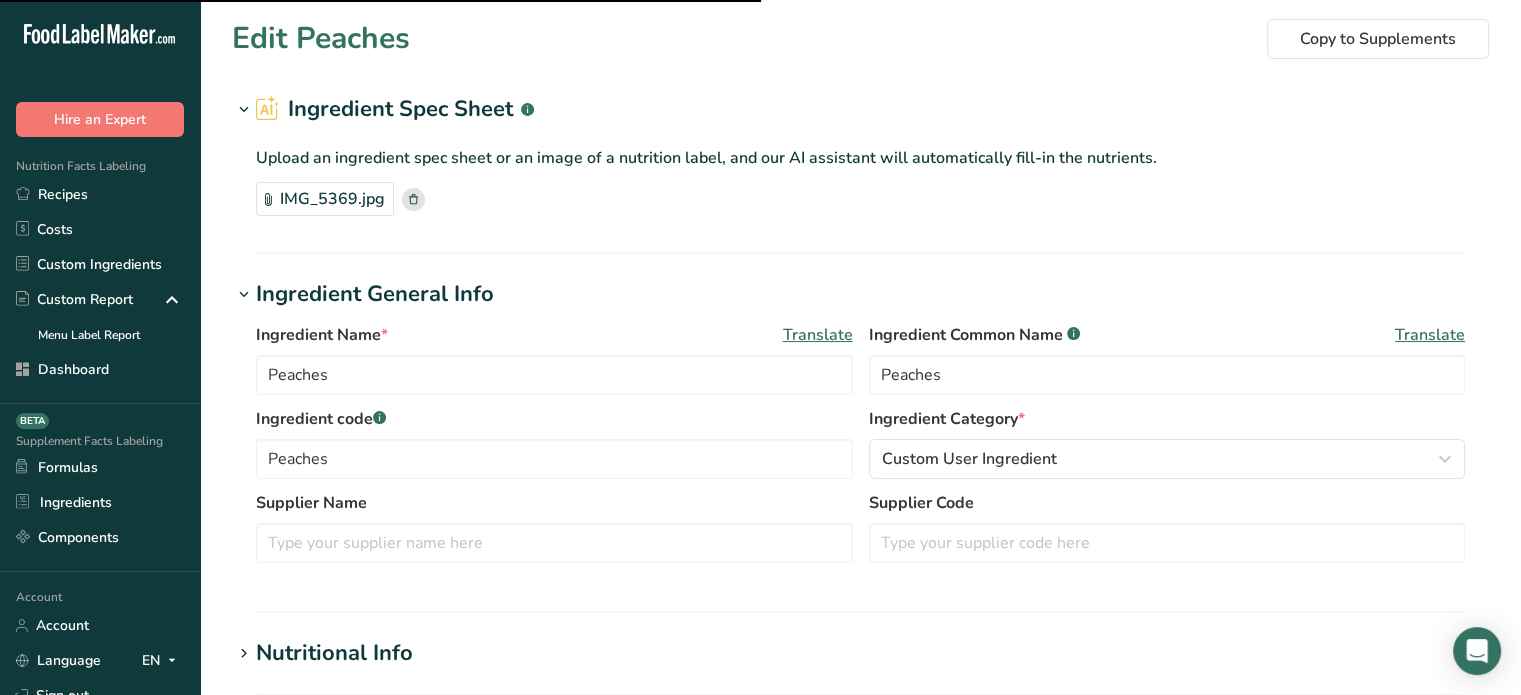 click on "IMG_5369.jpg" at bounding box center (325, 199) 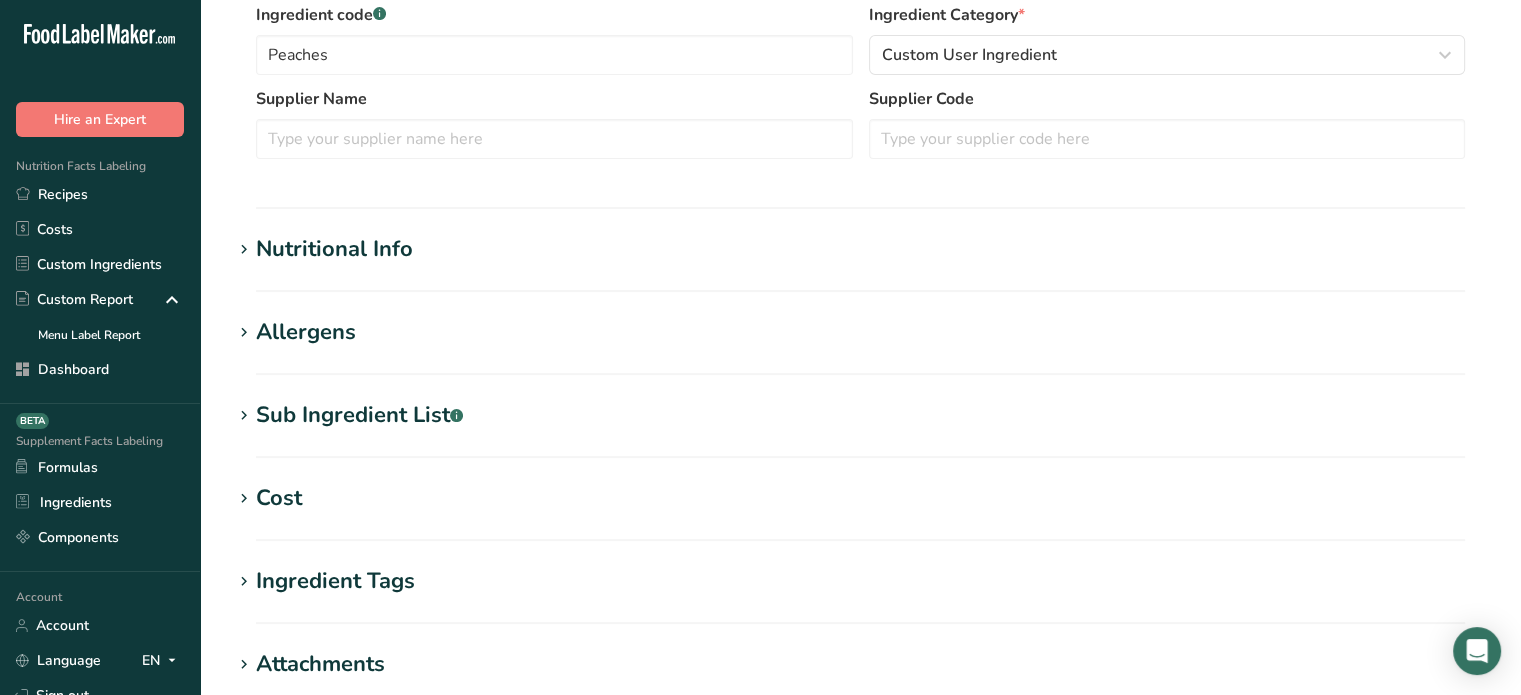 scroll, scrollTop: 448, scrollLeft: 0, axis: vertical 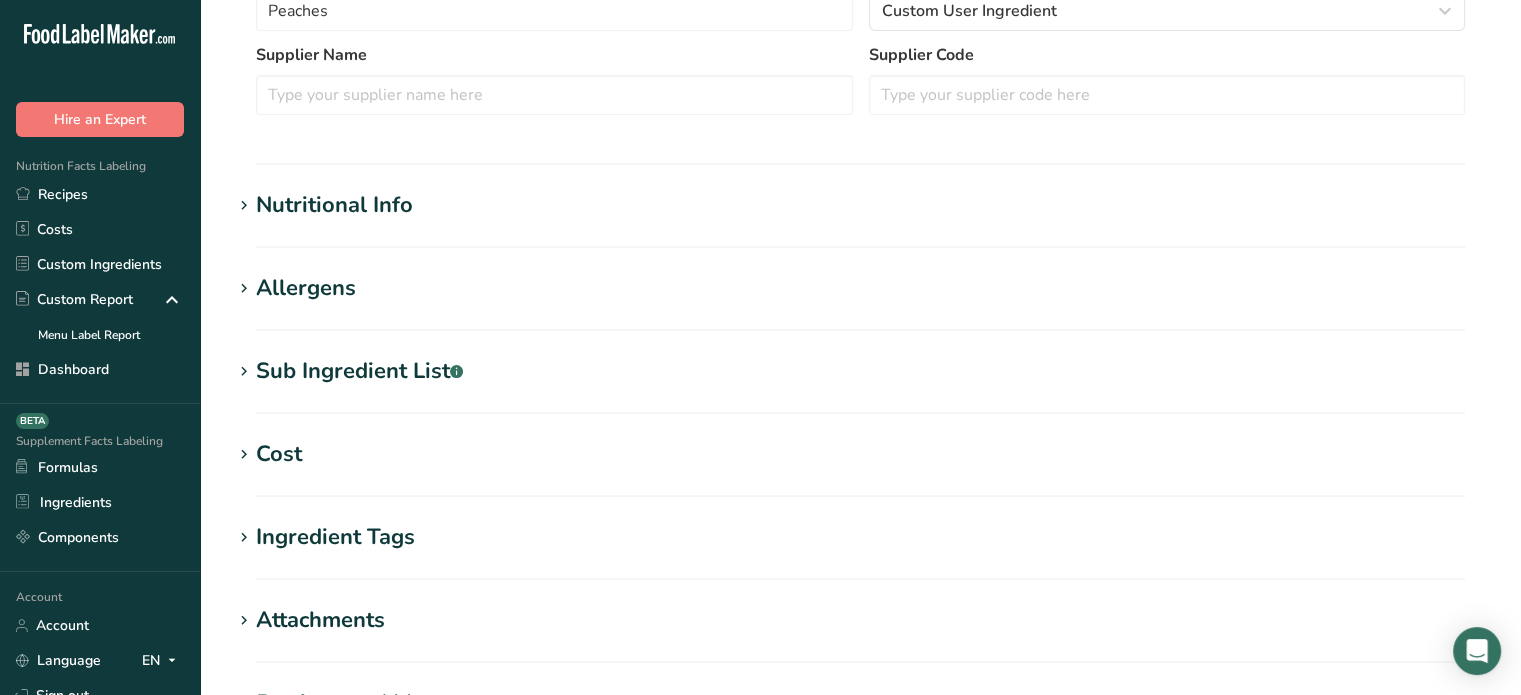 click on "Nutritional Info" at bounding box center (334, 205) 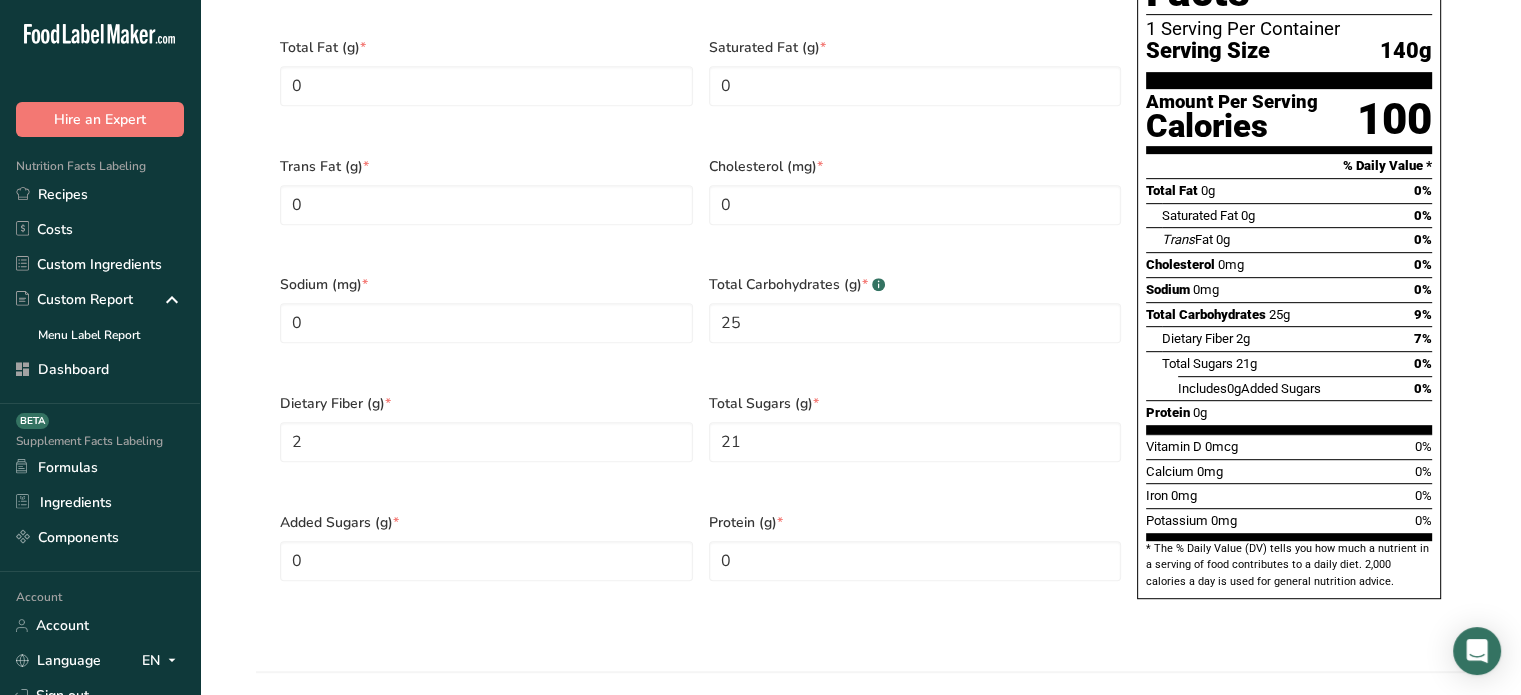 scroll, scrollTop: 962, scrollLeft: 0, axis: vertical 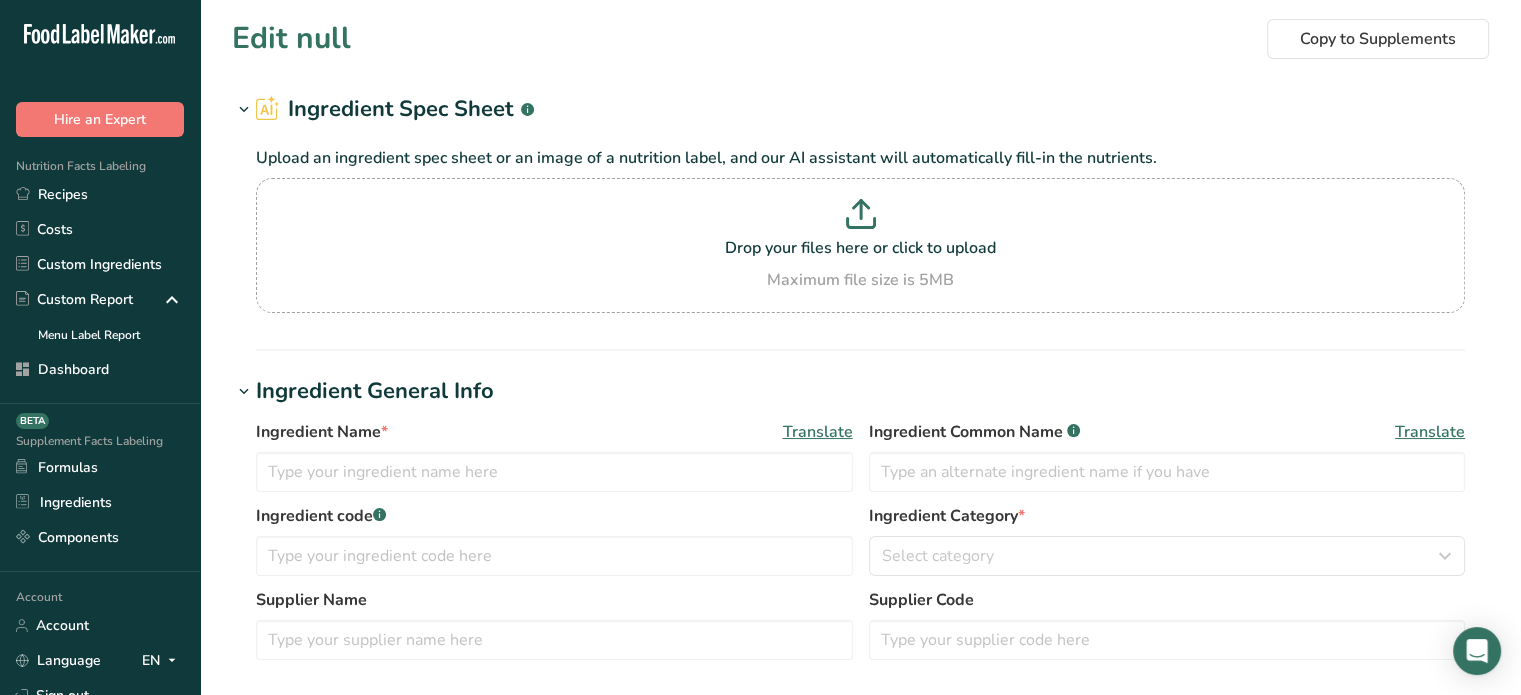 type on "Sugar" 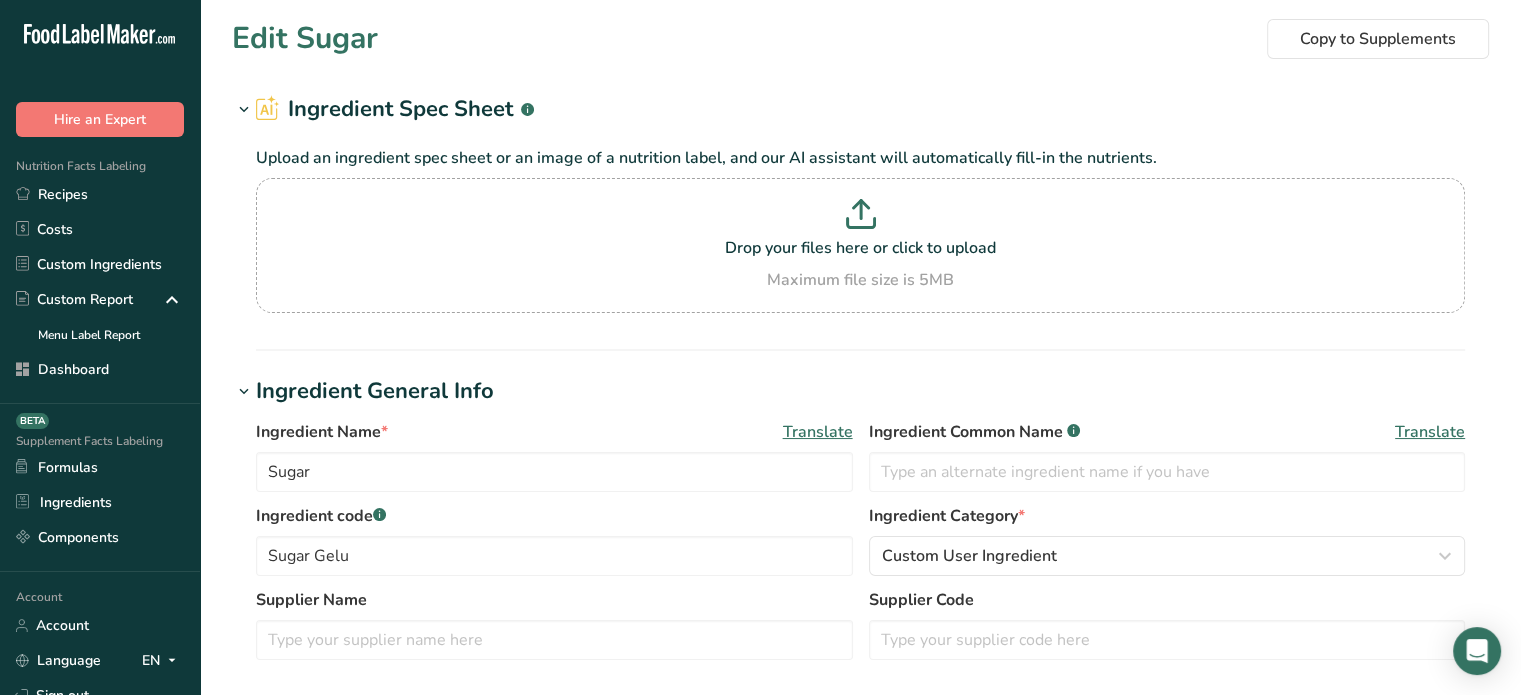 type on "30" 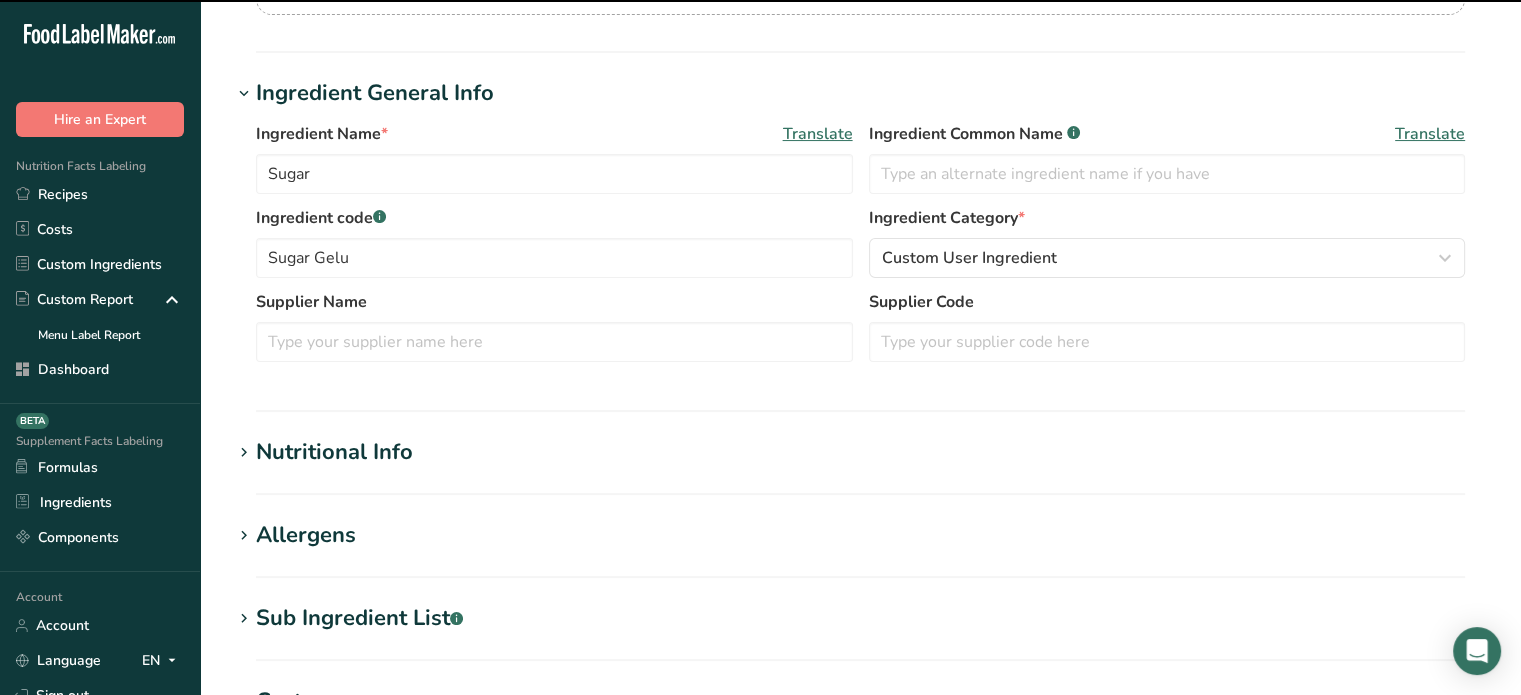 scroll, scrollTop: 594, scrollLeft: 0, axis: vertical 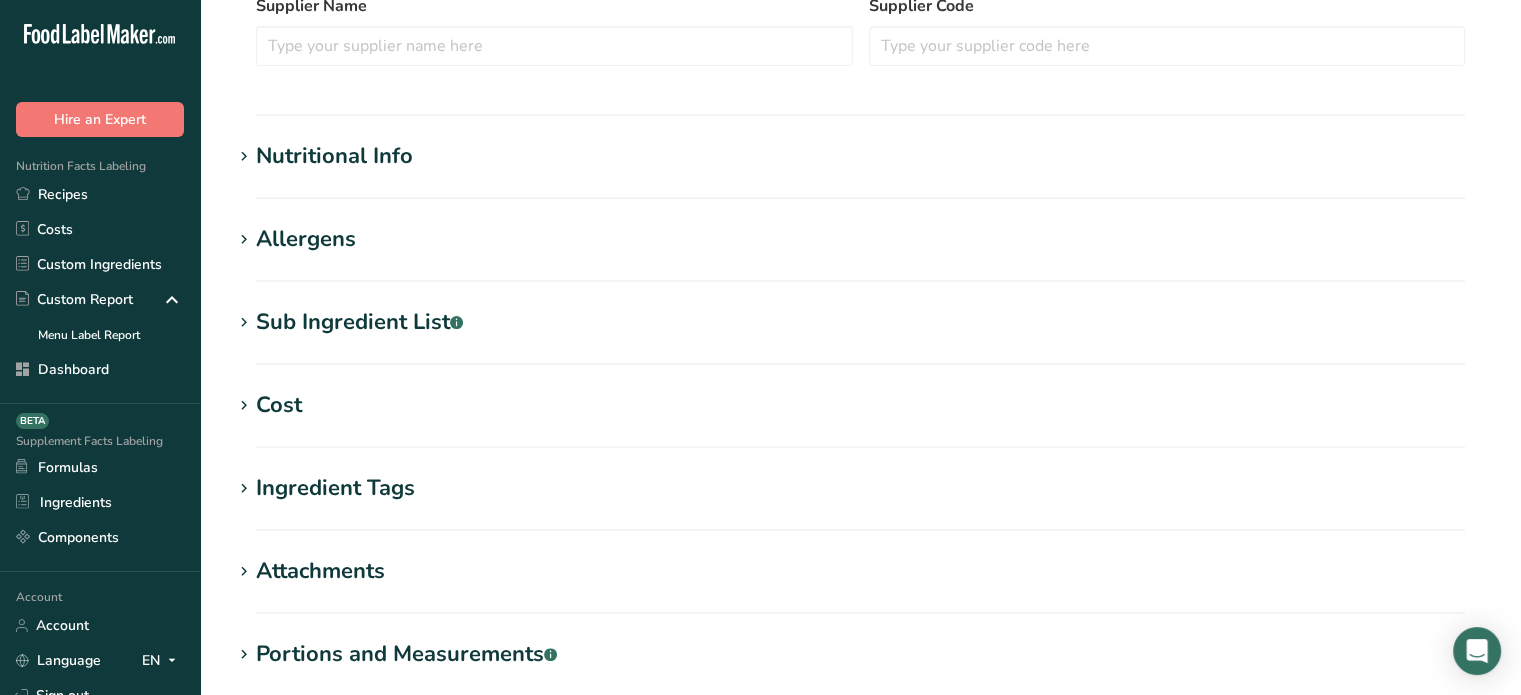 click on "Nutritional Info" at bounding box center [334, 156] 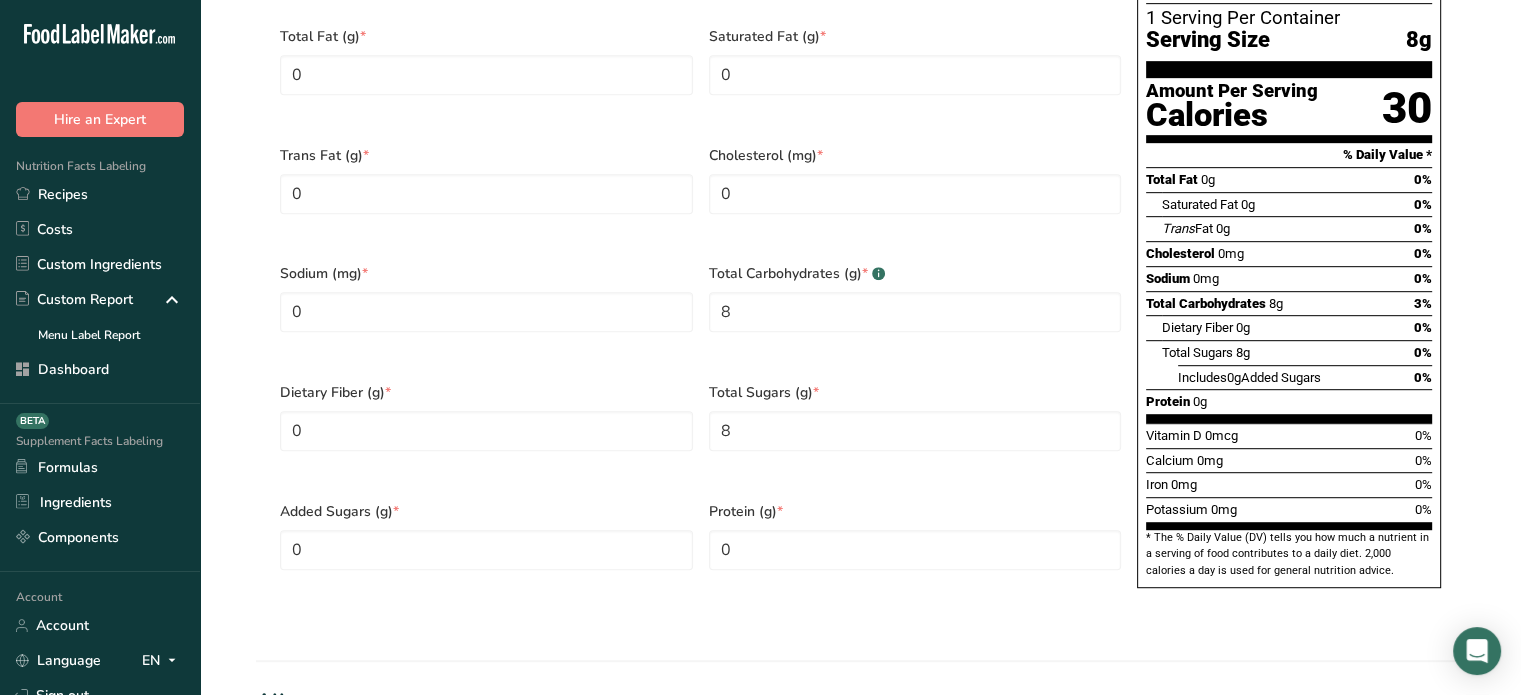 scroll, scrollTop: 1068, scrollLeft: 0, axis: vertical 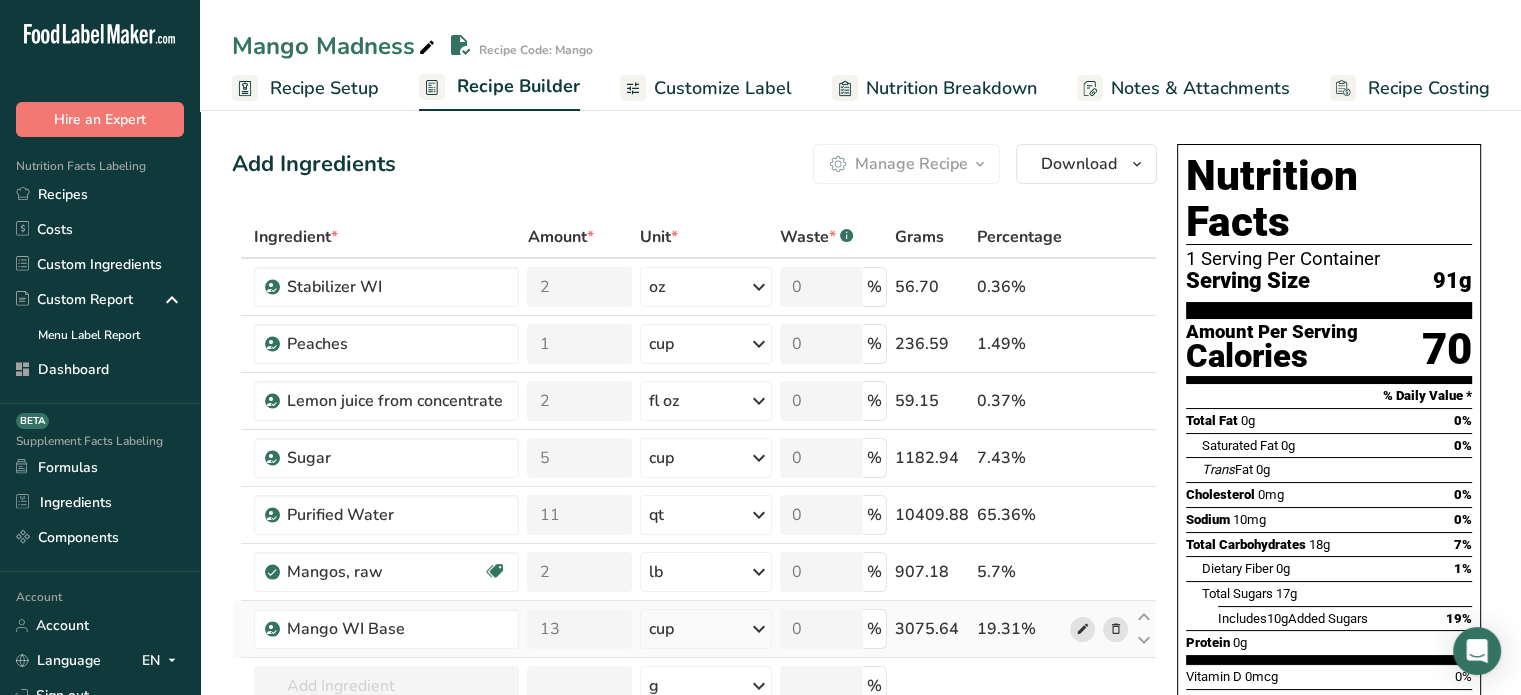 click at bounding box center (1082, 629) 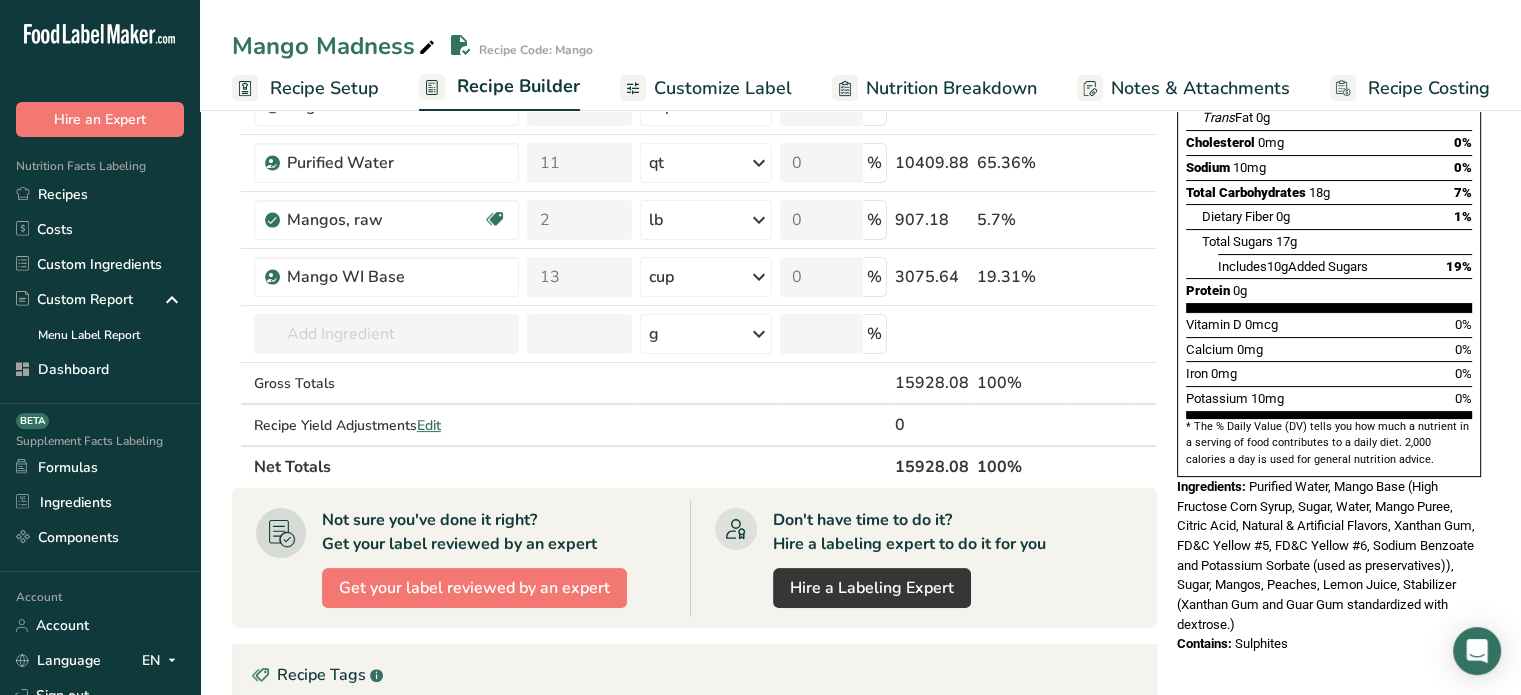 scroll, scrollTop: 0, scrollLeft: 0, axis: both 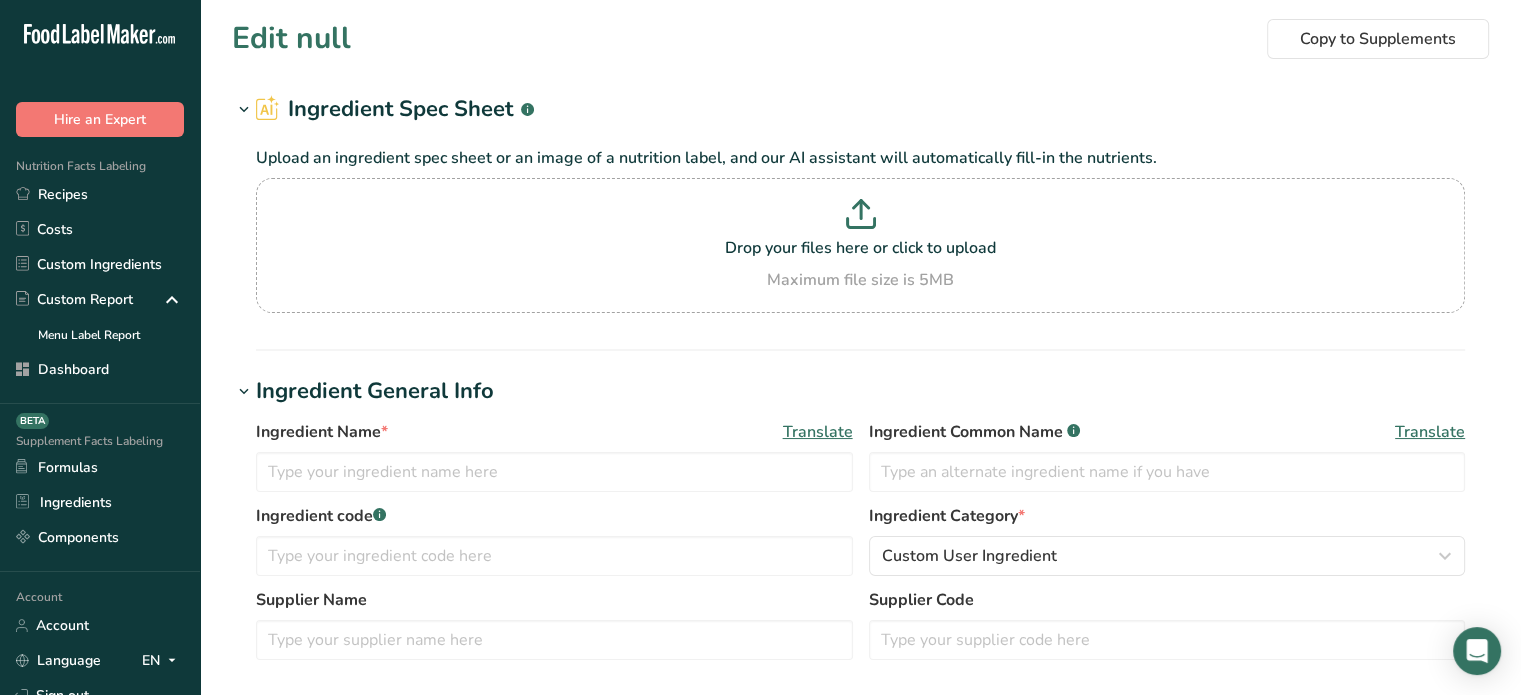 type on "Mango WI Base" 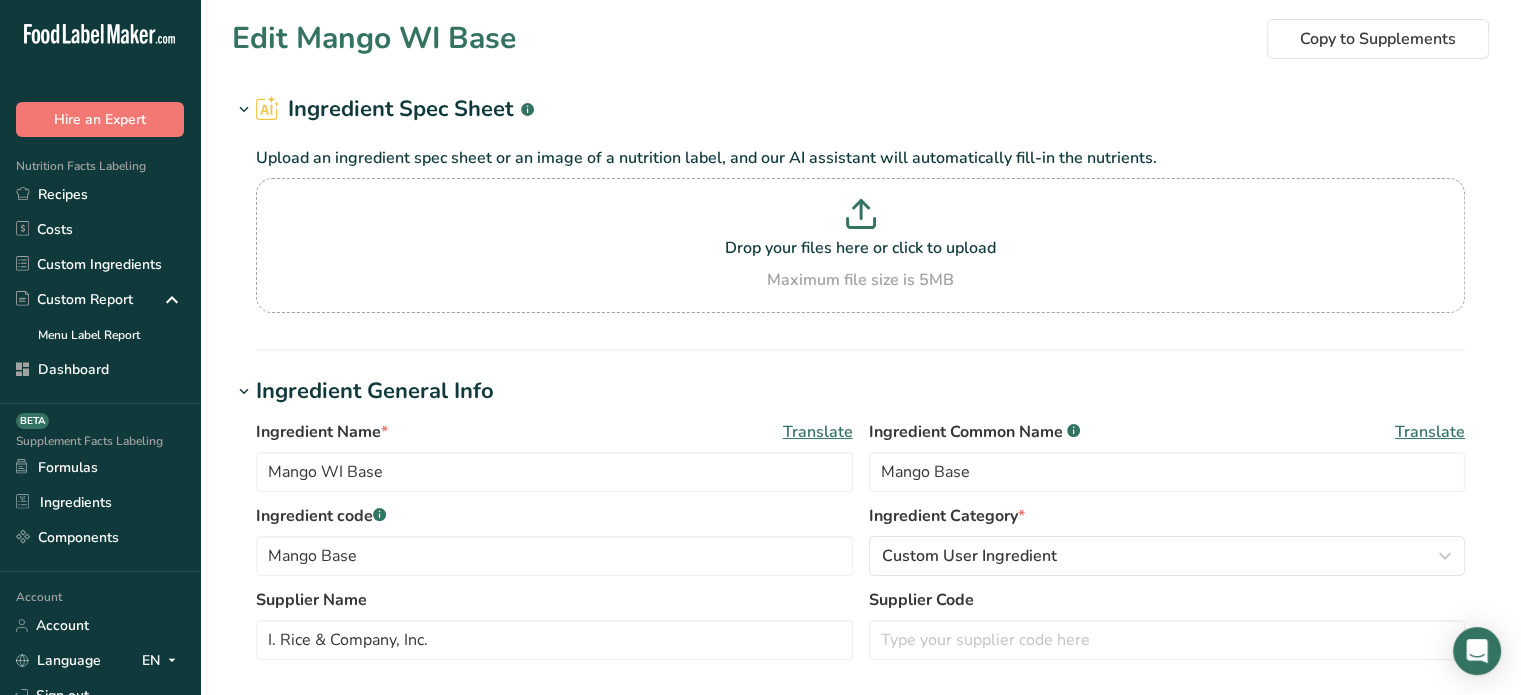scroll, scrollTop: 608, scrollLeft: 0, axis: vertical 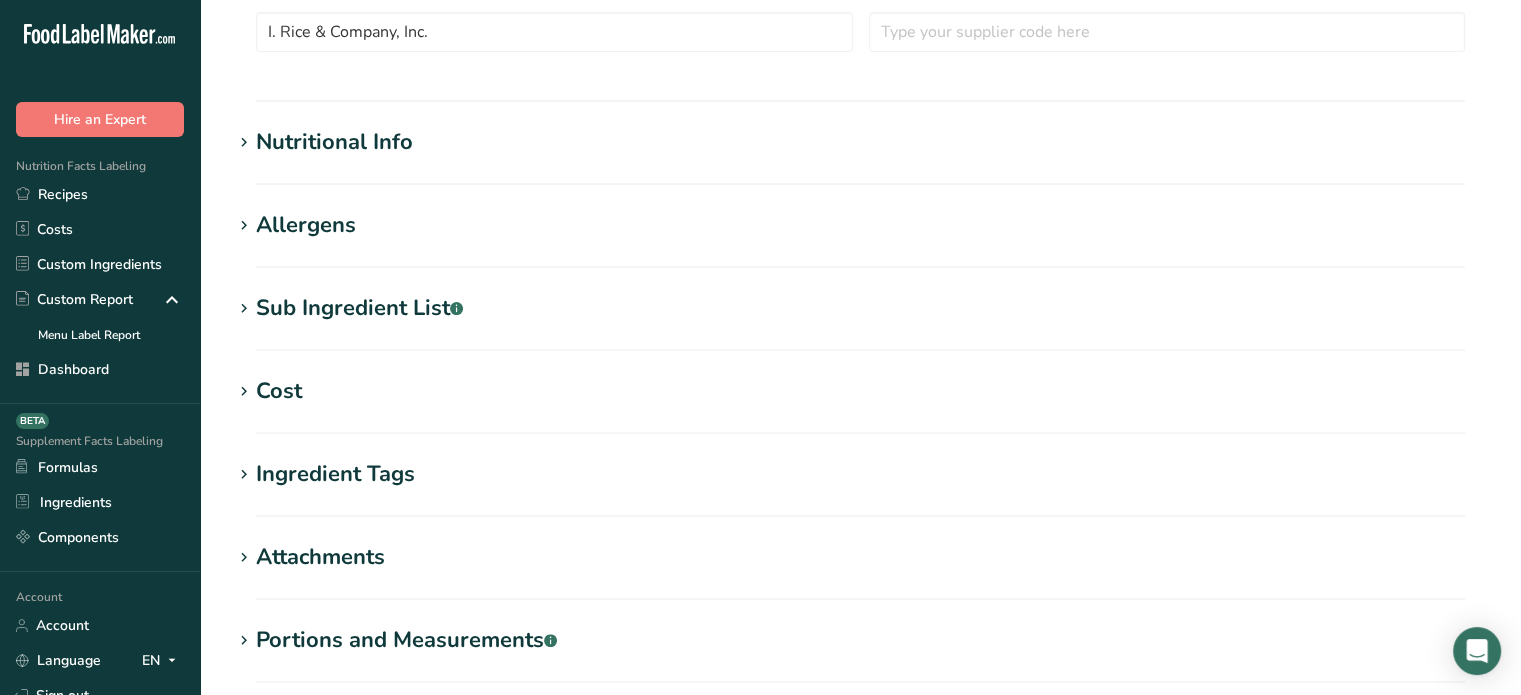 click on "Nutritional Info" at bounding box center (860, 142) 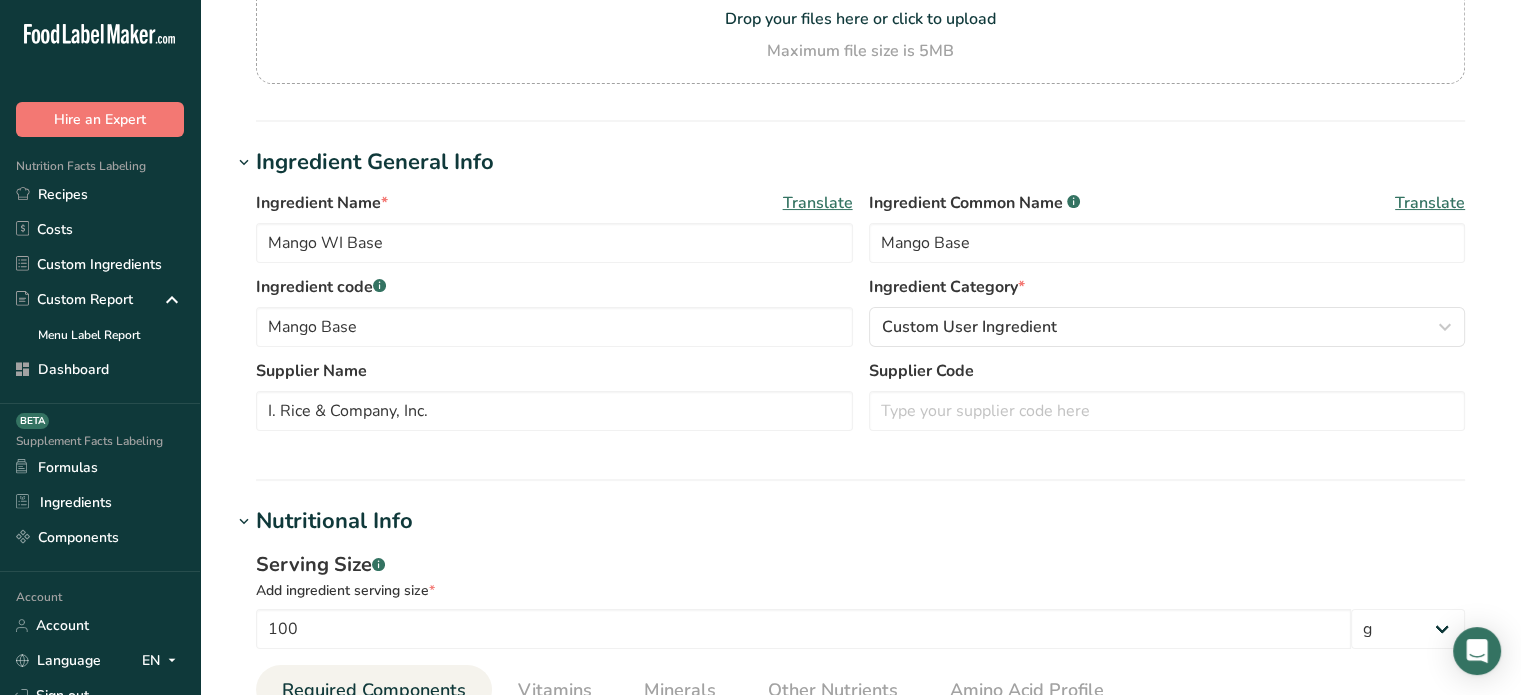 scroll, scrollTop: 206, scrollLeft: 0, axis: vertical 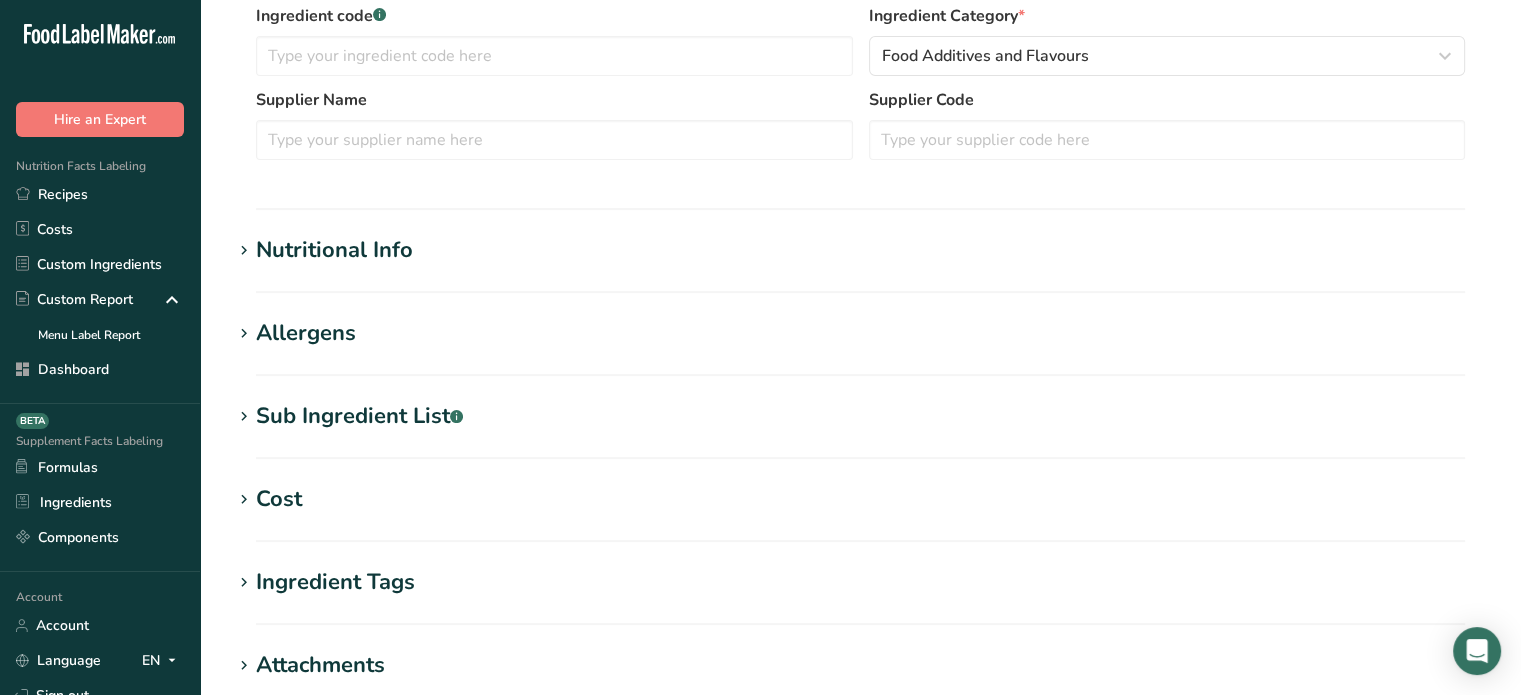 click on "Nutritional Info" at bounding box center [860, 250] 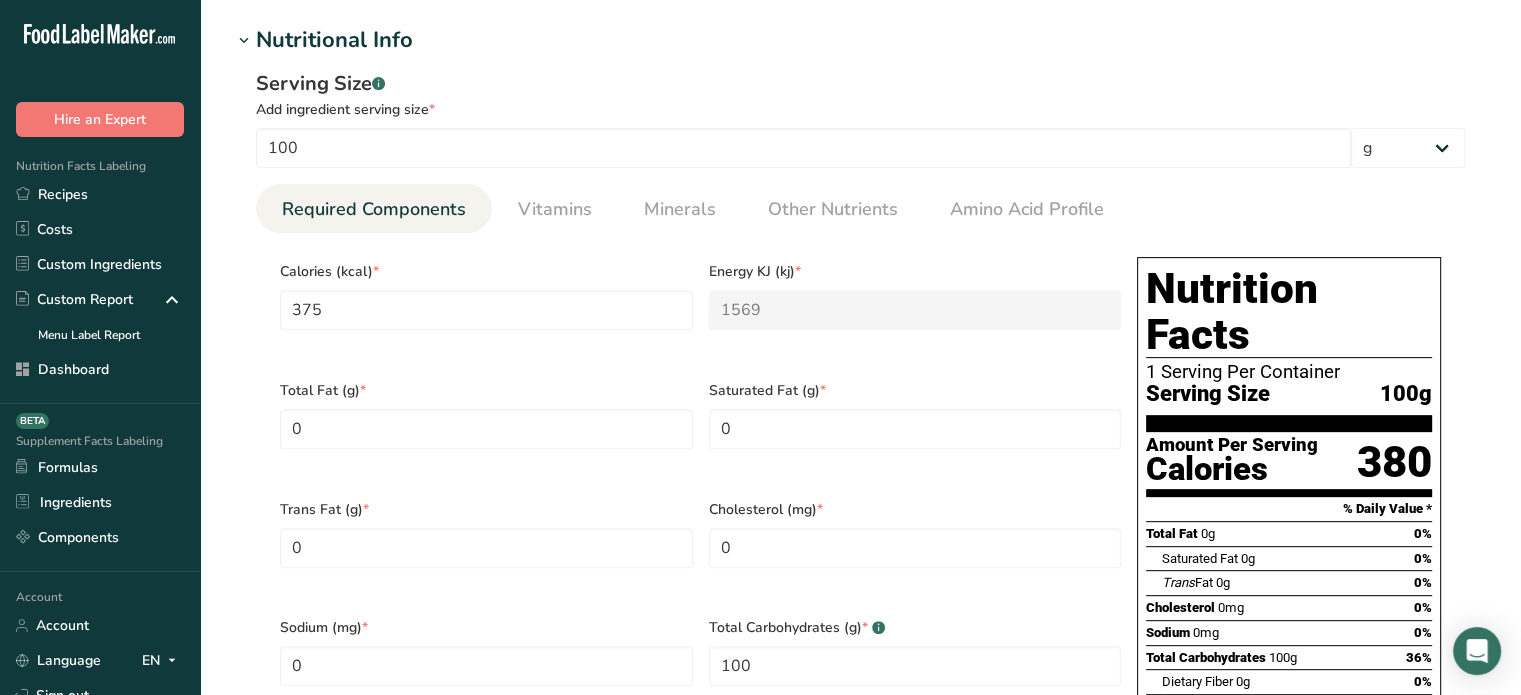 scroll, scrollTop: 716, scrollLeft: 0, axis: vertical 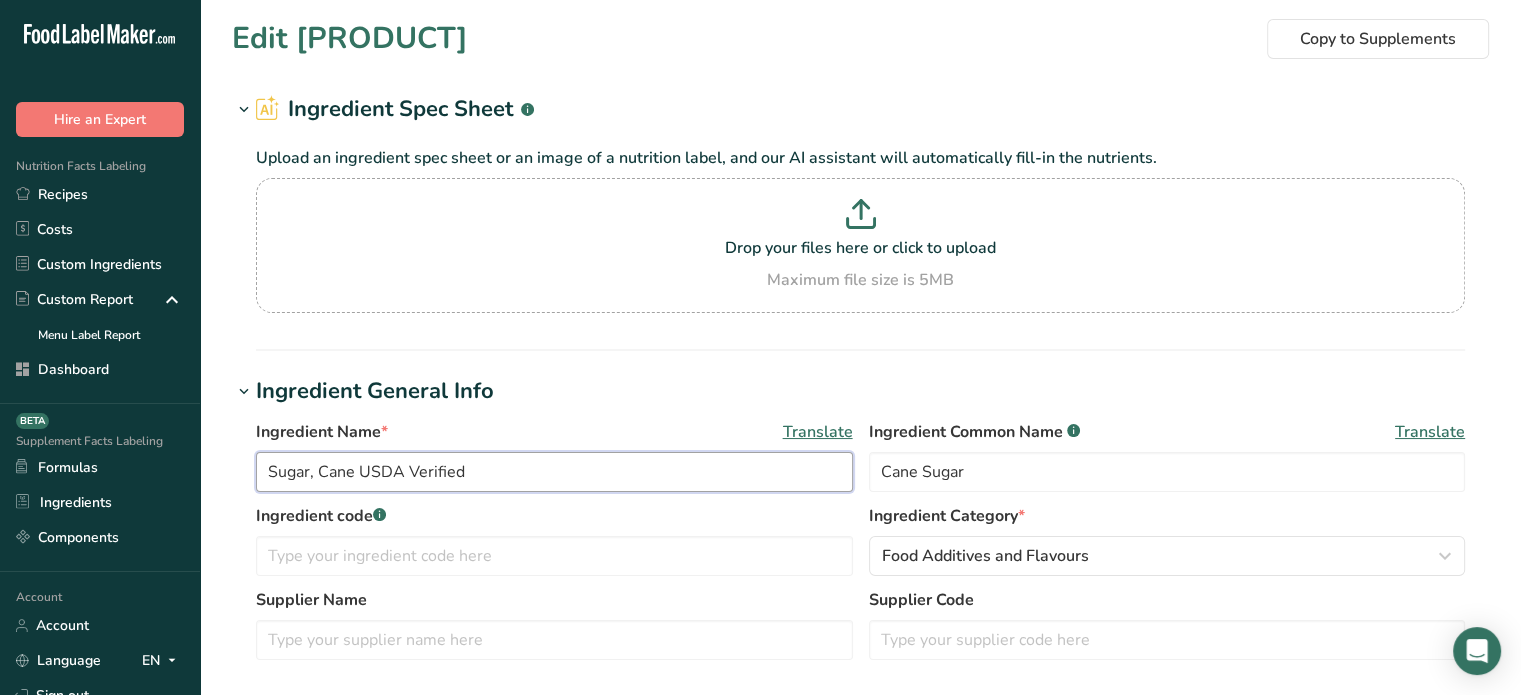 drag, startPoint x: 491, startPoint y: 464, endPoint x: 246, endPoint y: 468, distance: 245.03265 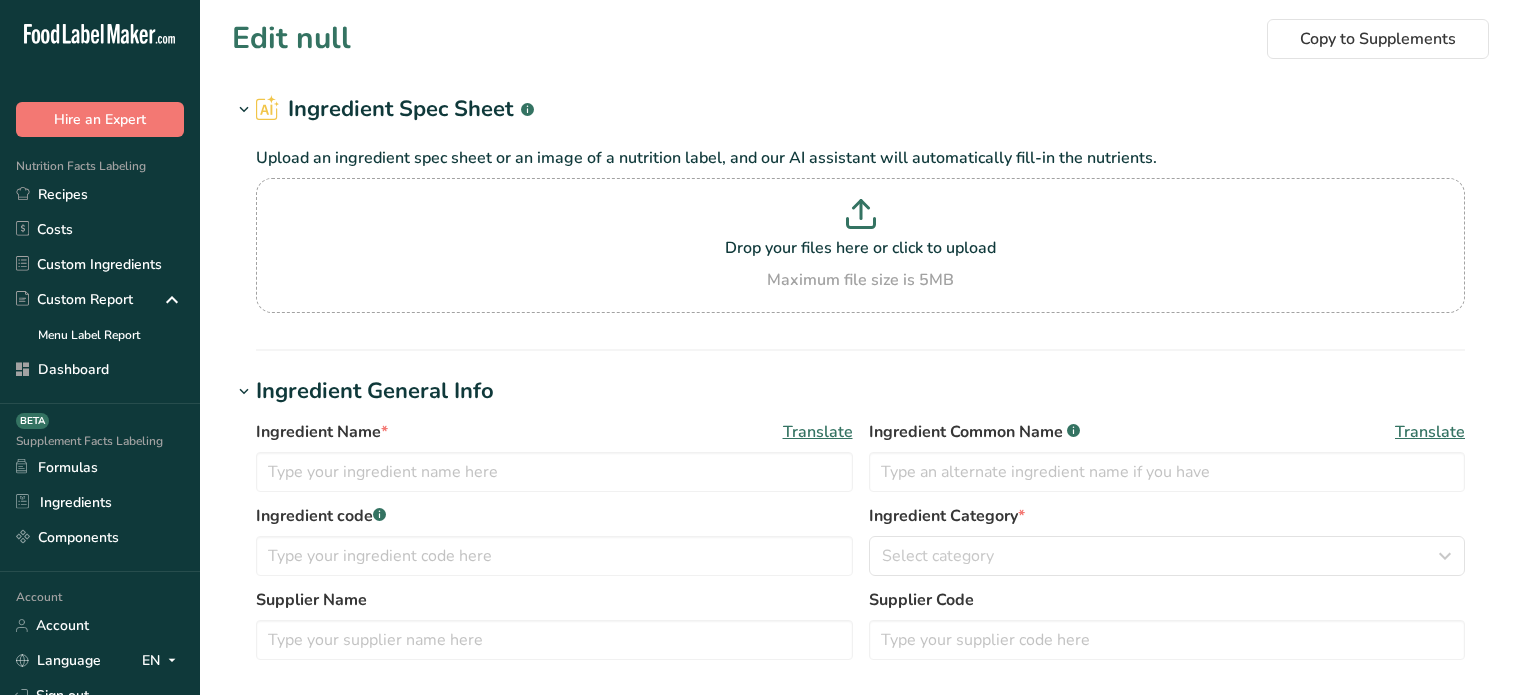 type on "Sugars, granulated" 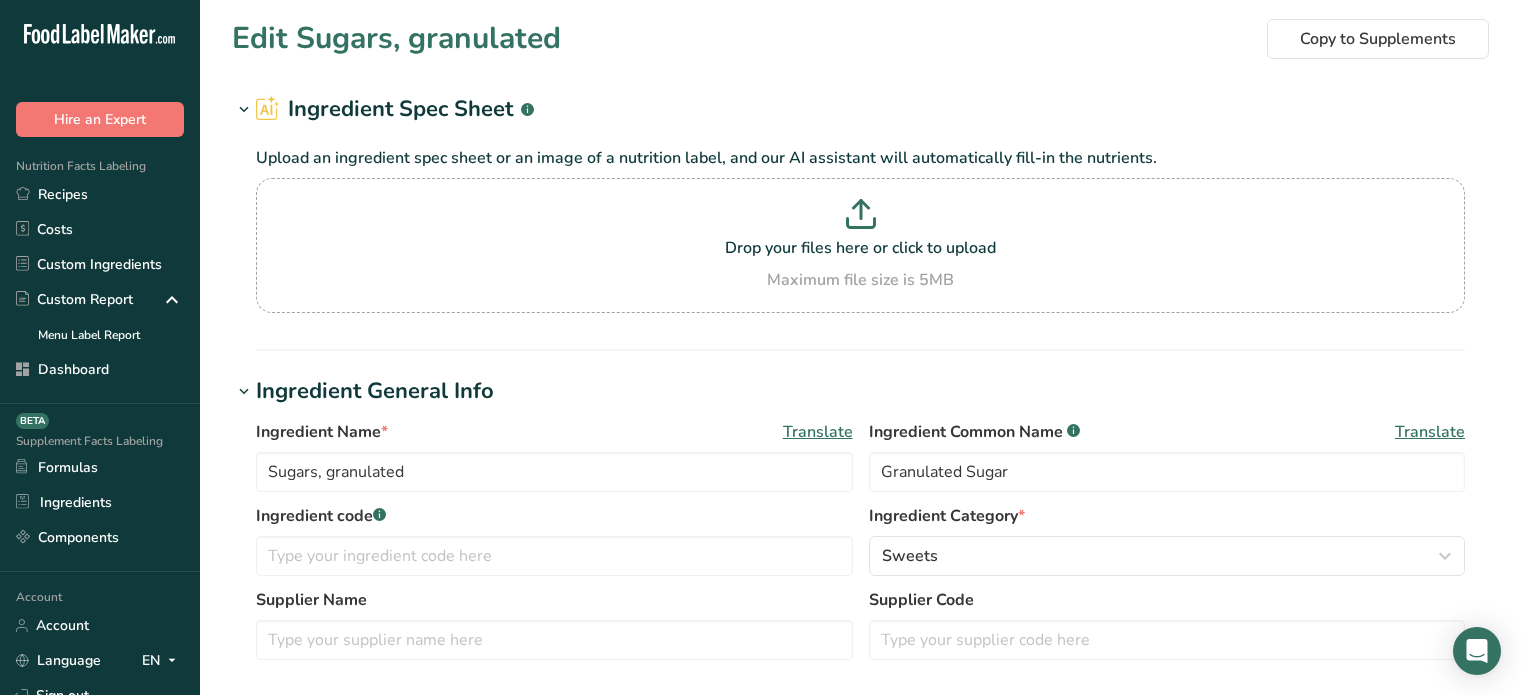 scroll, scrollTop: 0, scrollLeft: 0, axis: both 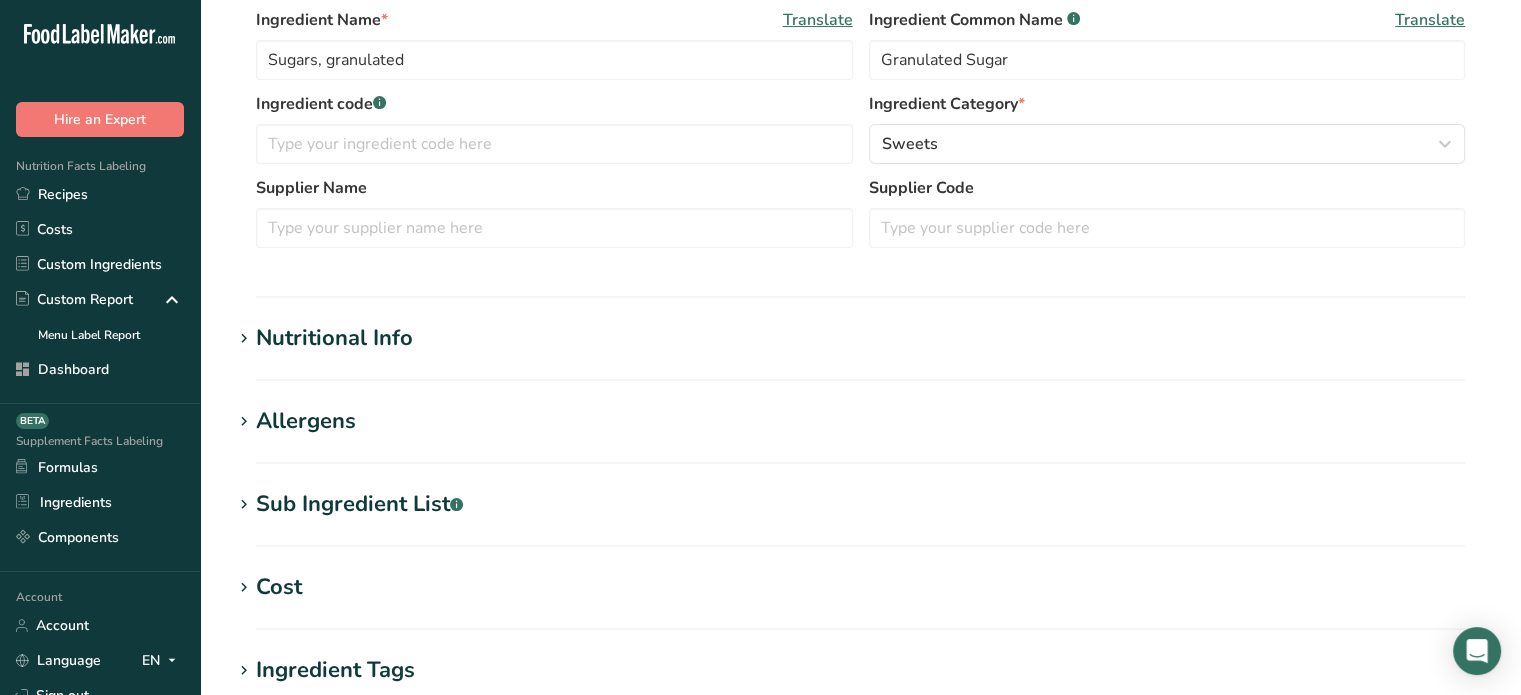 click on "Edit Sugars, granulated
Copy to Supplements
Ingredient Spec Sheet
.a-a{fill:#347362;}.b-a{fill:#fff;}
Upload an ingredient spec sheet or an image of a nutrition label, and our AI assistant will automatically fill-in the nutrients.
Drop your files here or click to upload
Maximum file size is 5MB
Ingredient General Info
Ingredient Name *
Translate
Sugars, granulated
Ingredient Common Name
.a-a{fill:#347362;}.b-a{fill:#fff;}
Translate
Granulated Sugar
Ingredient code
.a-a{fill:#347362;}.b-a{fill:#fff;}
Ingredient Category *
Sweets
Standard Categories" at bounding box center [860, 322] 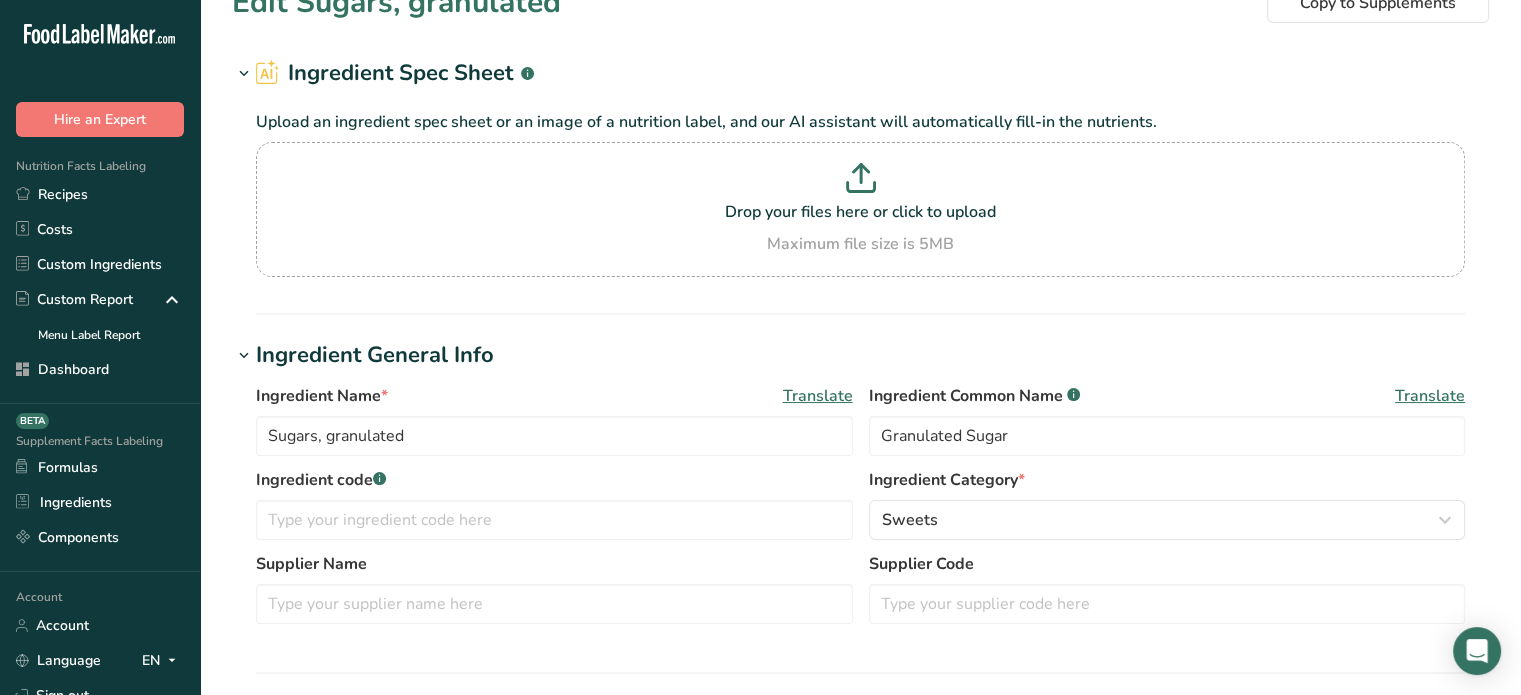 scroll, scrollTop: 4, scrollLeft: 0, axis: vertical 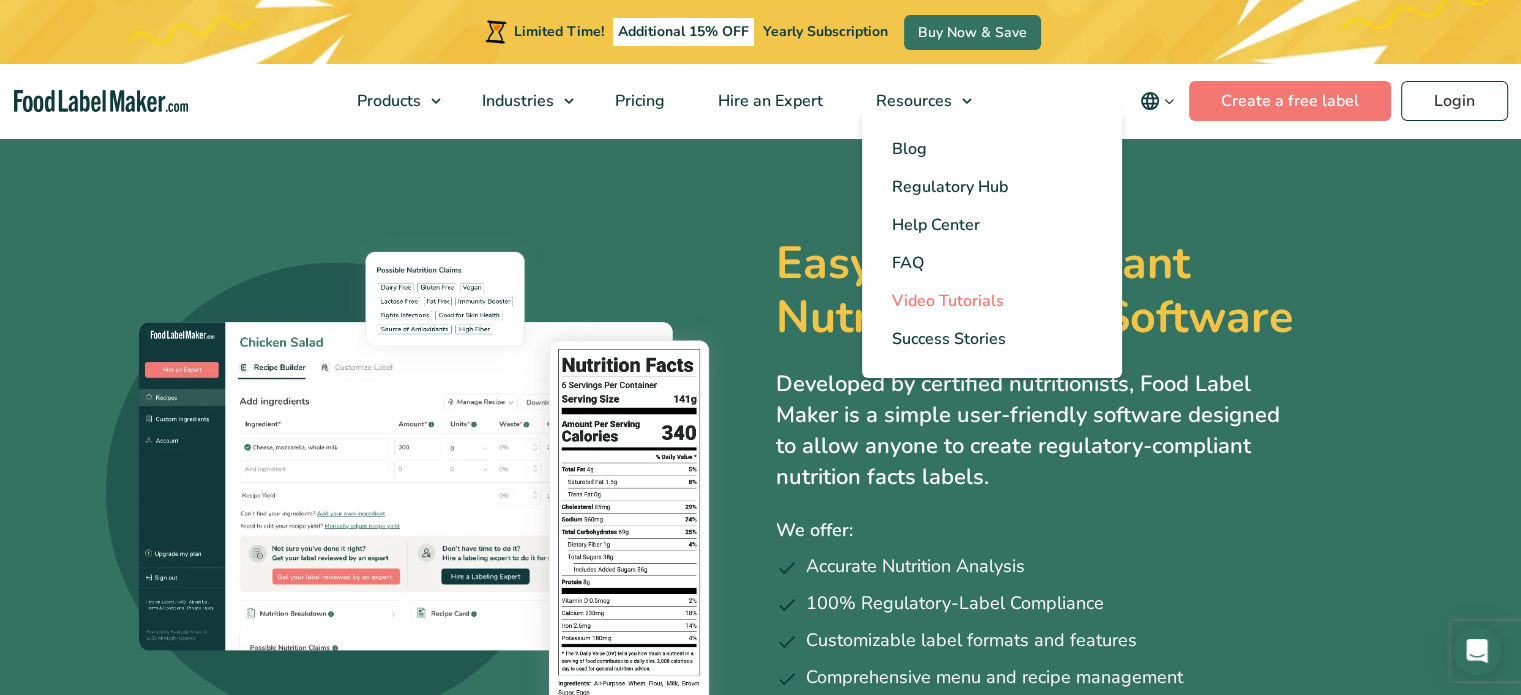 click on "Video Tutorials" at bounding box center [948, 301] 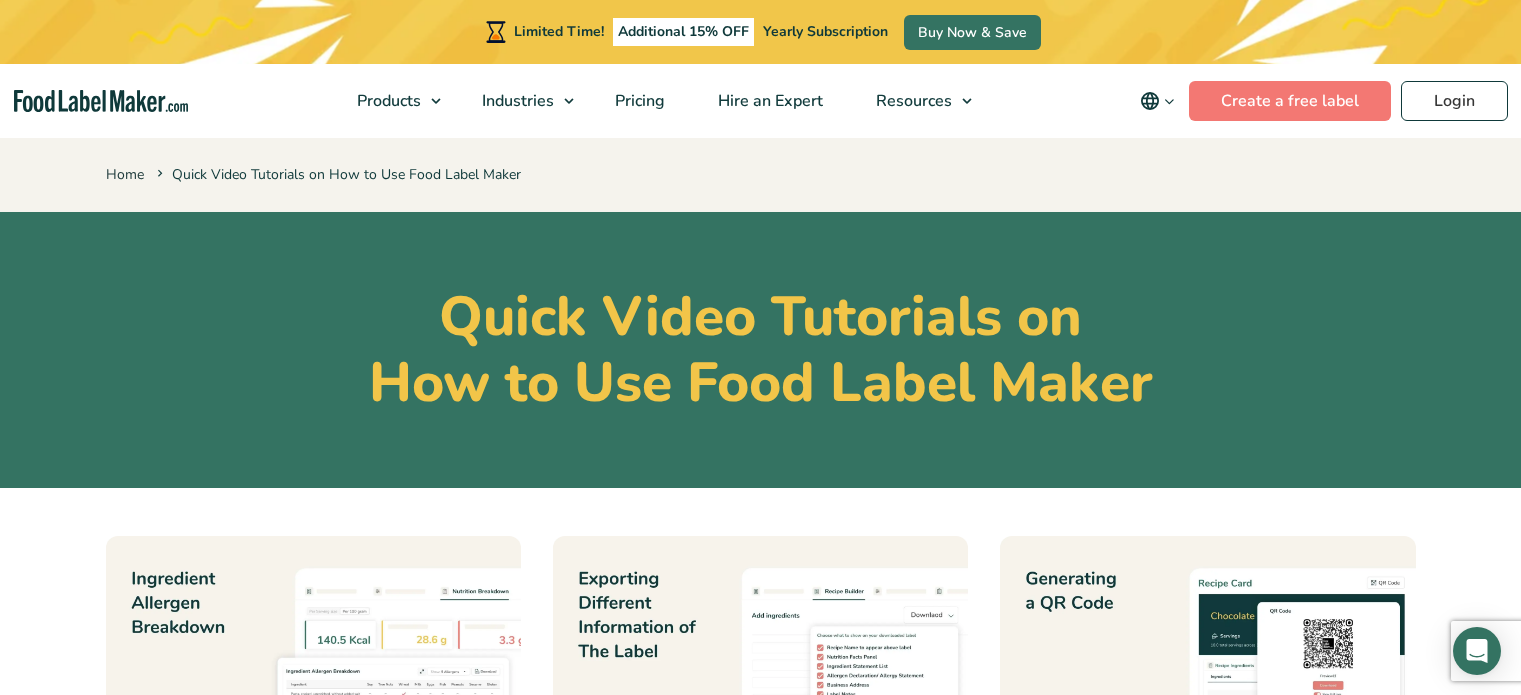 scroll, scrollTop: 0, scrollLeft: 0, axis: both 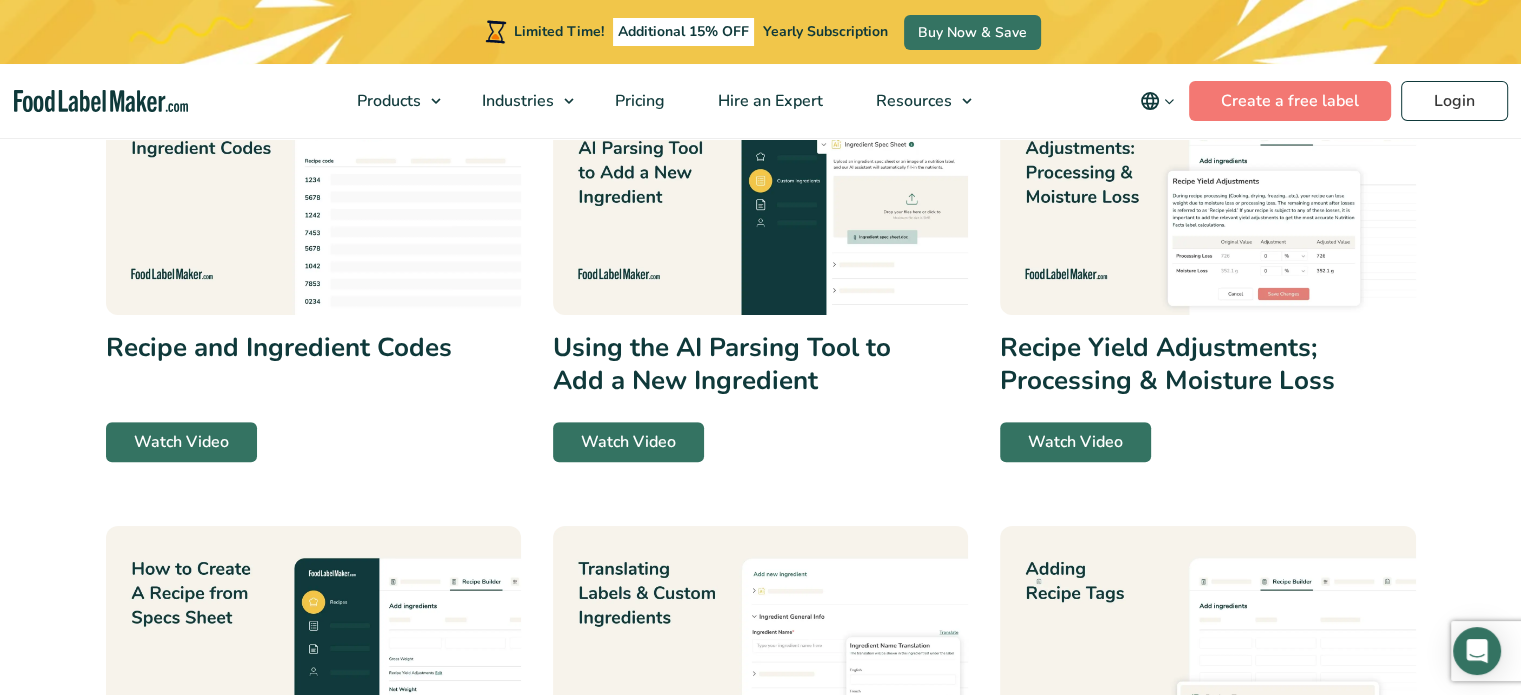 click at bounding box center (1207, 198) 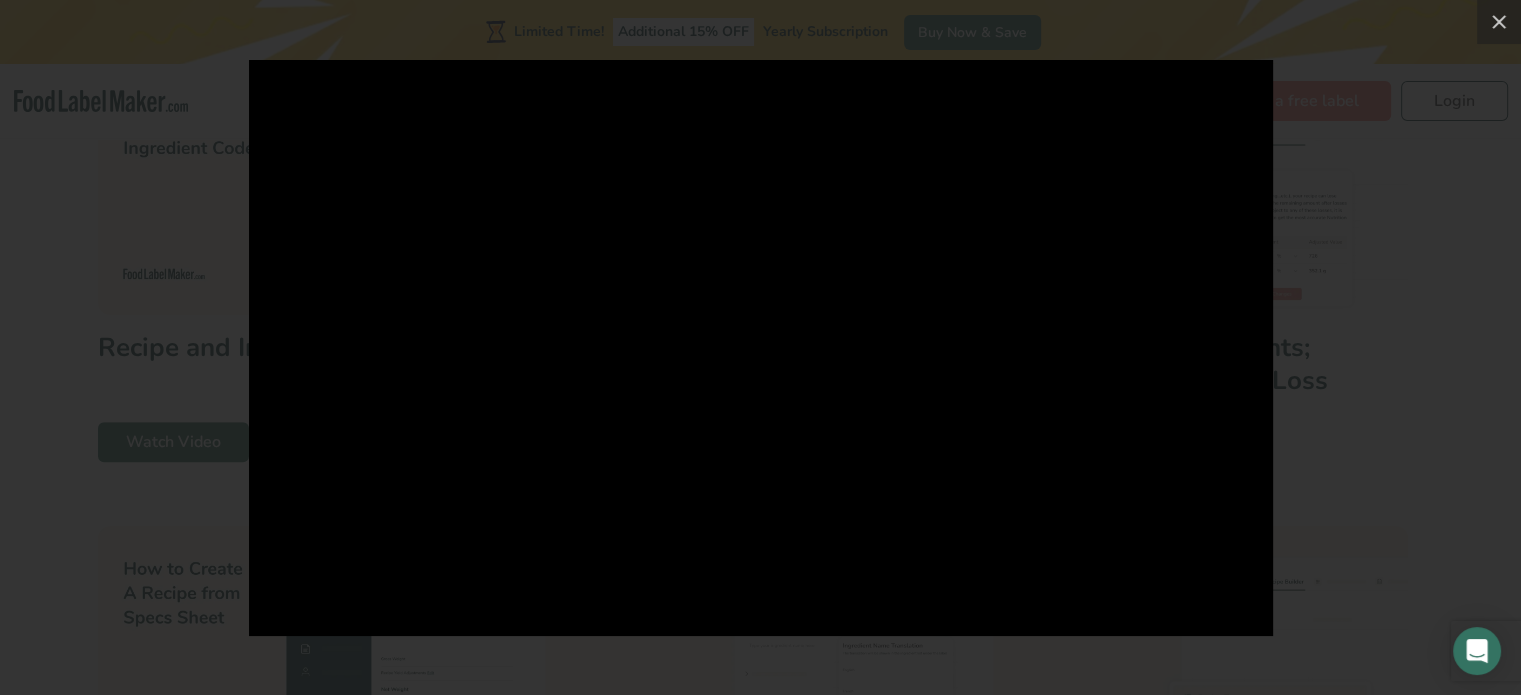 scroll, scrollTop: 292, scrollLeft: 0, axis: vertical 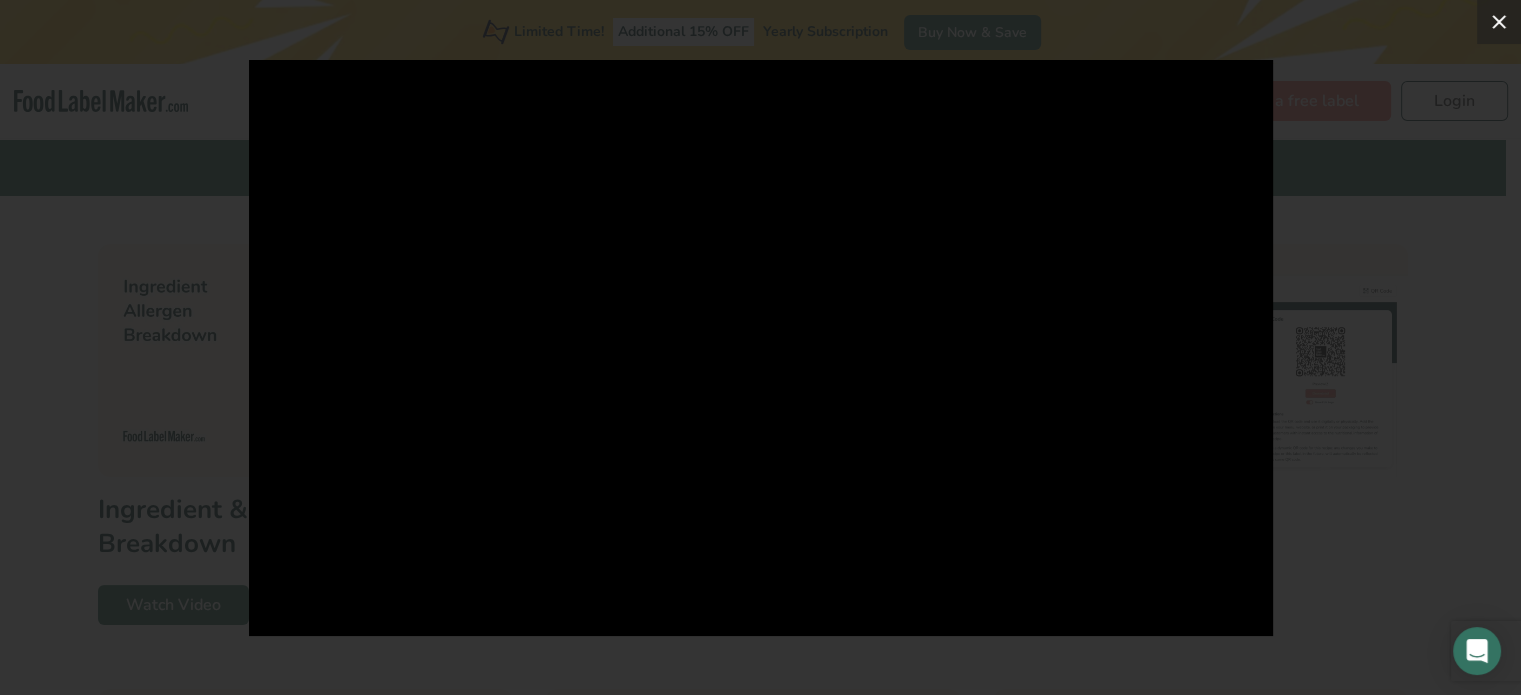 click 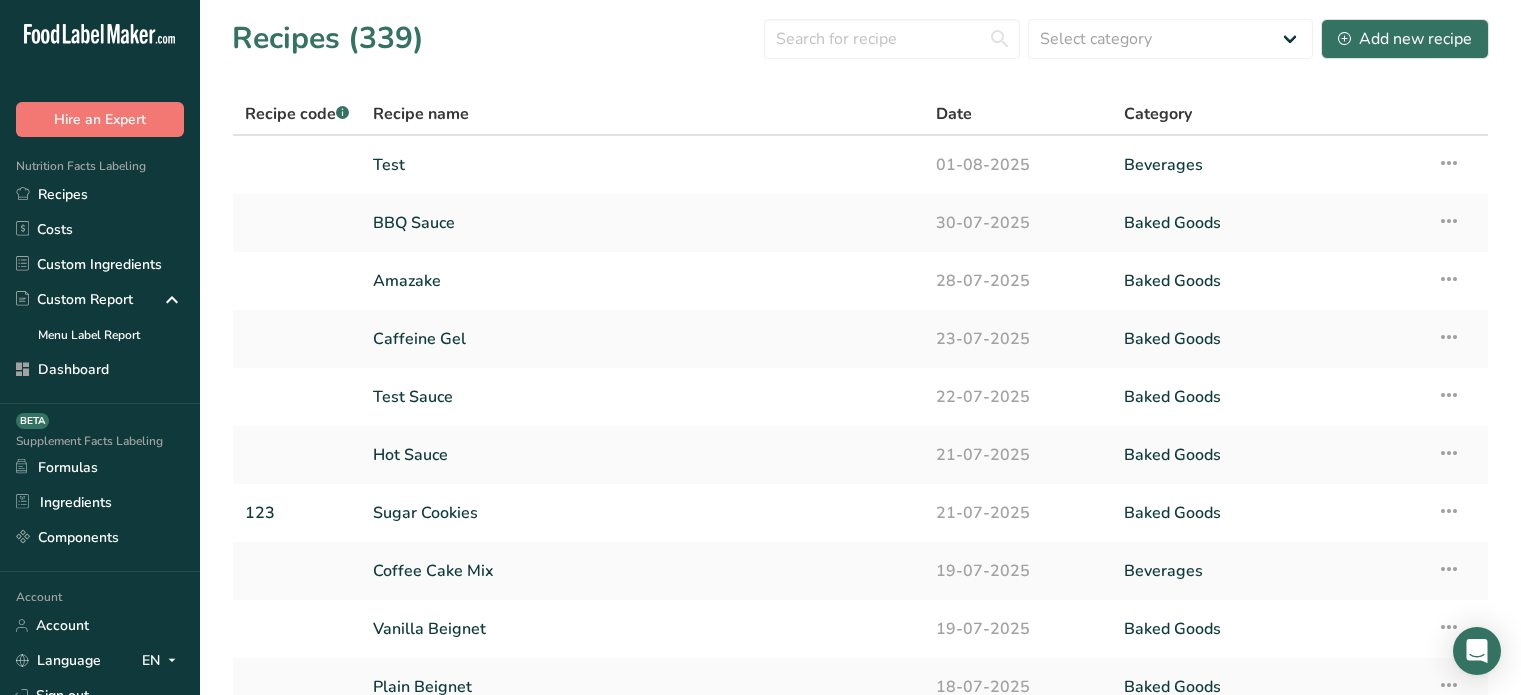 scroll, scrollTop: 0, scrollLeft: 0, axis: both 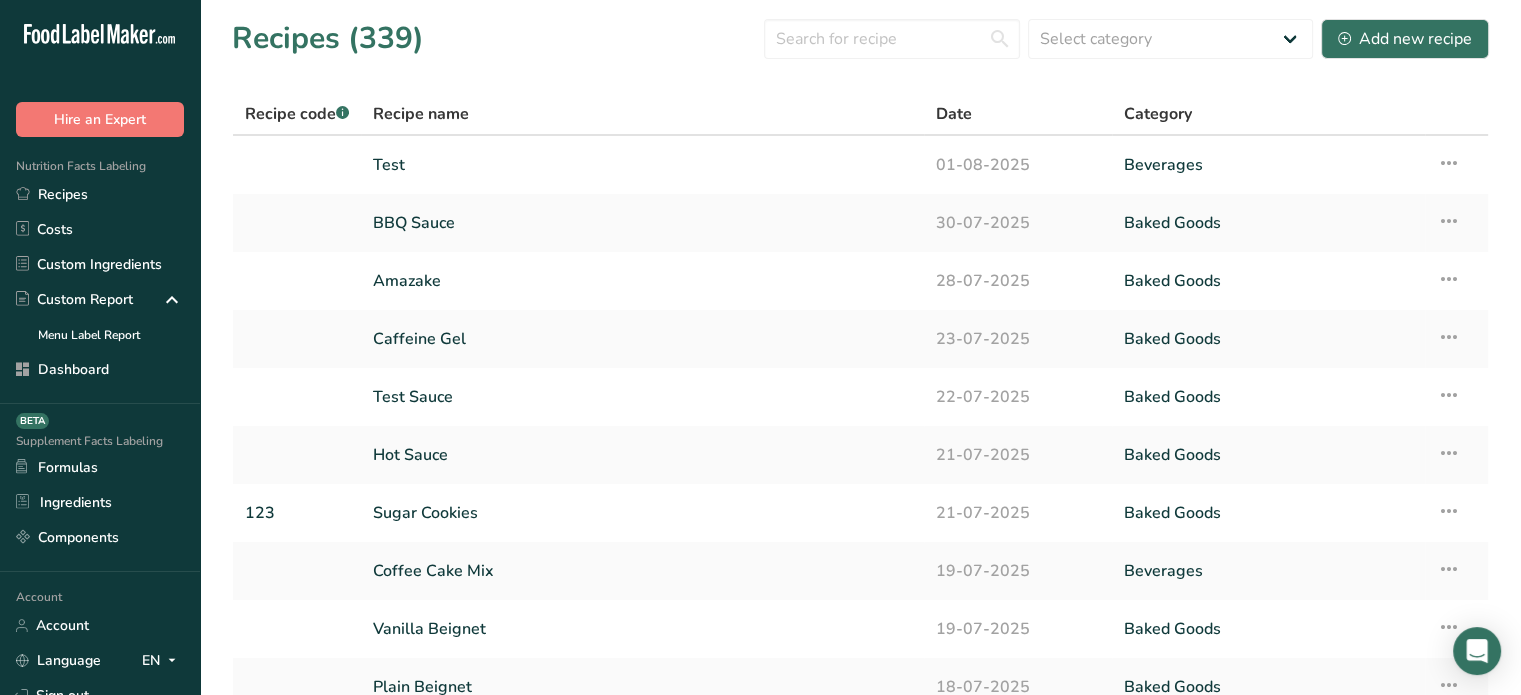 click on "Test" at bounding box center [642, 165] 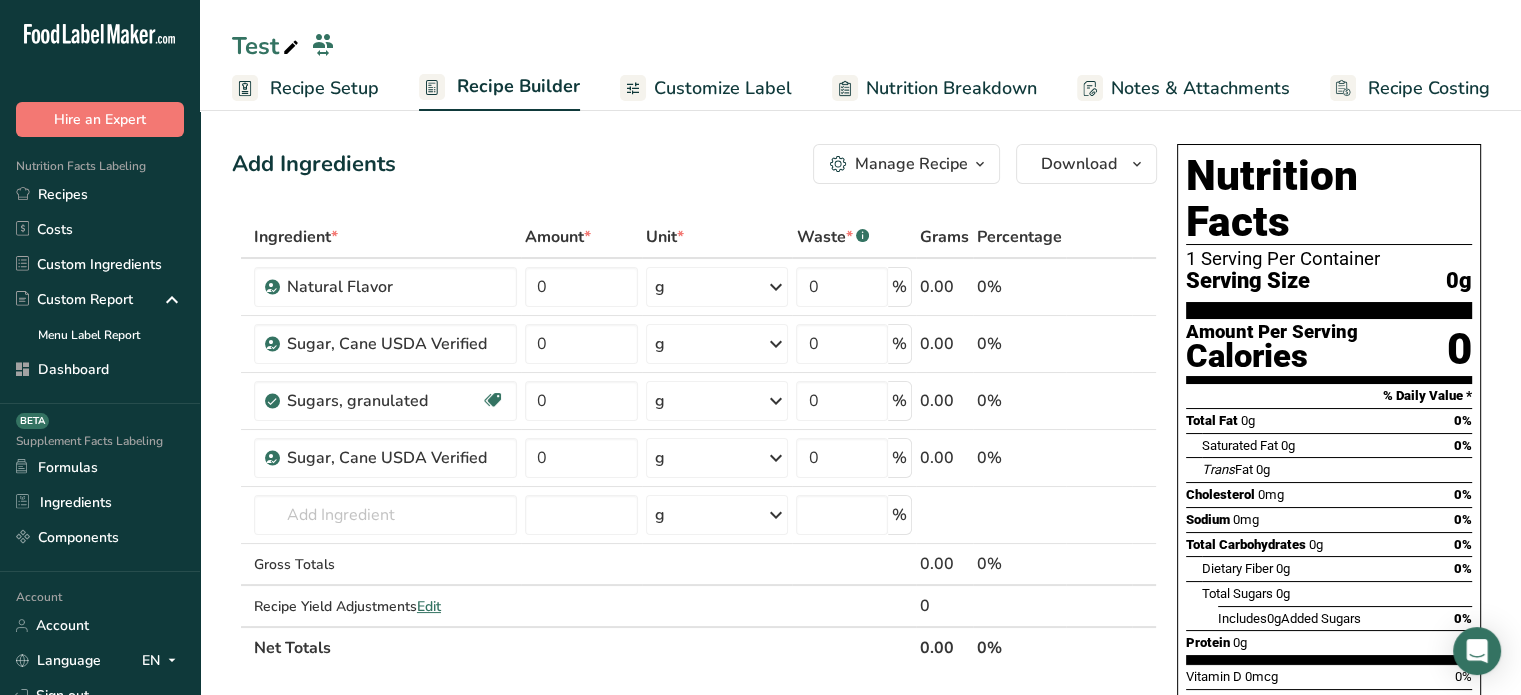 click on "Customize Label" at bounding box center [723, 88] 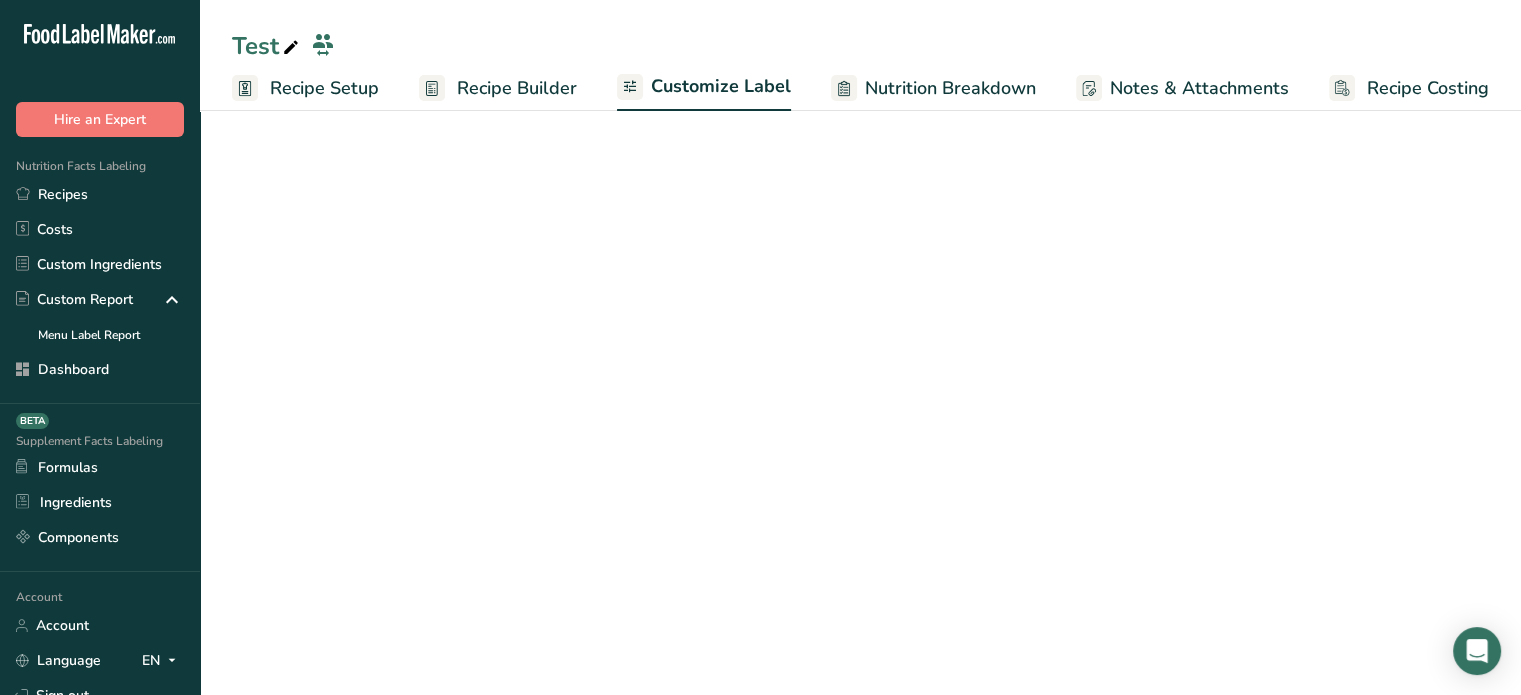 scroll, scrollTop: 0, scrollLeft: 0, axis: both 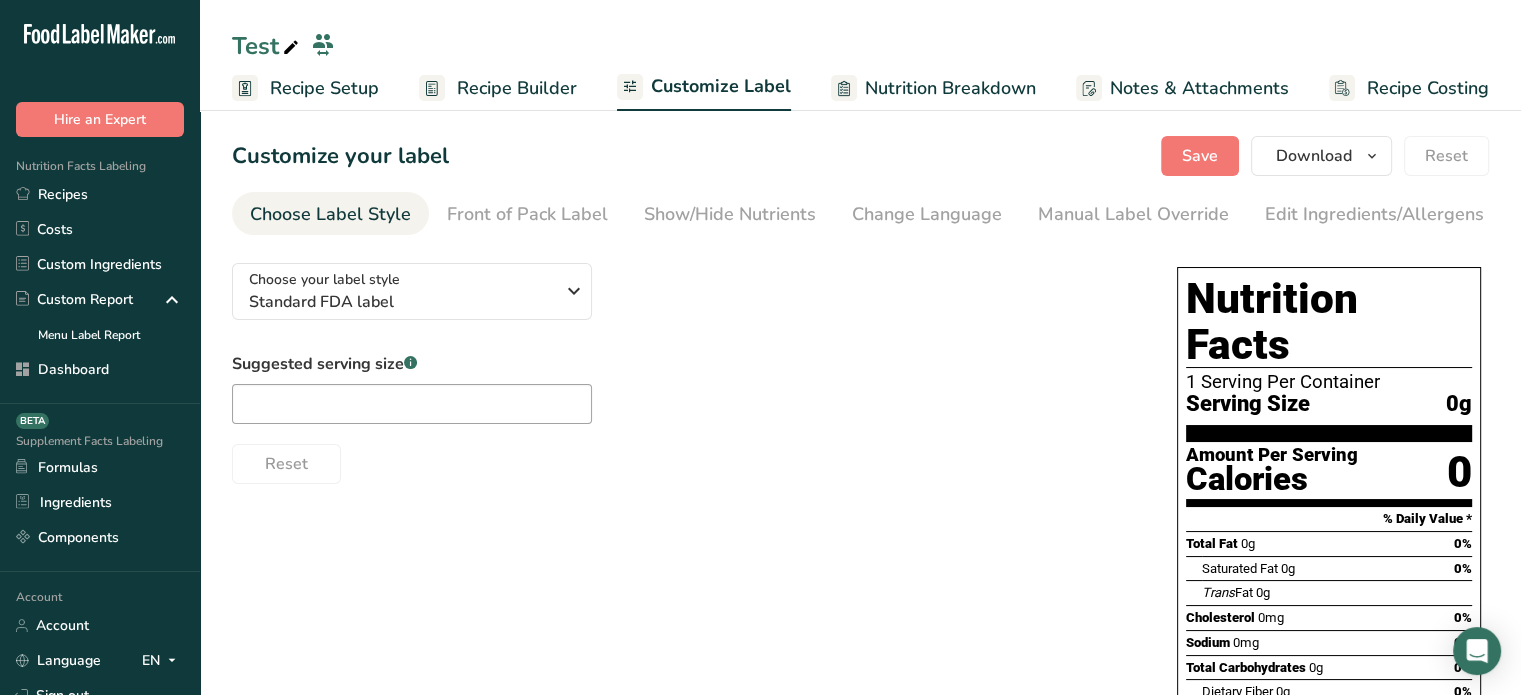 click on "Suggested serving size
.a-a{fill:#347362;}.b-a{fill:#fff;}" at bounding box center (412, 364) 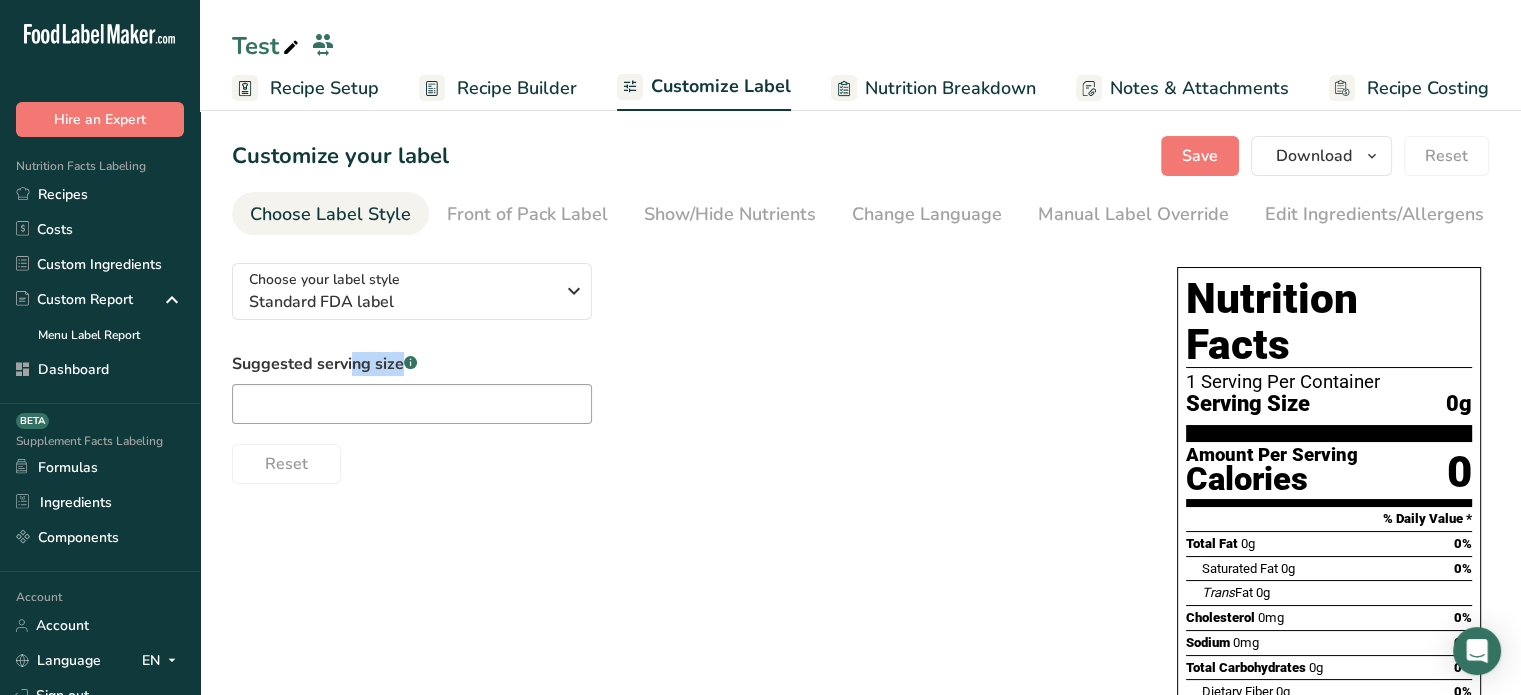 click on "Suggested serving size
.a-a{fill:#347362;}.b-a{fill:#fff;}" at bounding box center [412, 364] 